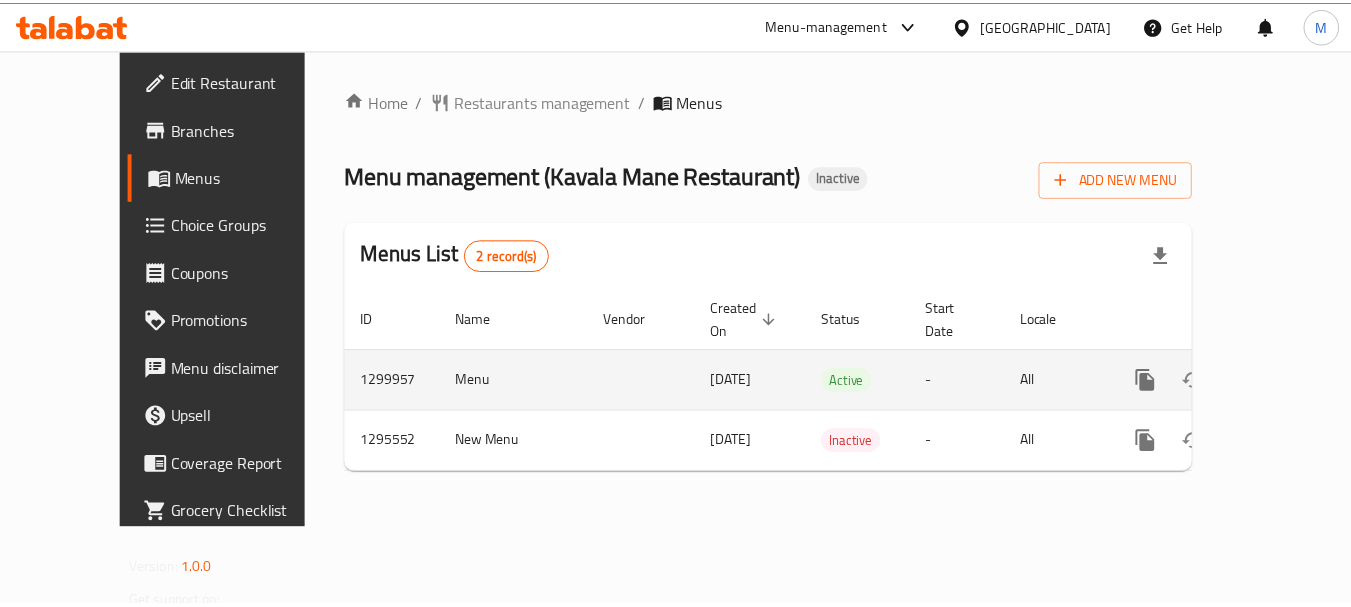scroll, scrollTop: 0, scrollLeft: 0, axis: both 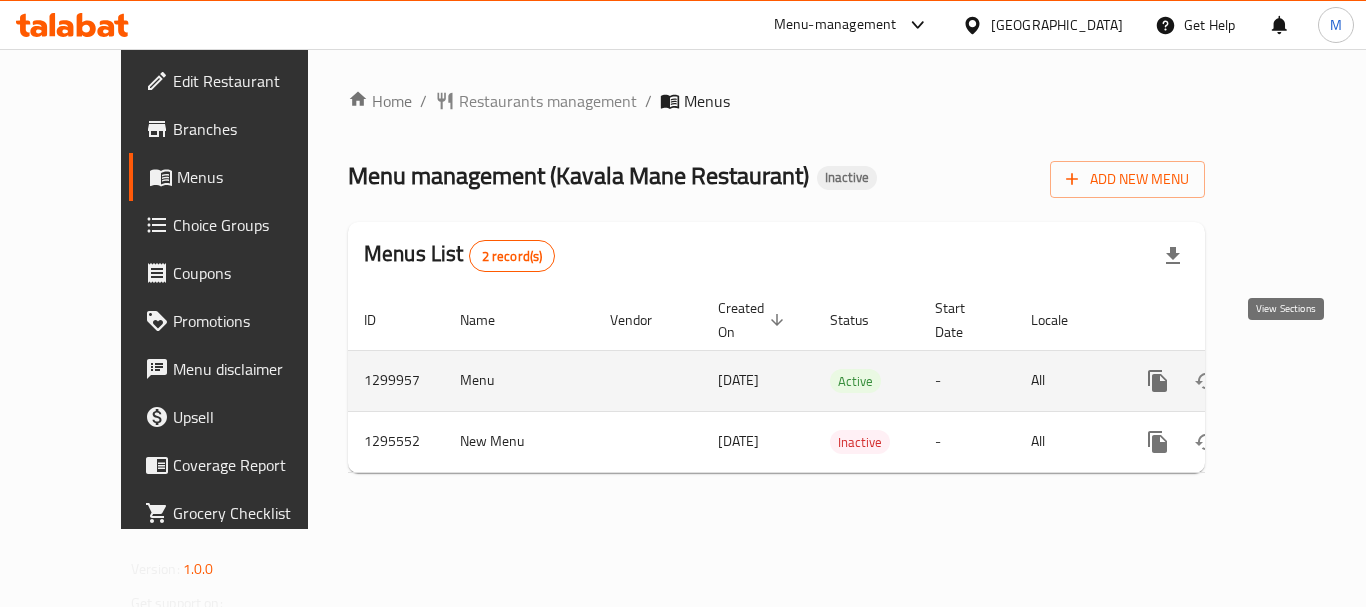 click 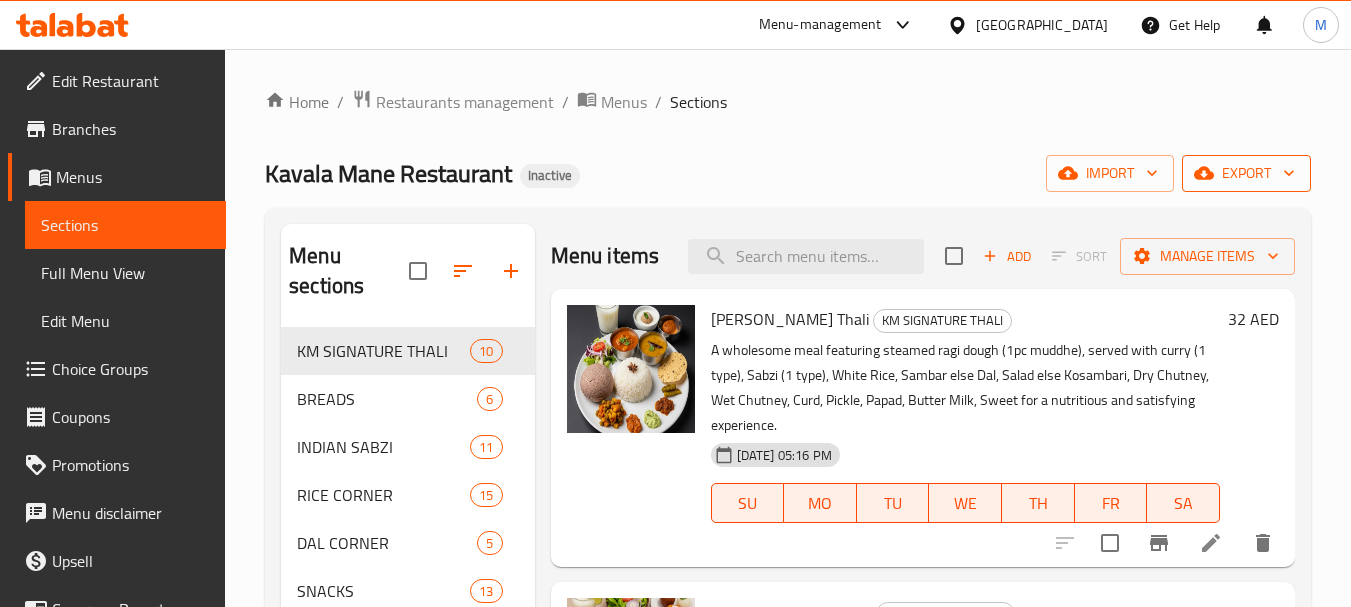 click on "export" at bounding box center [1246, 173] 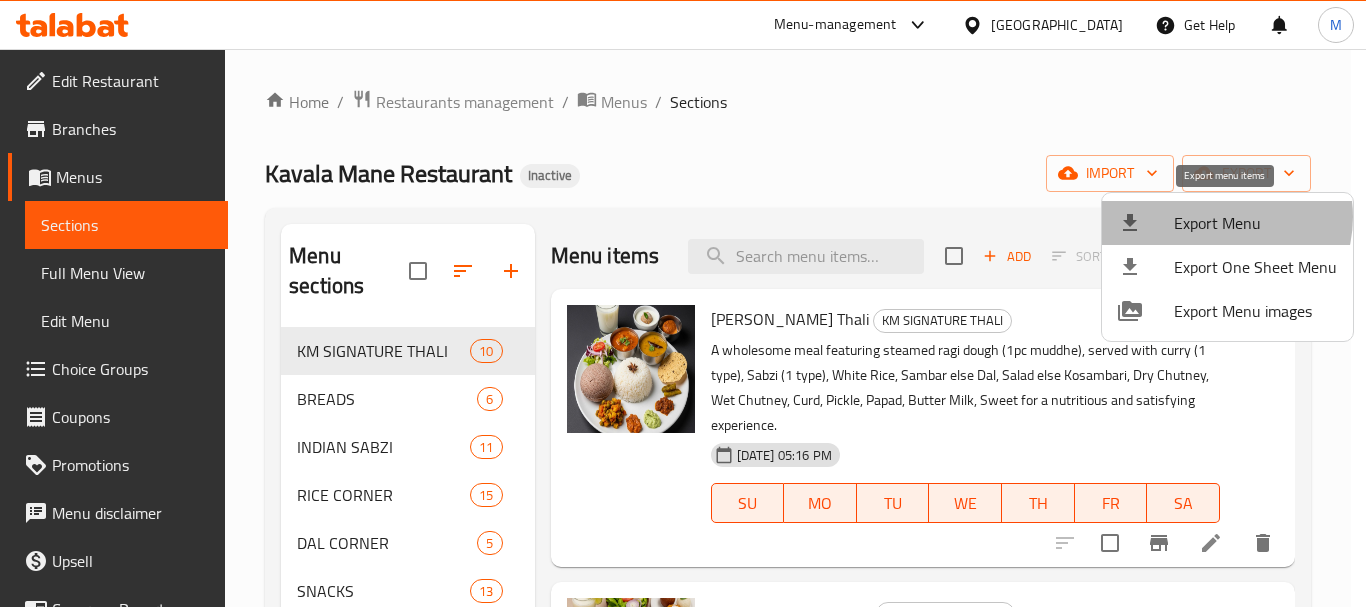 click on "Export Menu" at bounding box center (1255, 223) 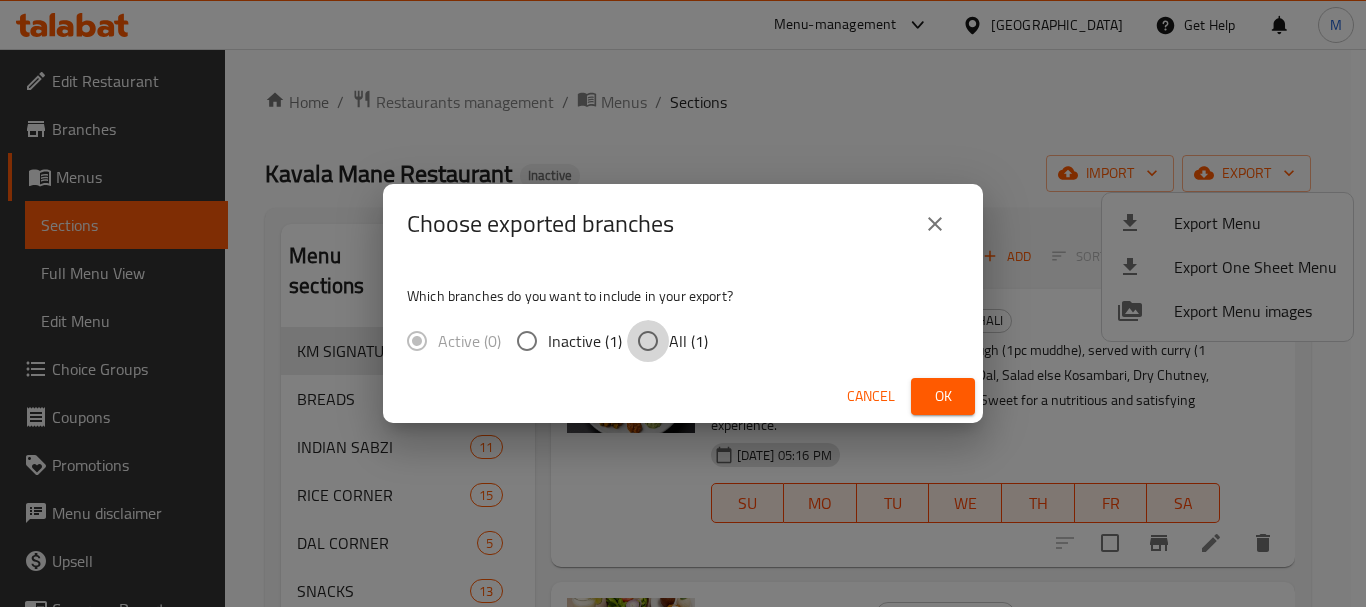 click on "All (1)" at bounding box center [648, 341] 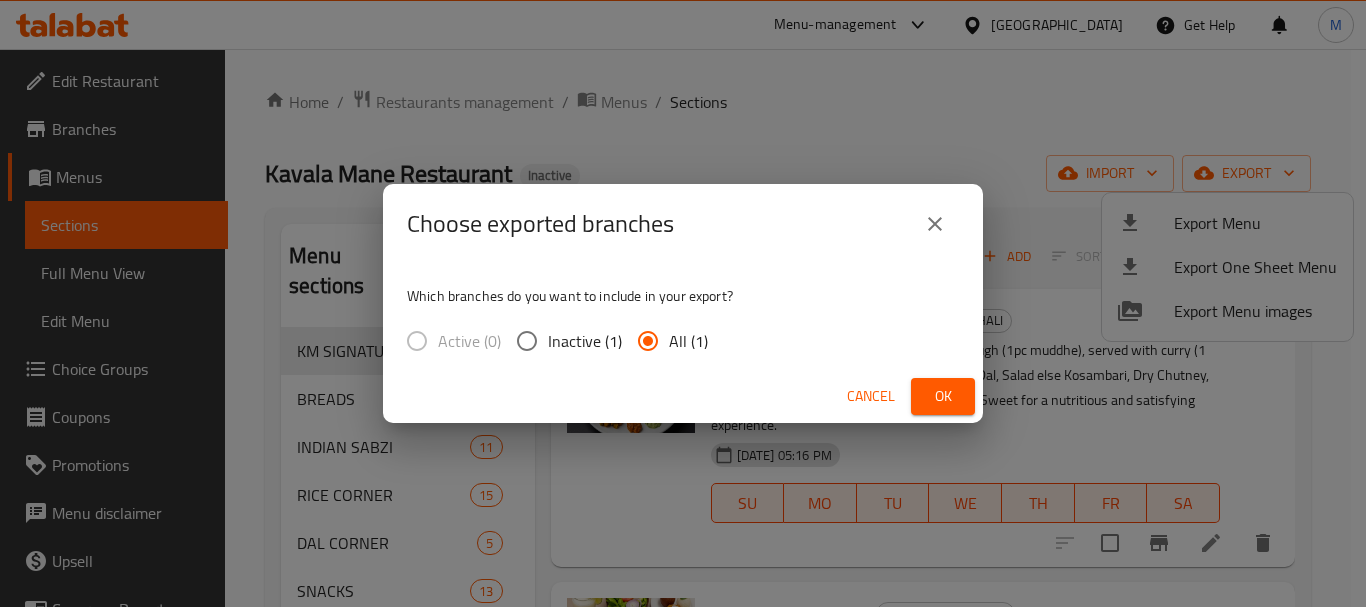 drag, startPoint x: 940, startPoint y: 402, endPoint x: 585, endPoint y: 576, distance: 395.3492 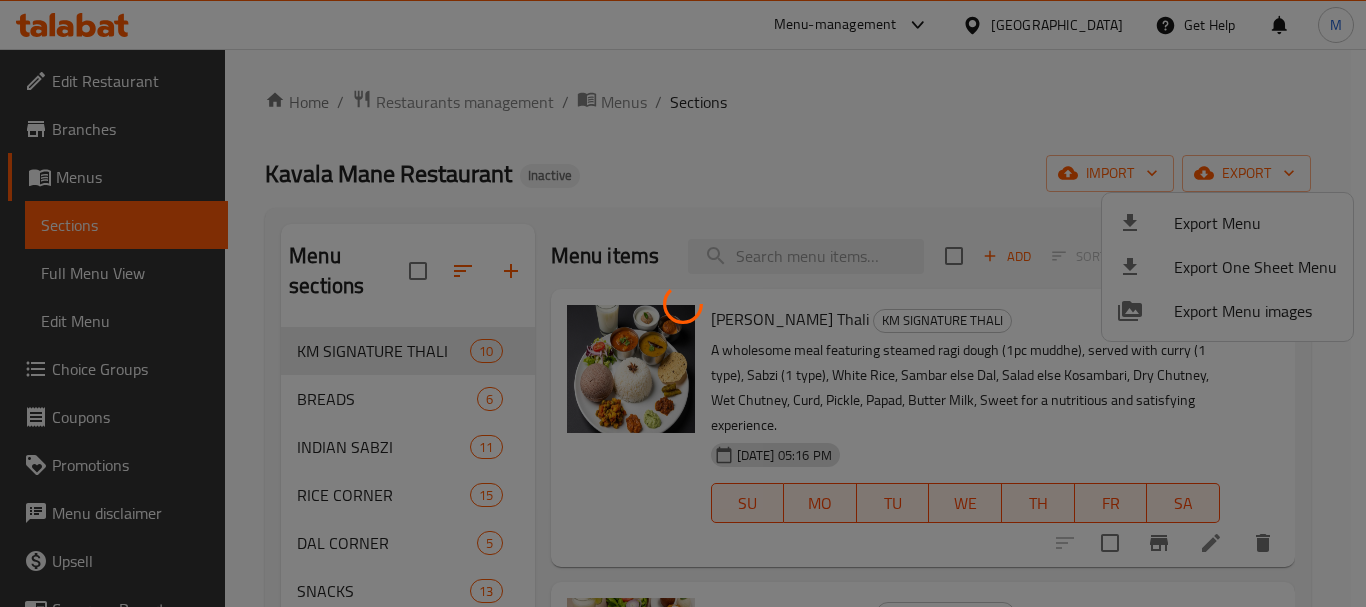 drag, startPoint x: 810, startPoint y: 179, endPoint x: 560, endPoint y: 515, distance: 418.80307 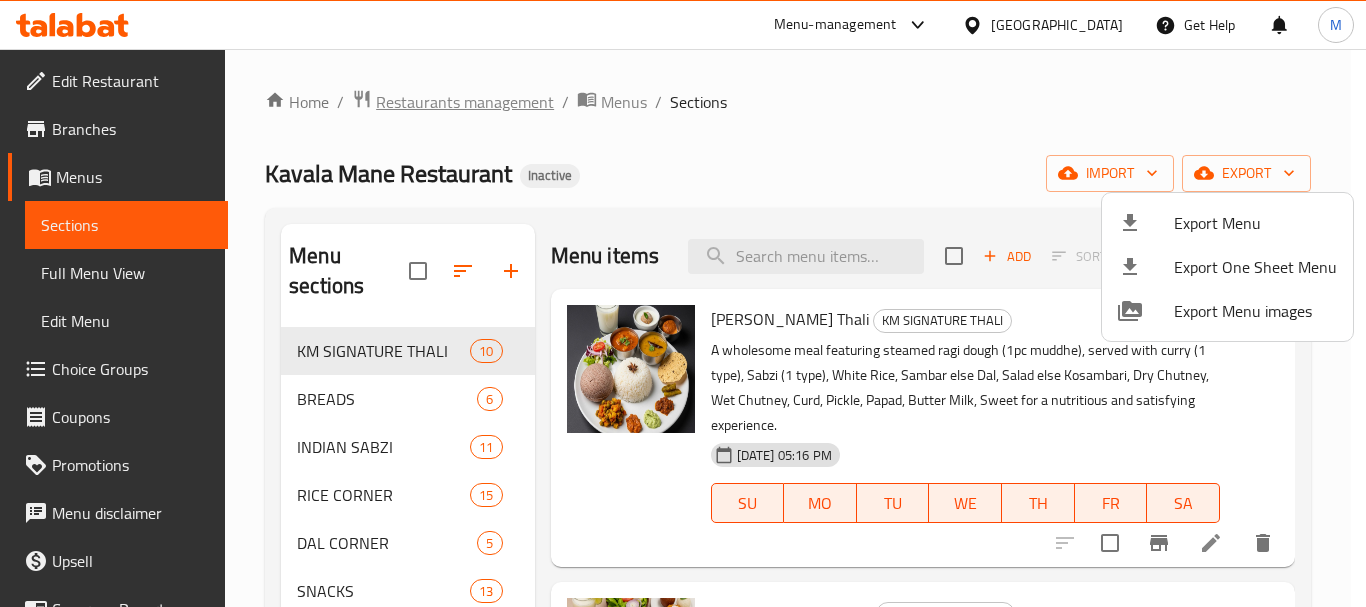 click at bounding box center [683, 303] 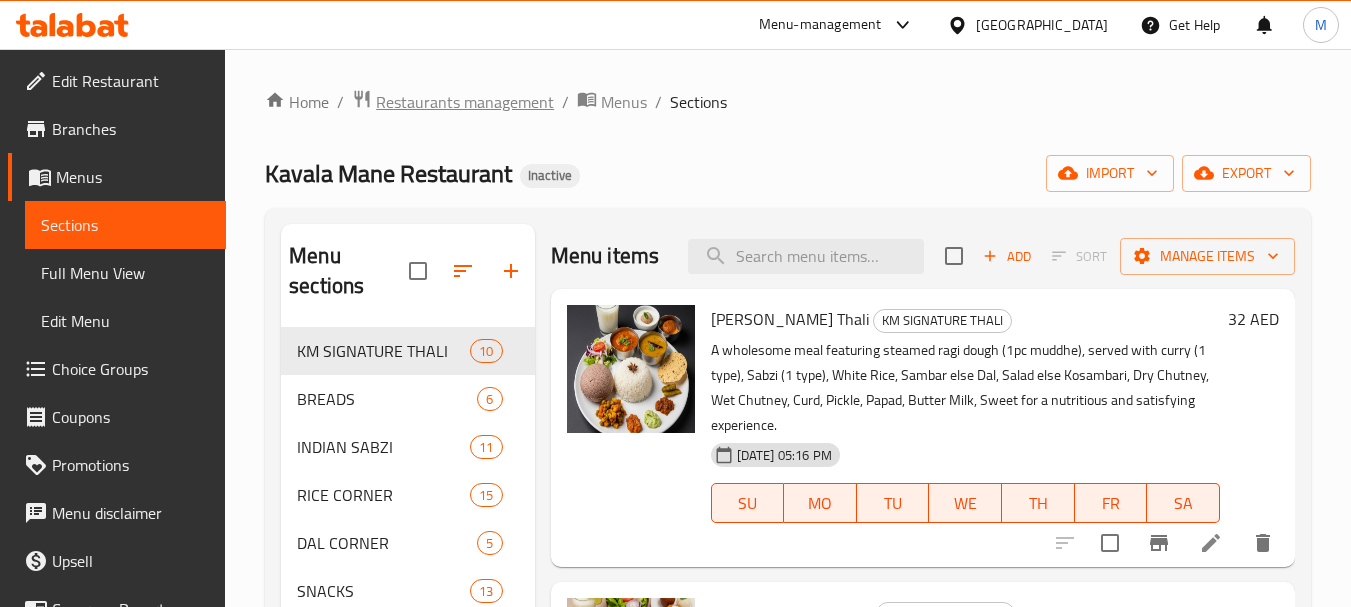 click on "Restaurants management" at bounding box center (465, 102) 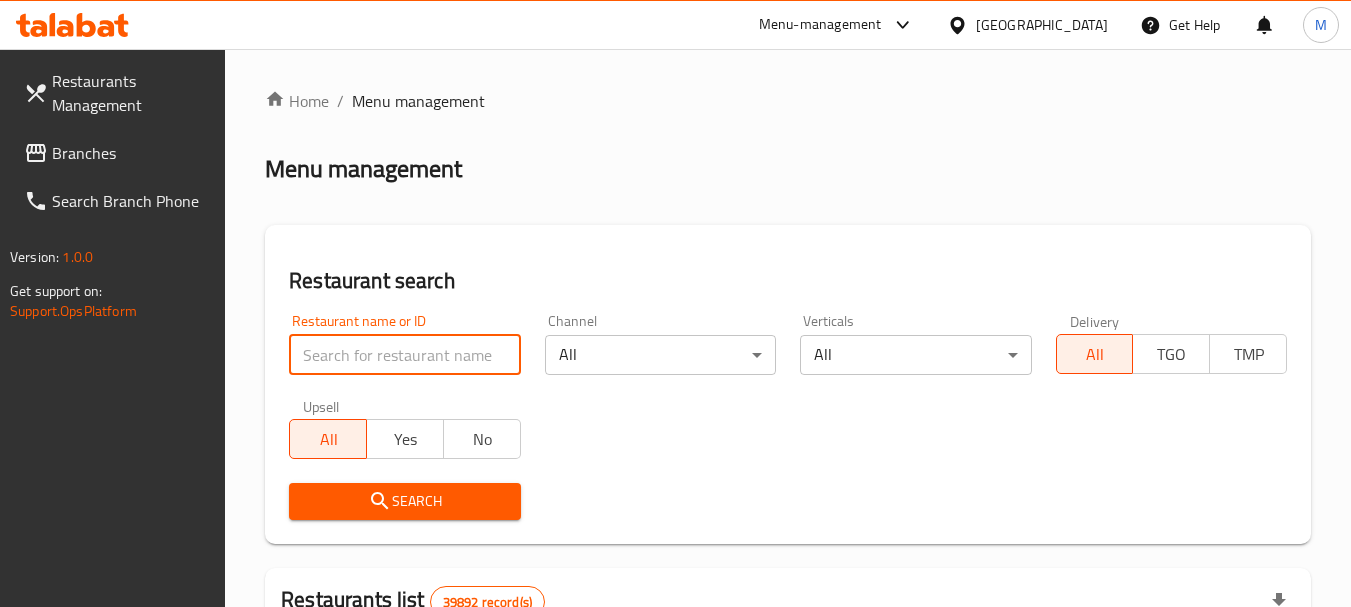 click at bounding box center (404, 355) 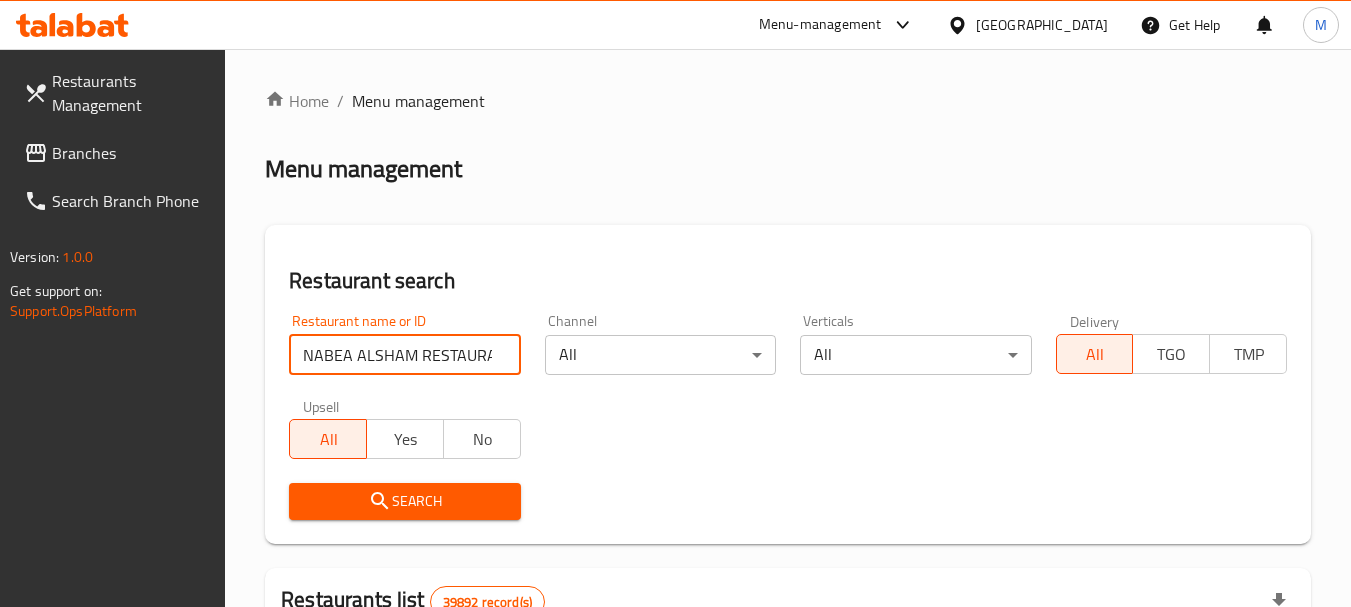 scroll, scrollTop: 0, scrollLeft: 105, axis: horizontal 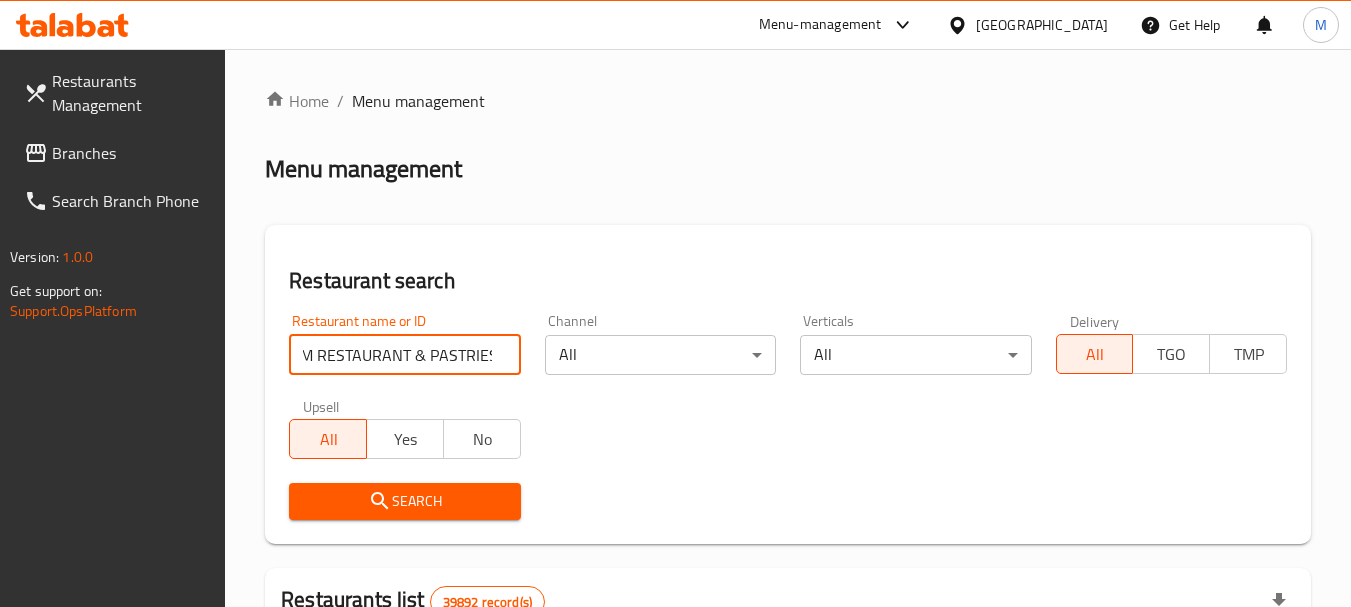 type on "NABEA ALSHAM RESTAURANT & PASTRIES" 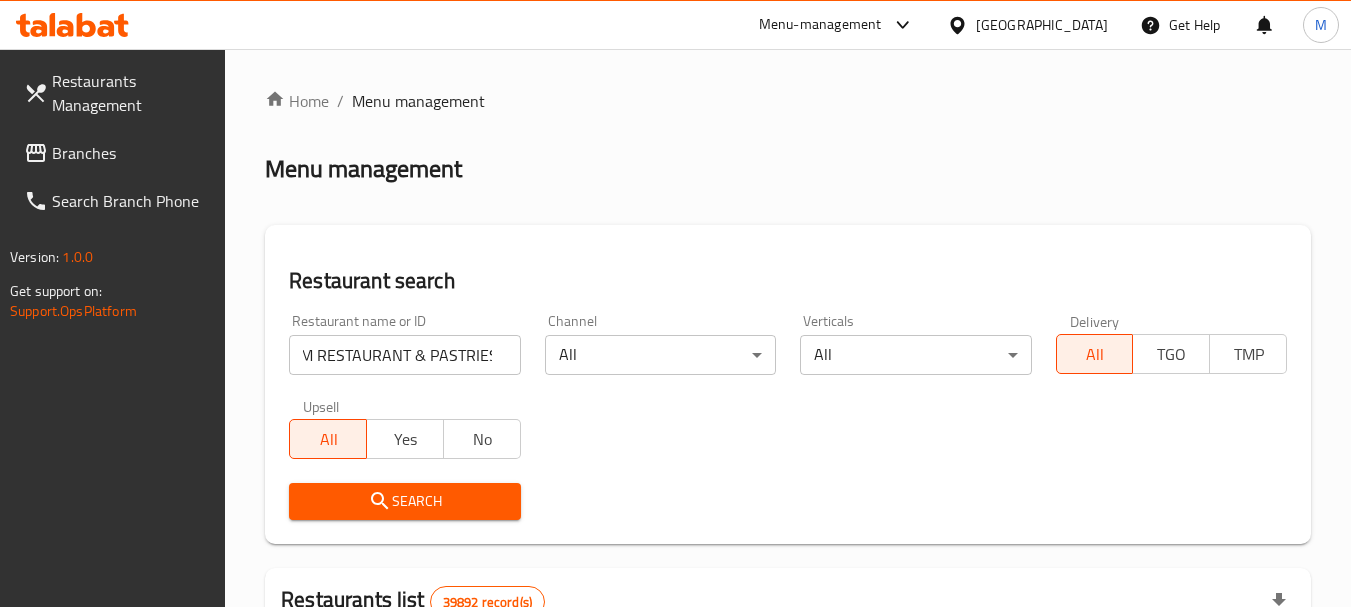scroll, scrollTop: 0, scrollLeft: 0, axis: both 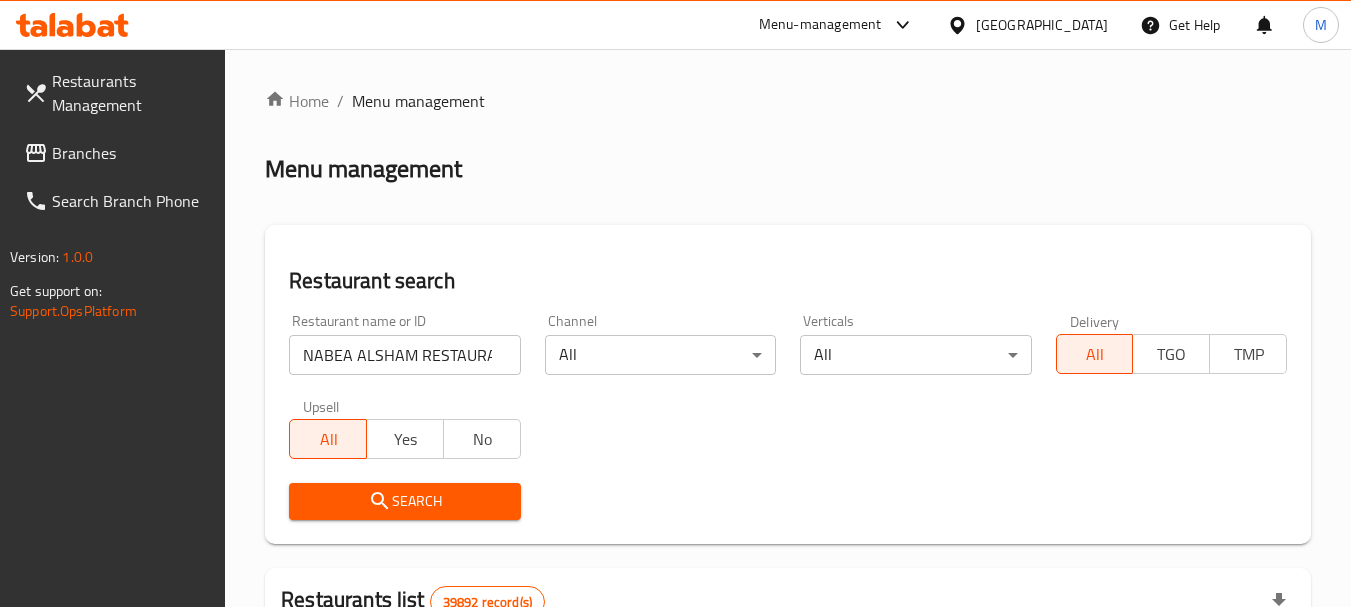 click on "Search" at bounding box center [404, 501] 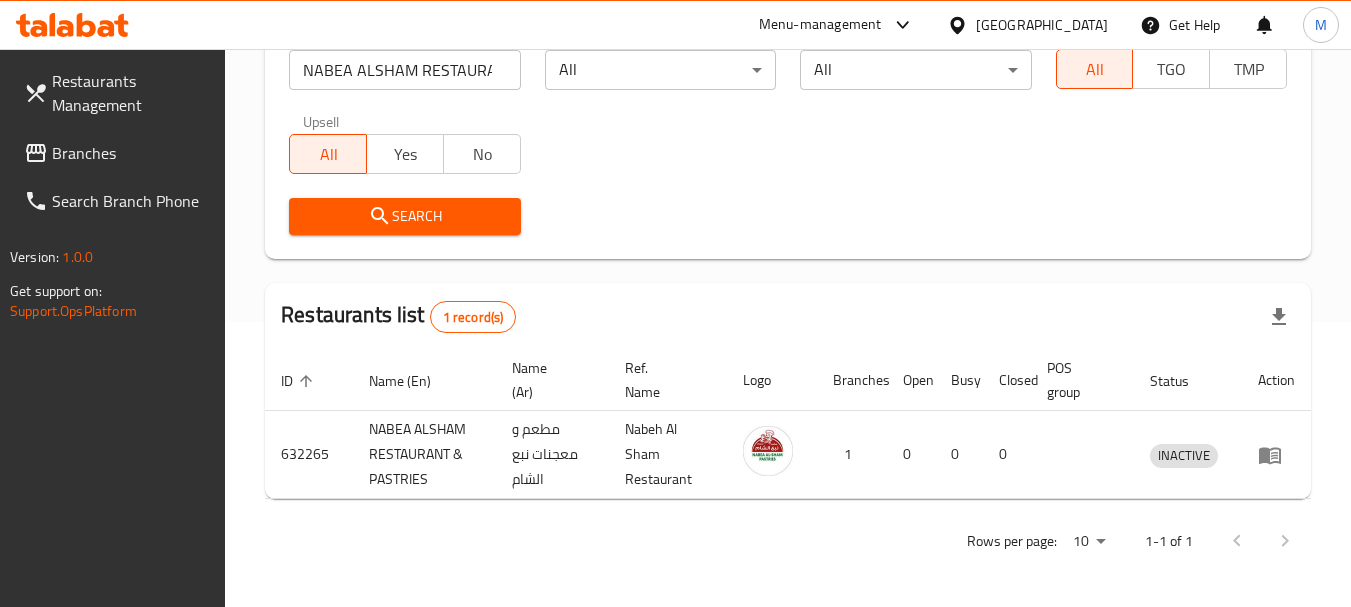 scroll, scrollTop: 285, scrollLeft: 0, axis: vertical 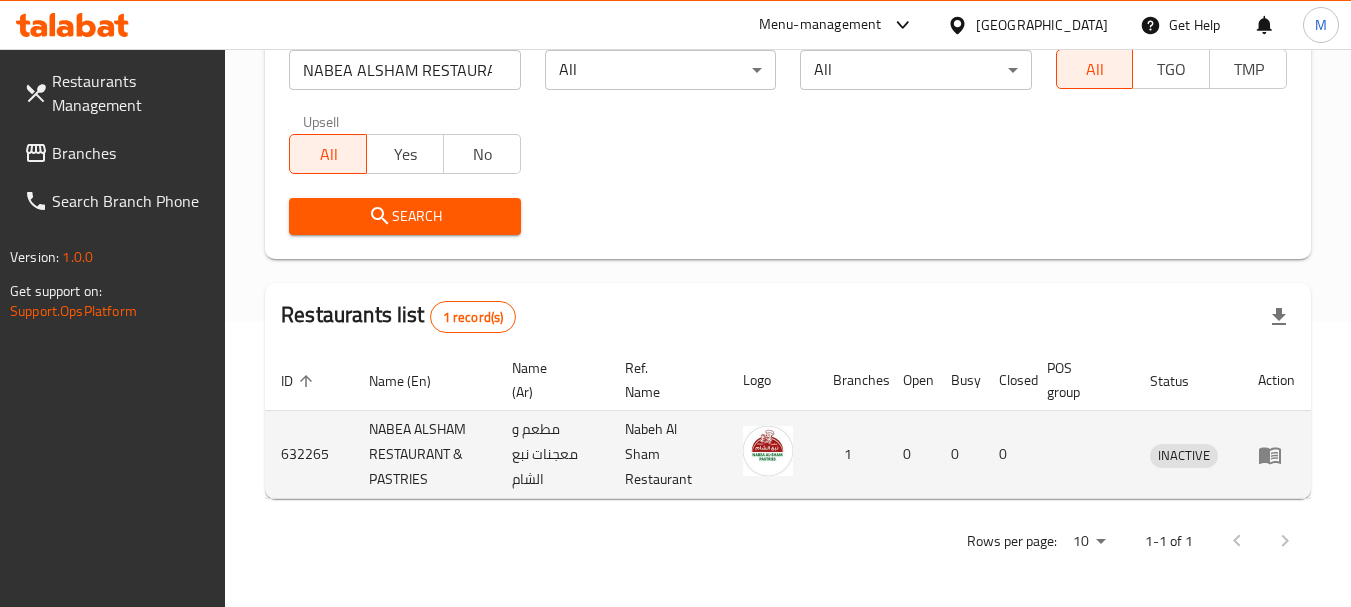 click 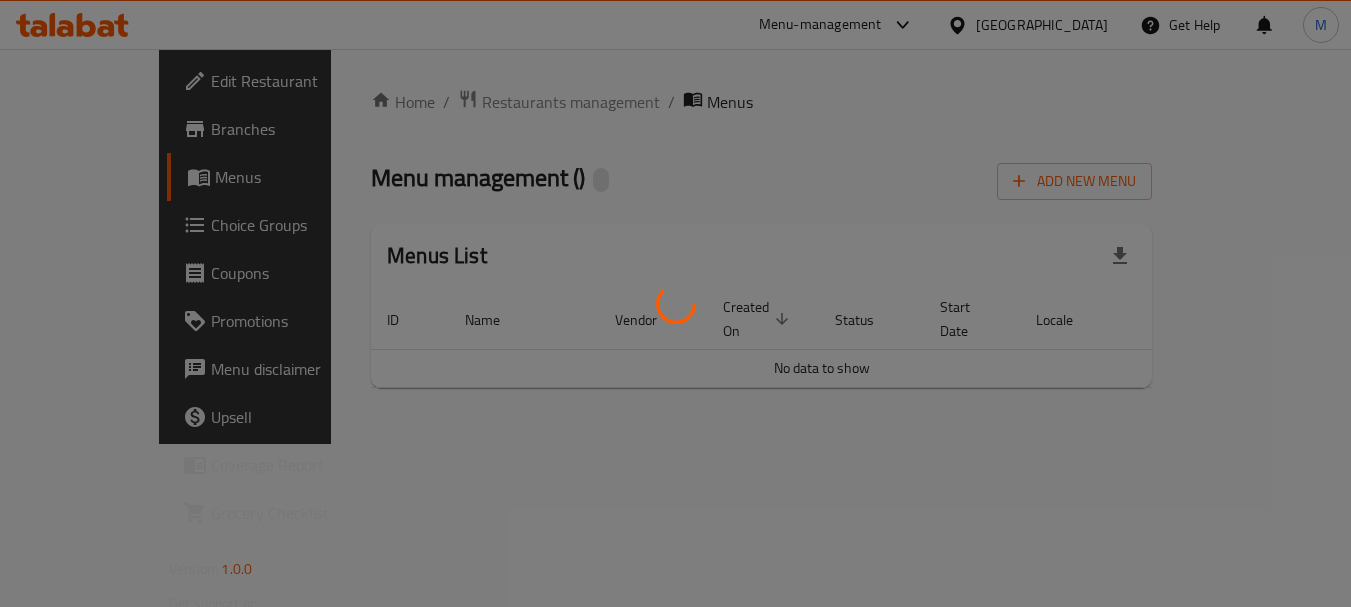 scroll, scrollTop: 0, scrollLeft: 0, axis: both 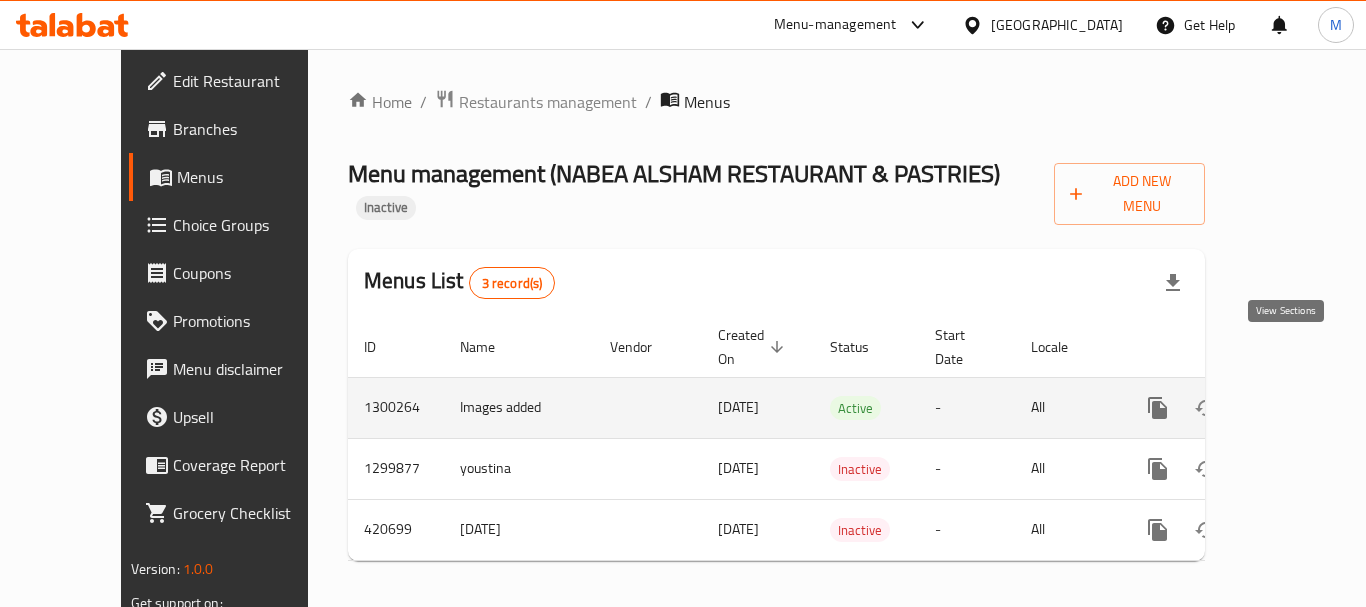 click 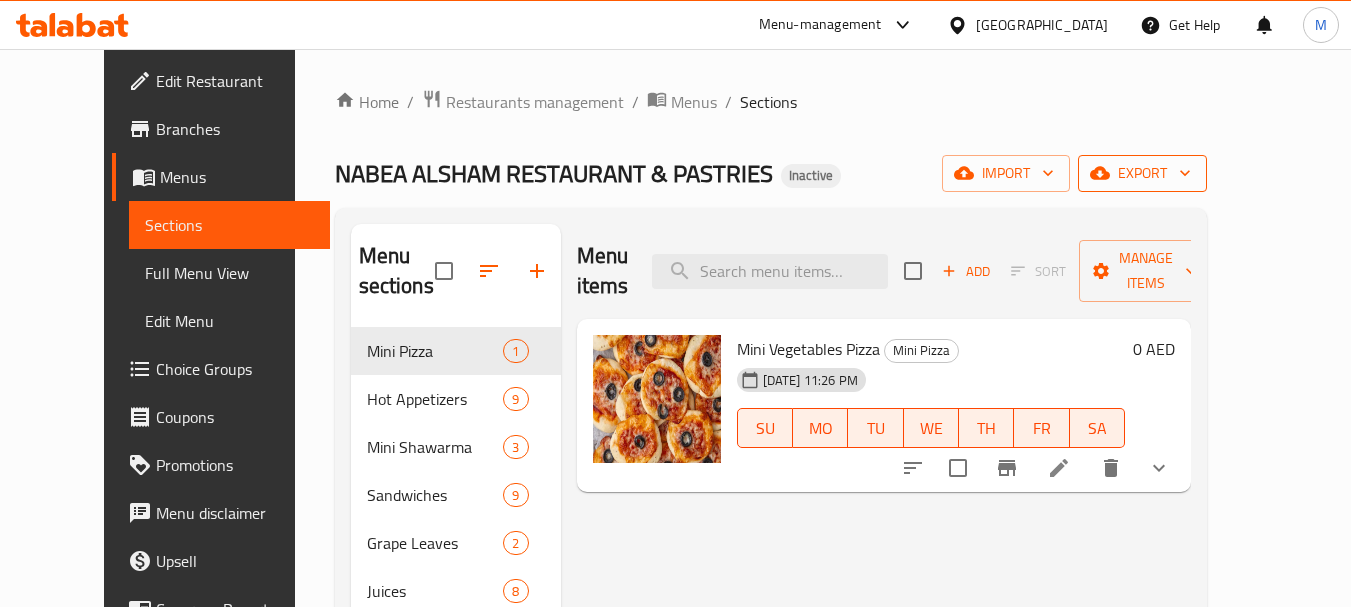 click 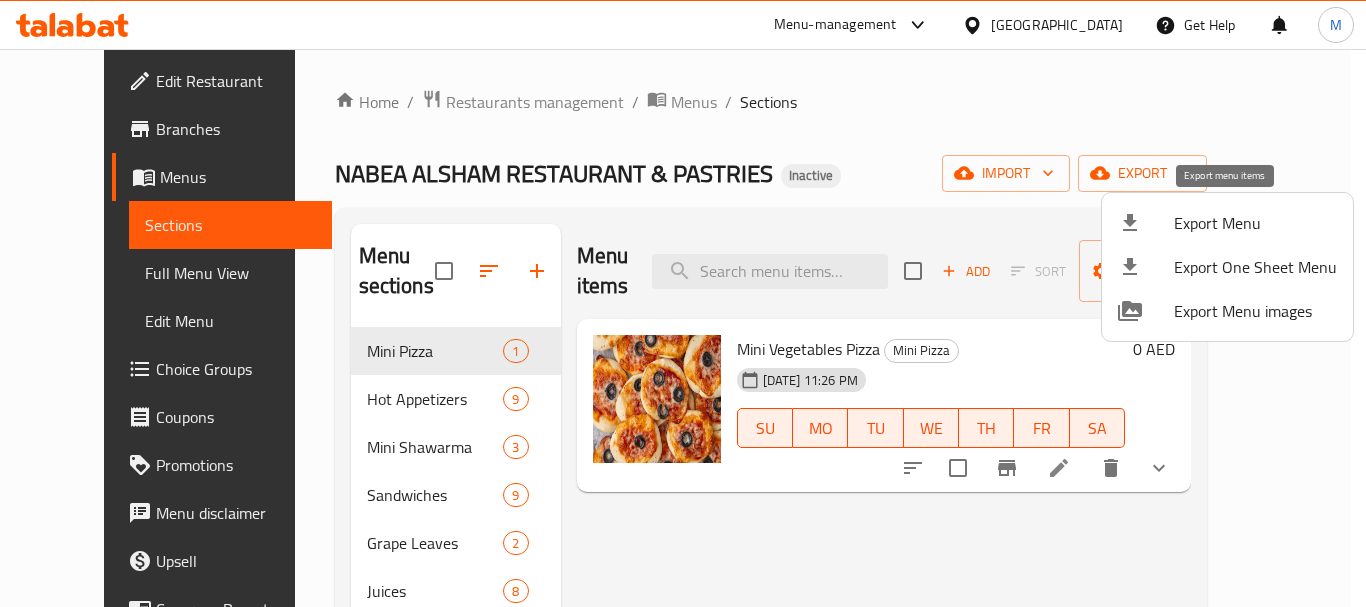 click on "Export Menu" at bounding box center (1255, 223) 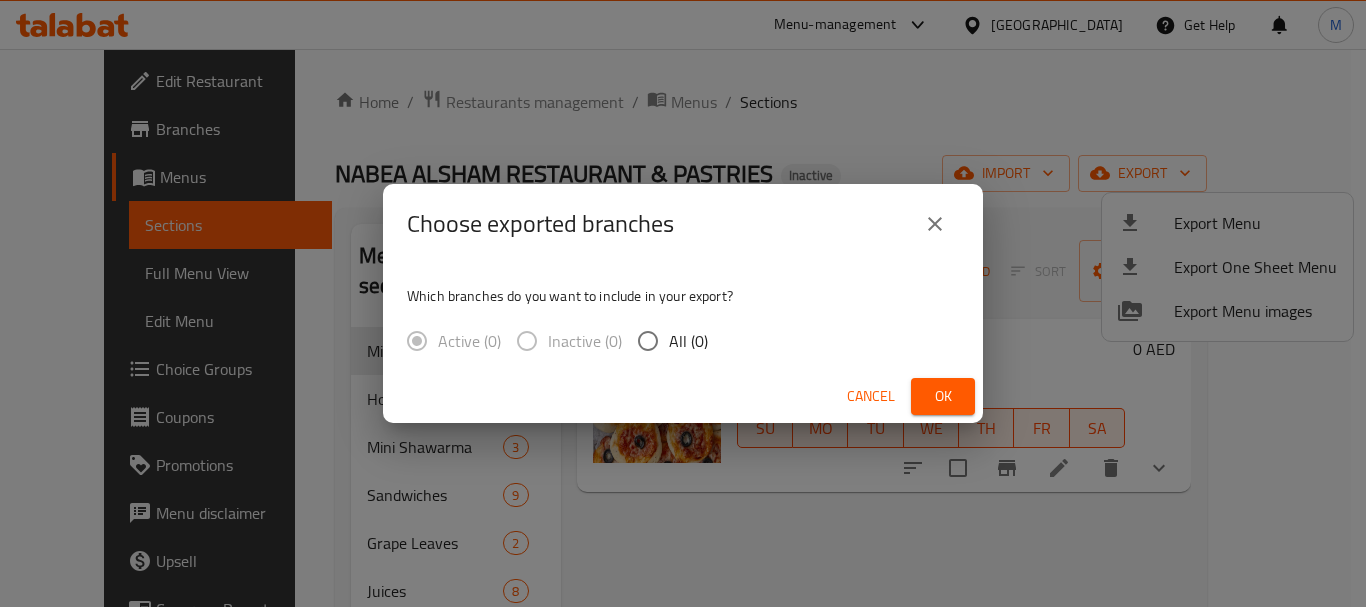 click on "All (0)" at bounding box center (688, 341) 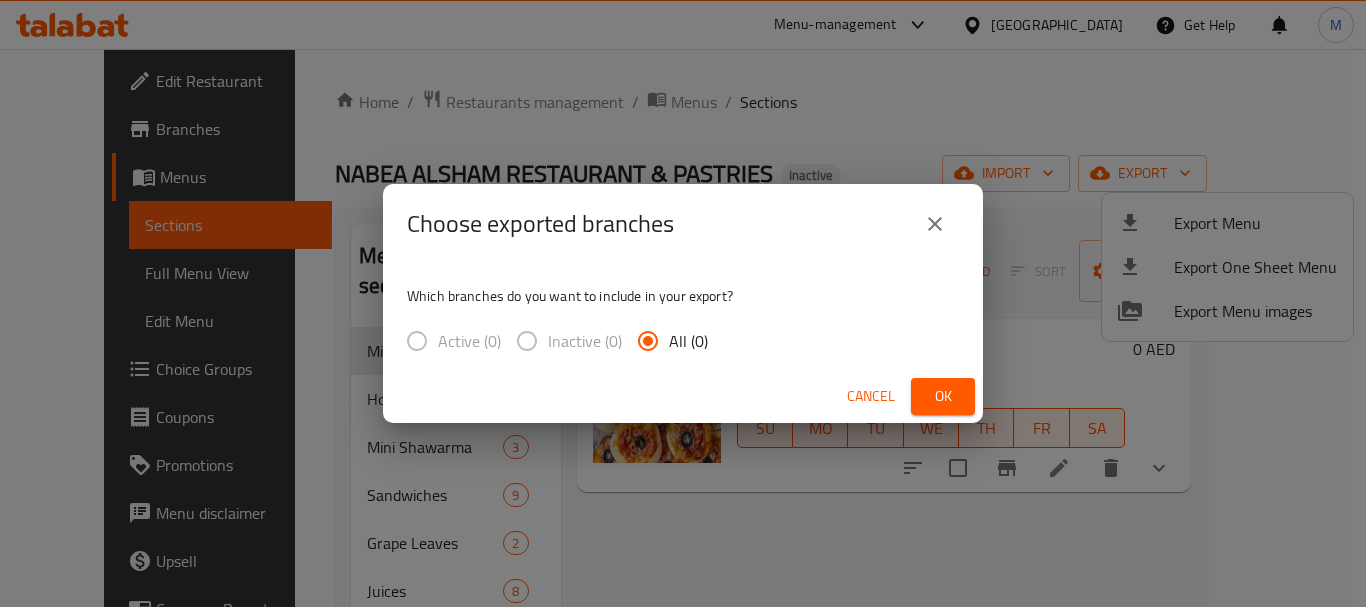 click on "Cancel" at bounding box center [871, 396] 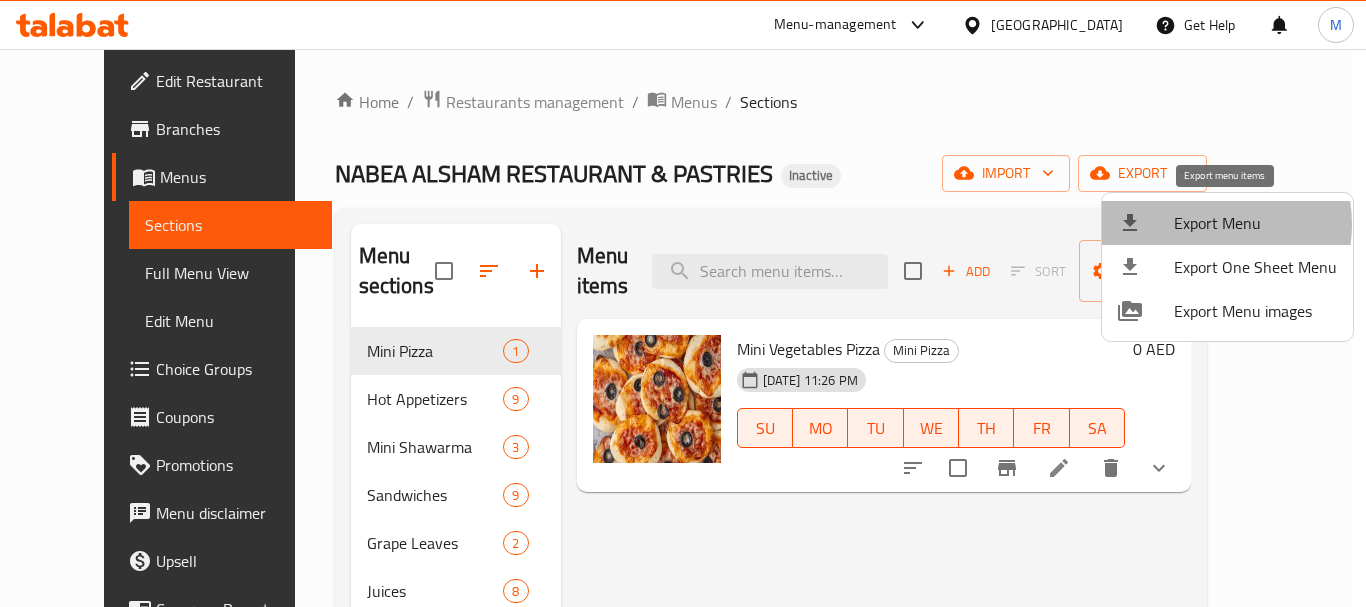 click on "Export Menu" at bounding box center (1255, 223) 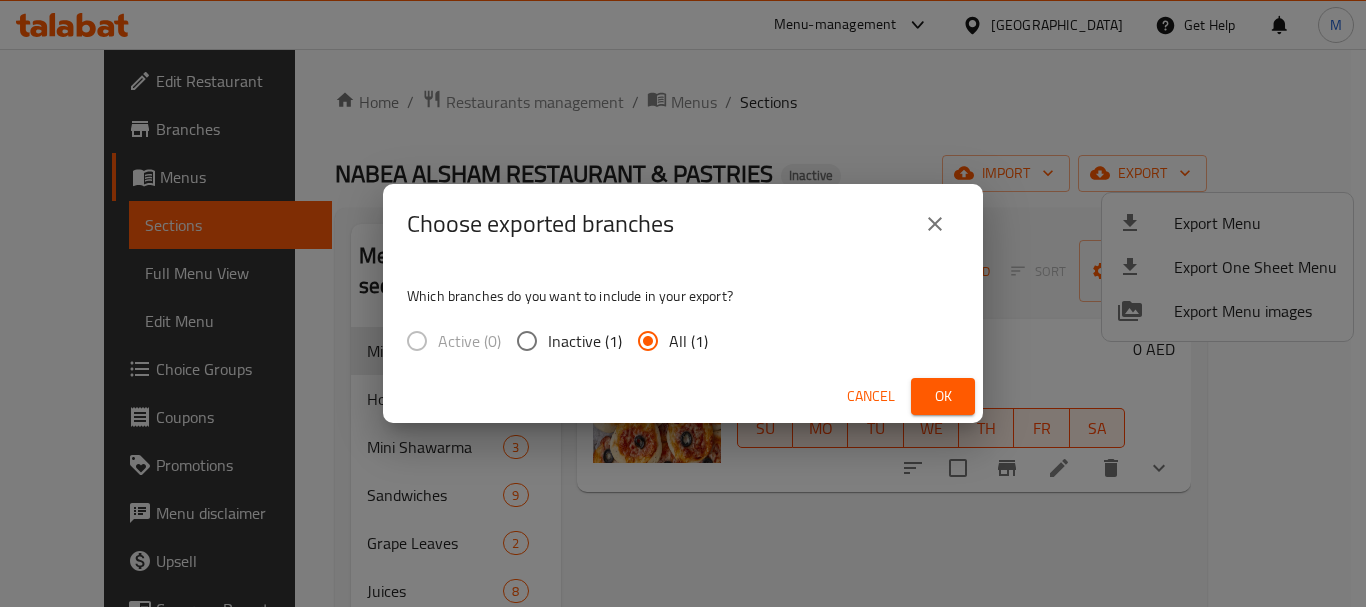 drag, startPoint x: 936, startPoint y: 397, endPoint x: 917, endPoint y: 397, distance: 19 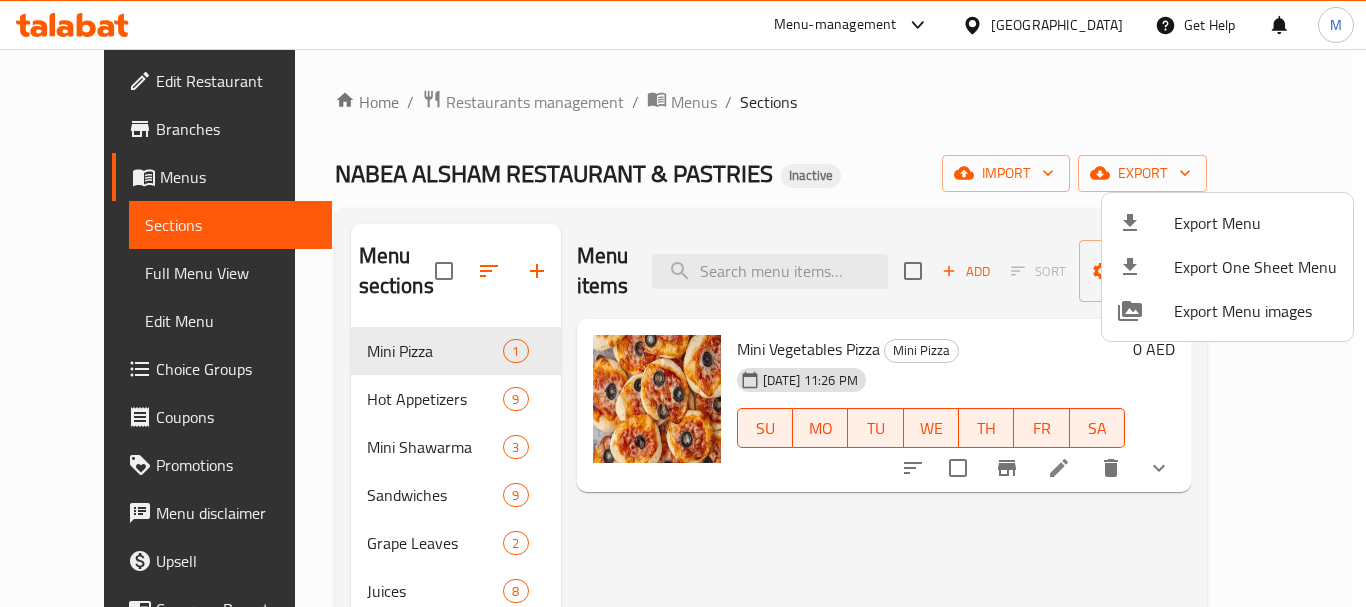 click at bounding box center [683, 303] 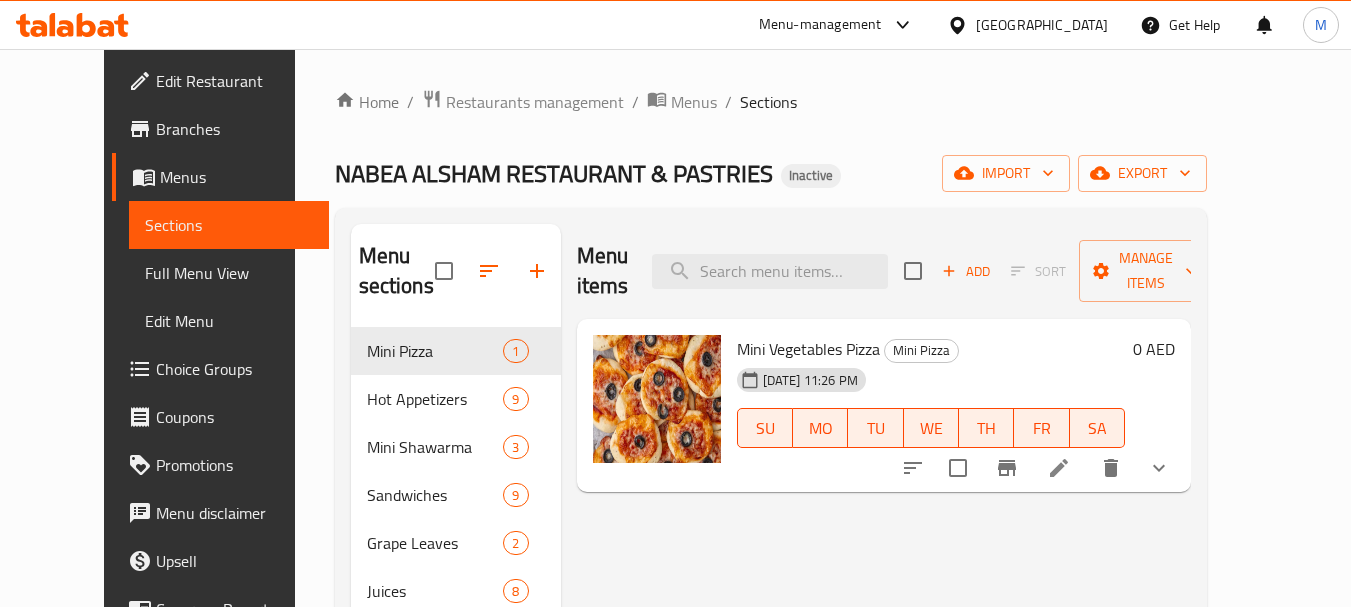 click on "[GEOGRAPHIC_DATA]" at bounding box center [1042, 25] 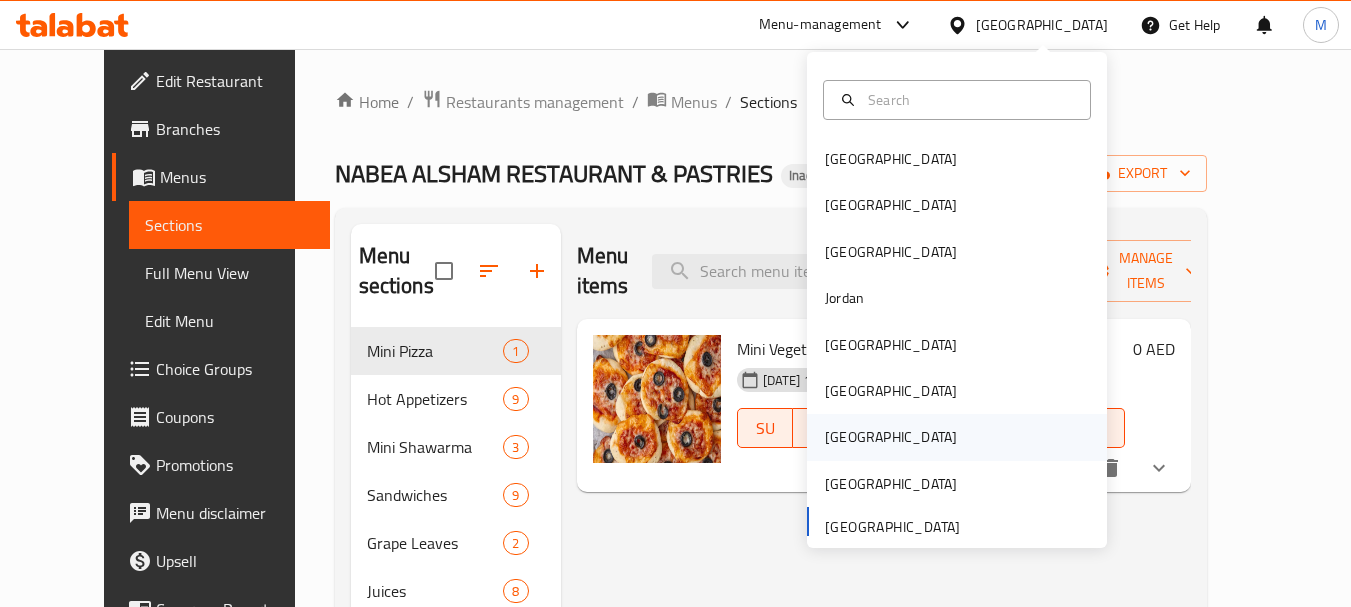 click on "Qatar" at bounding box center (891, 437) 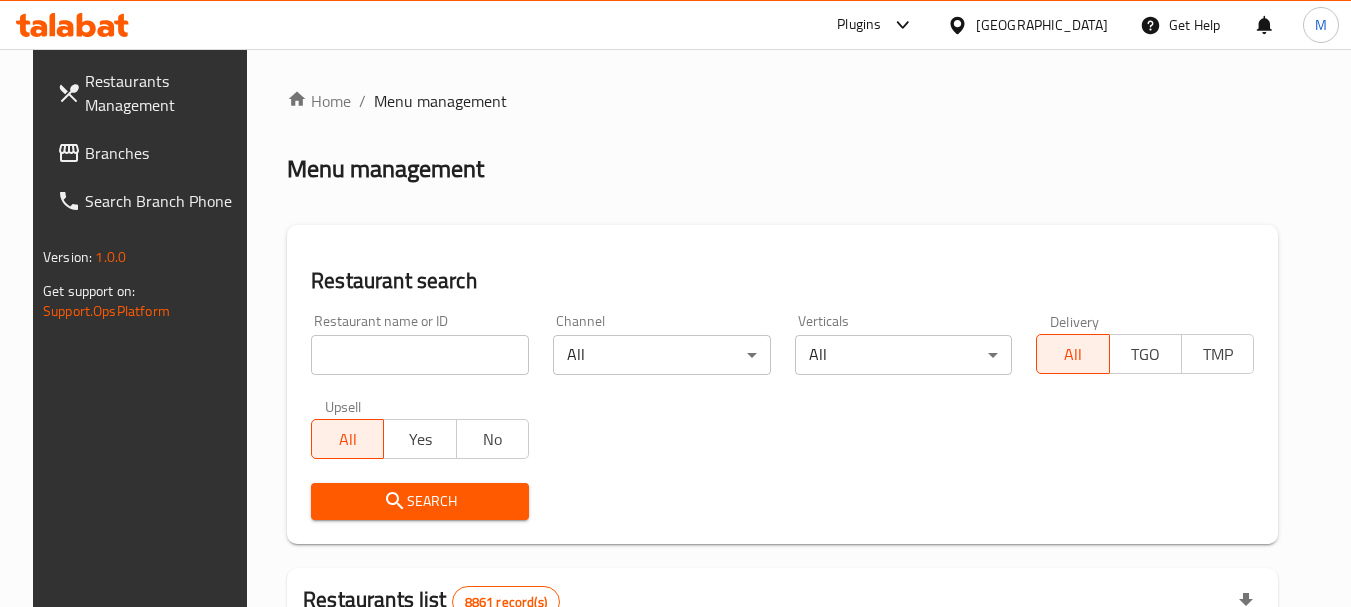 click at bounding box center (420, 355) 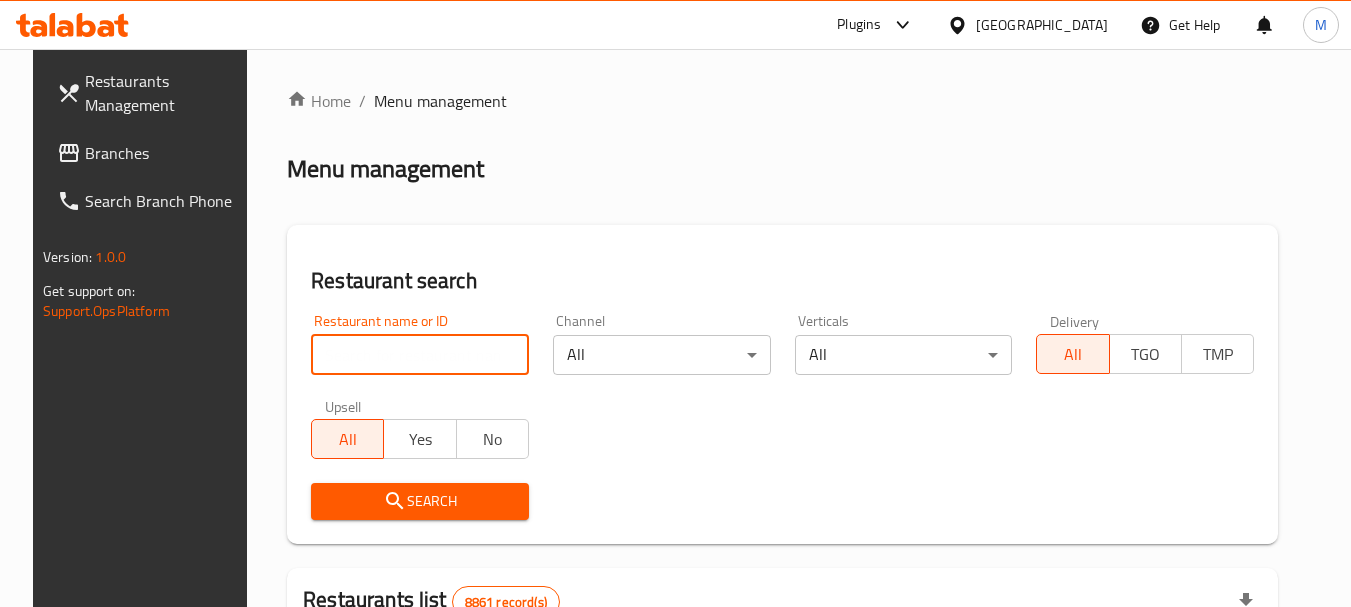 paste on "Salamath Restaurant" 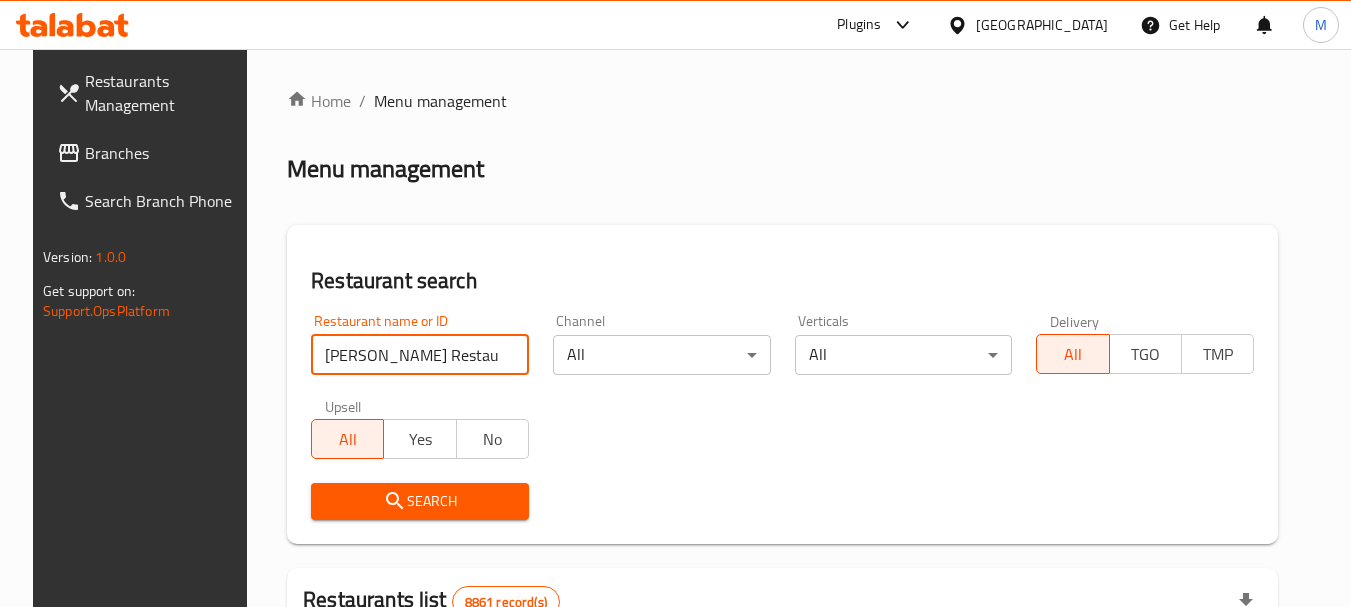 type on "Salamath Restaurant" 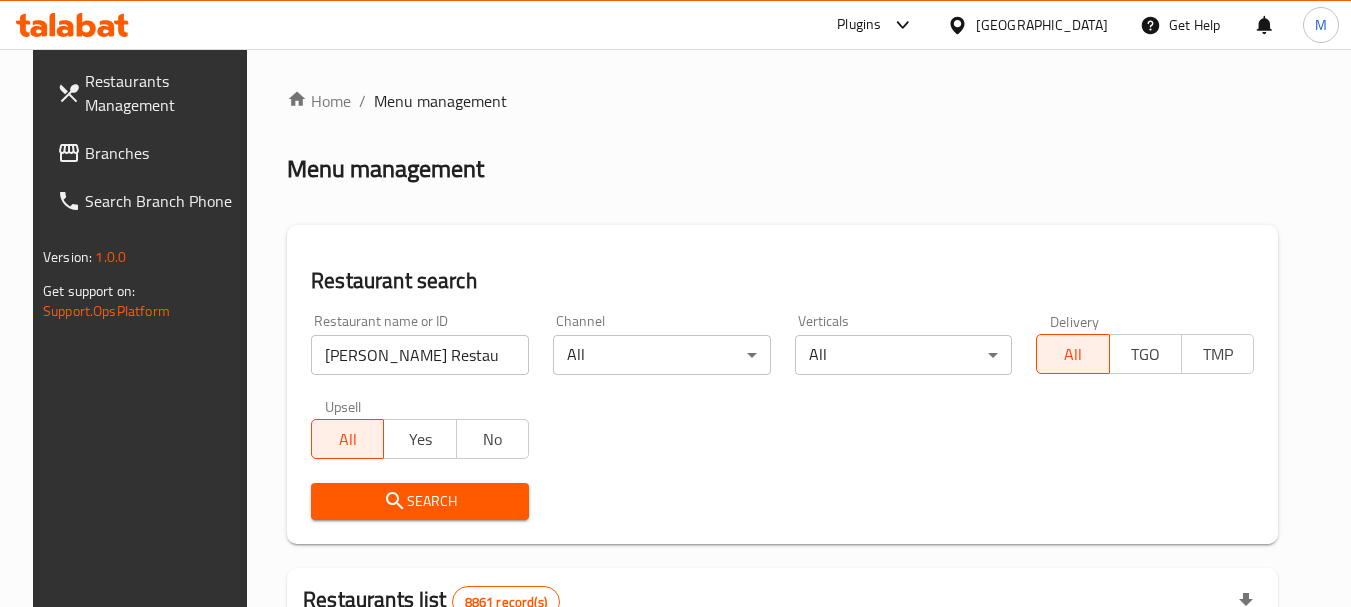 click on "Search" at bounding box center (420, 501) 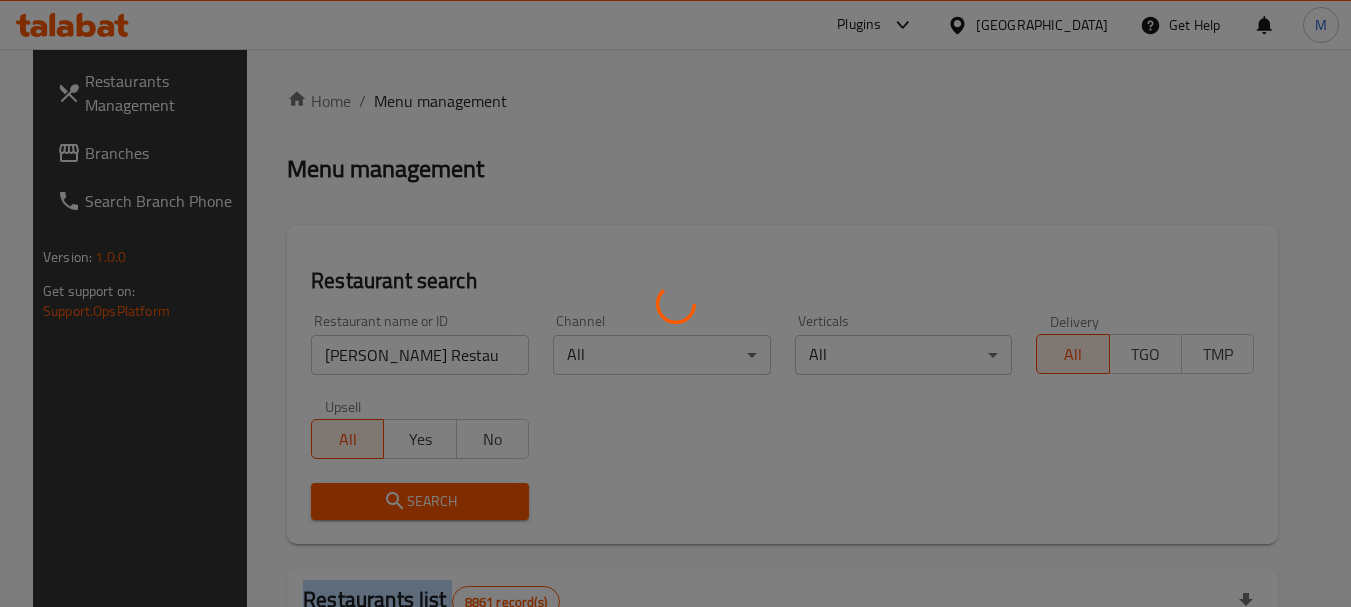 click at bounding box center (675, 303) 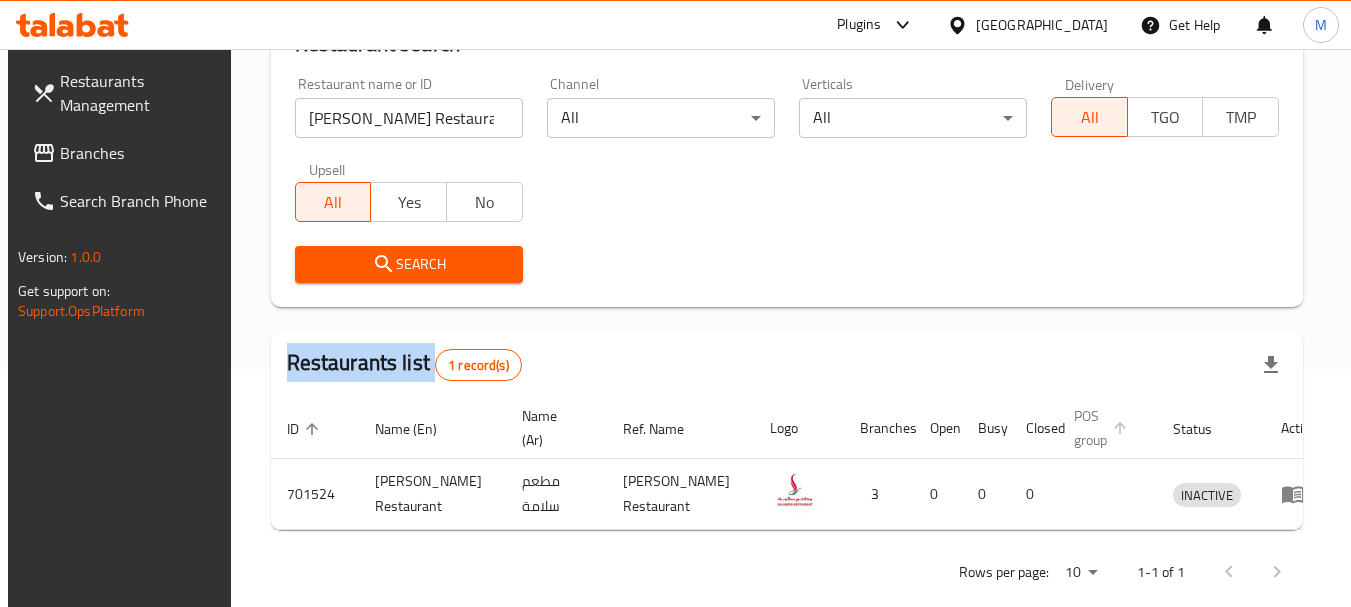 scroll, scrollTop: 268, scrollLeft: 0, axis: vertical 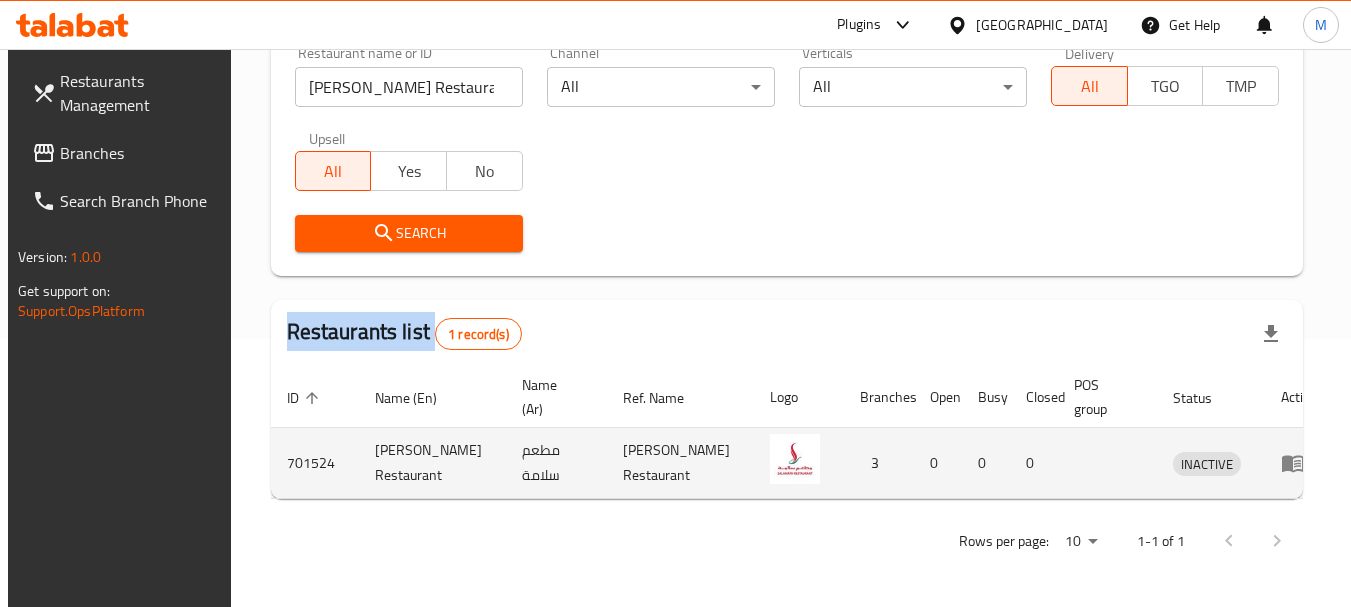click 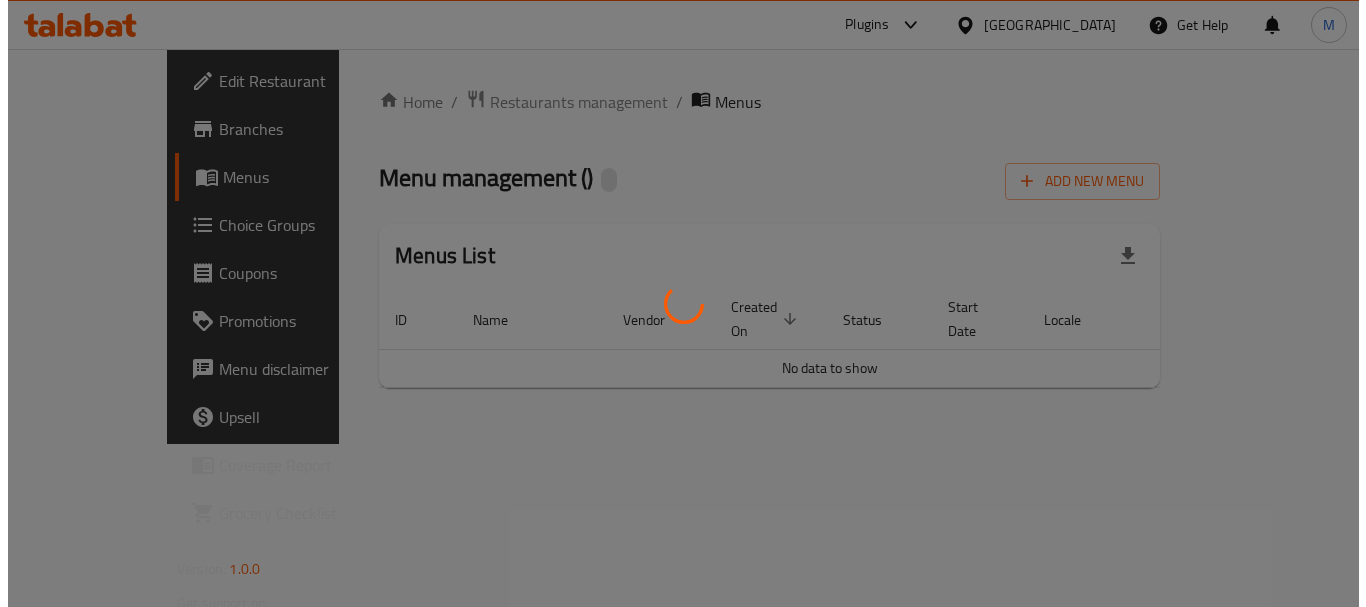 scroll, scrollTop: 0, scrollLeft: 0, axis: both 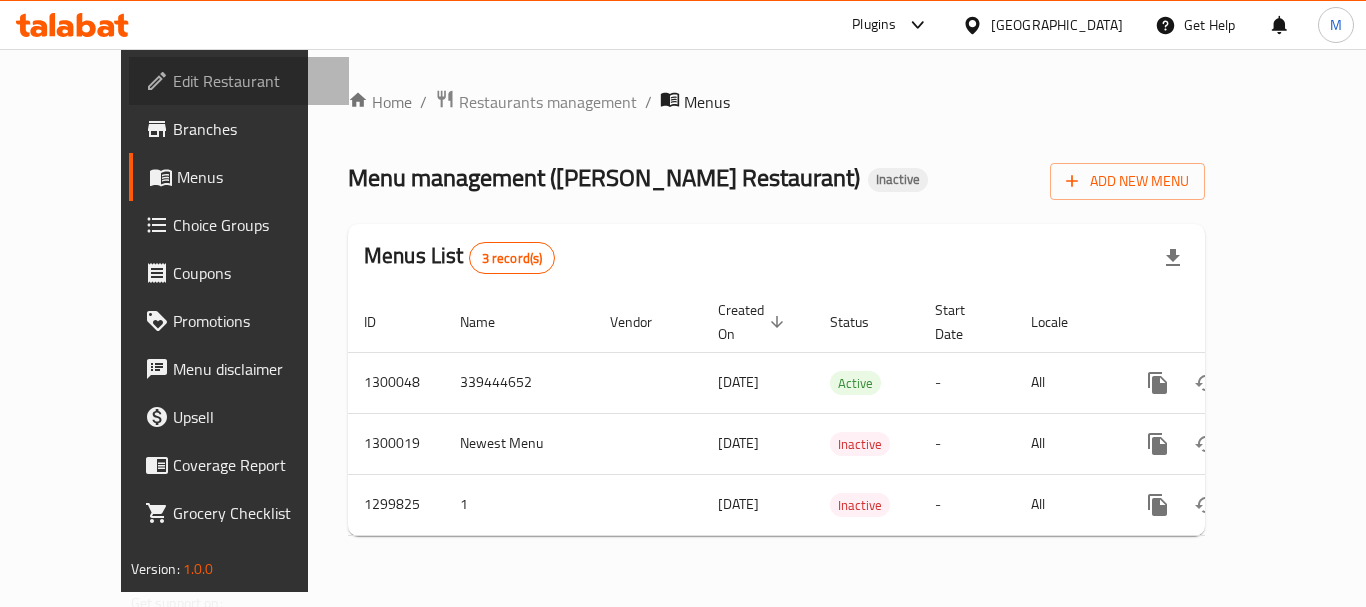 click on "Edit Restaurant" at bounding box center [253, 81] 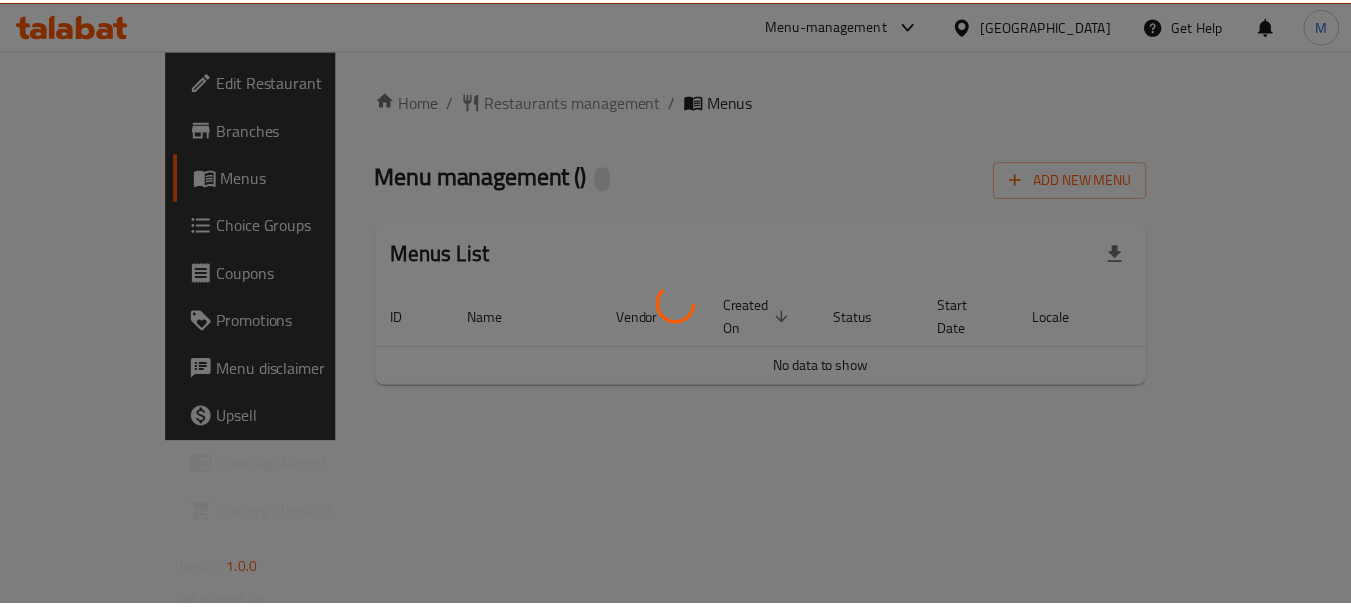 scroll, scrollTop: 0, scrollLeft: 0, axis: both 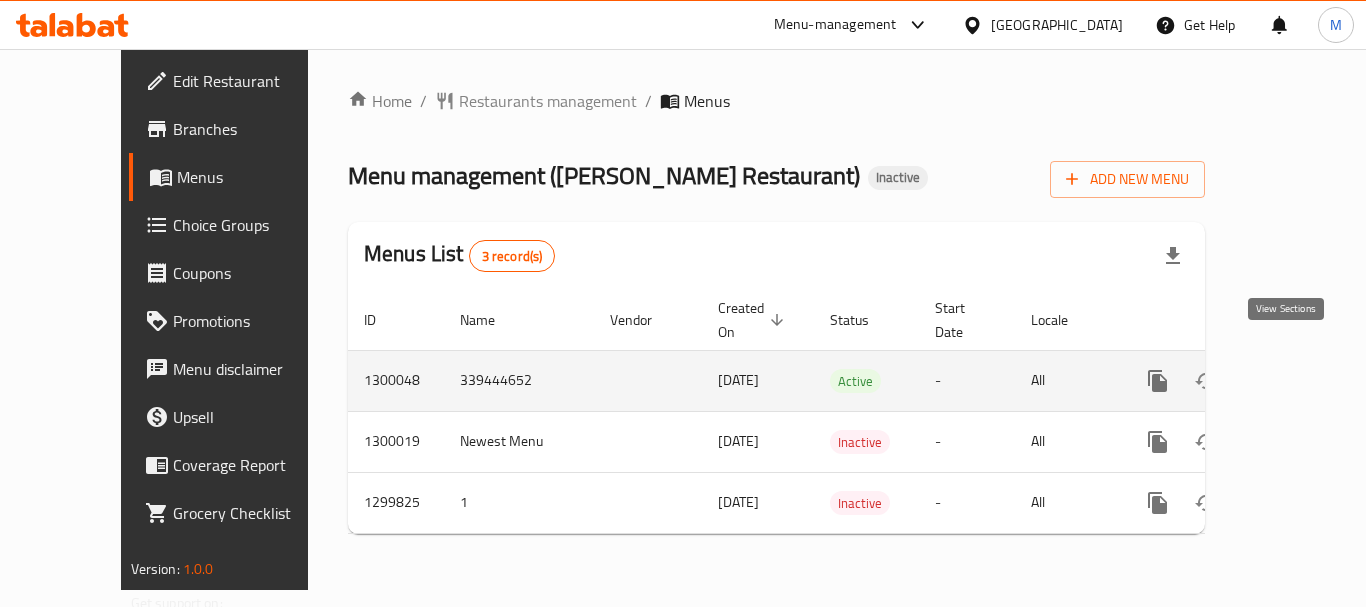 click 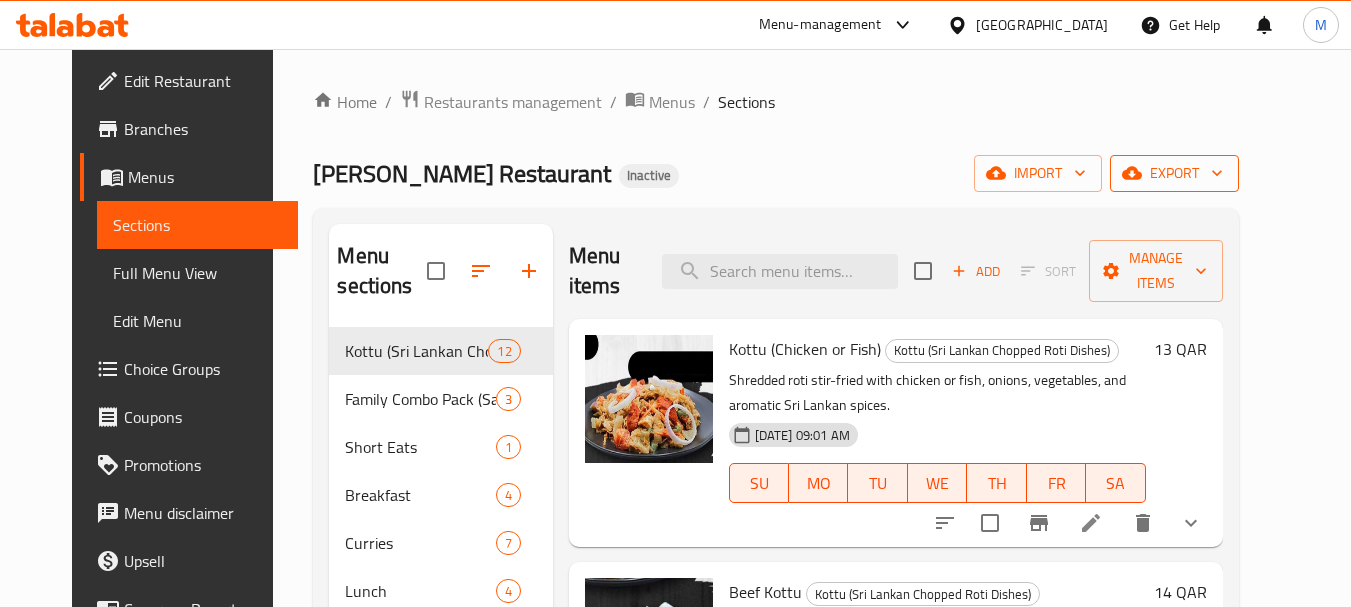 click on "export" at bounding box center (1174, 173) 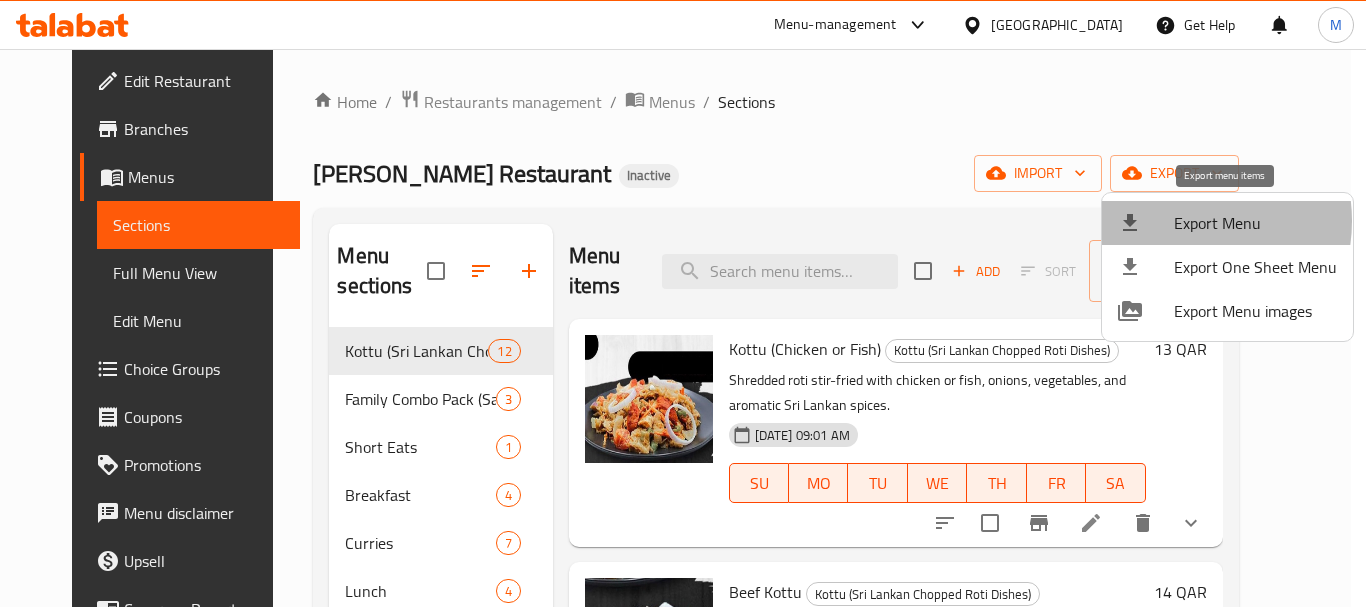 click on "Export Menu" at bounding box center [1255, 223] 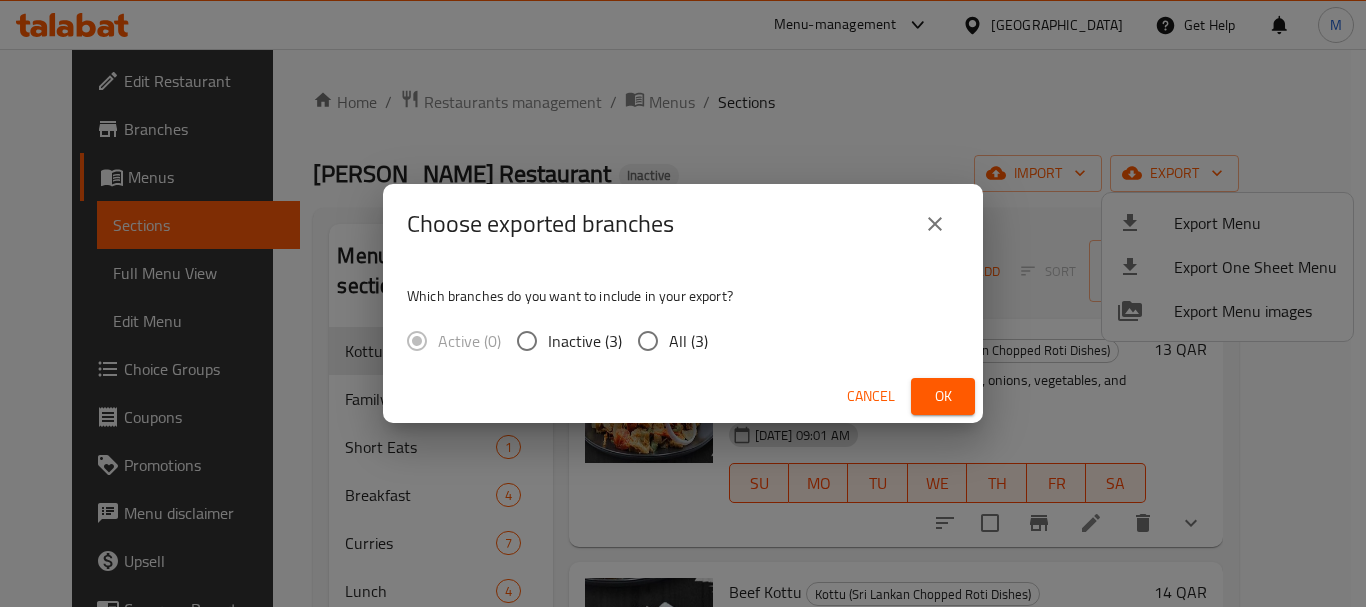 click on "All (3)" at bounding box center (688, 341) 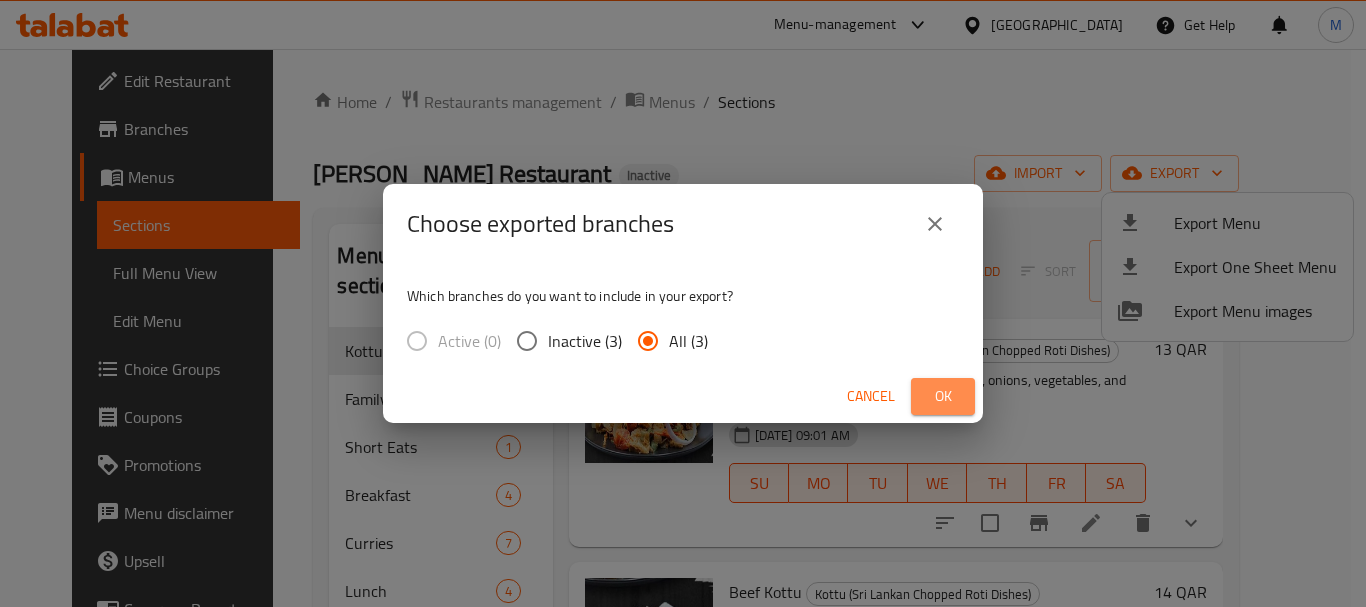 click on "Ok" at bounding box center [943, 396] 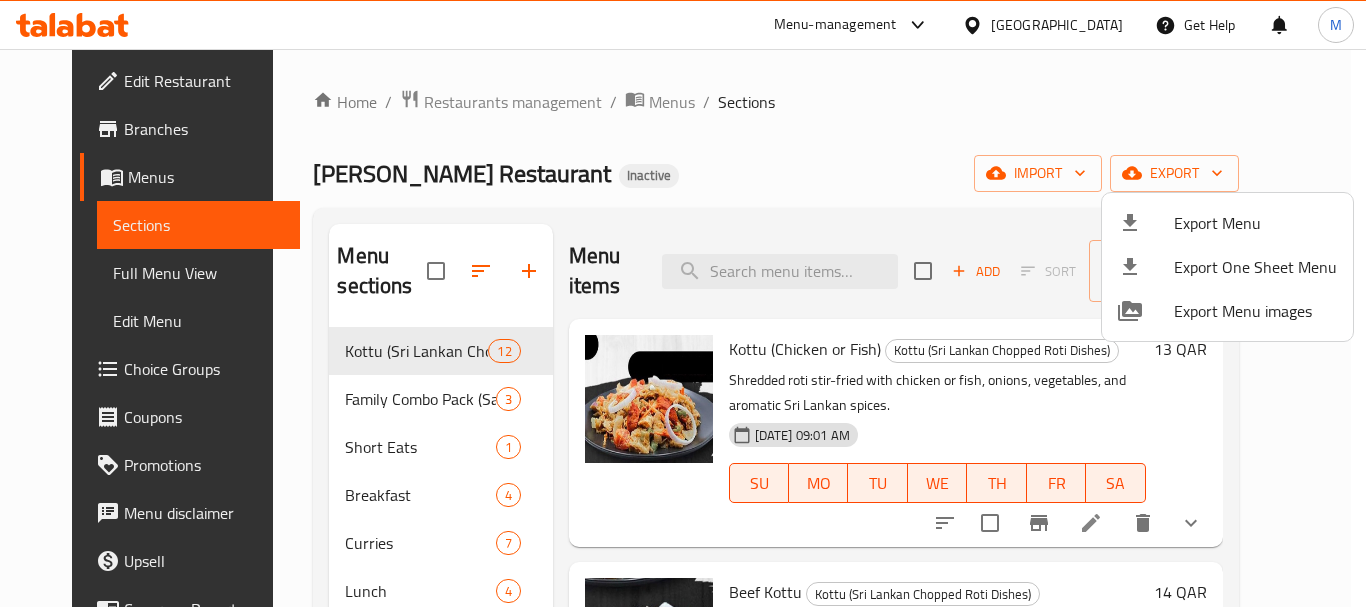click at bounding box center [683, 303] 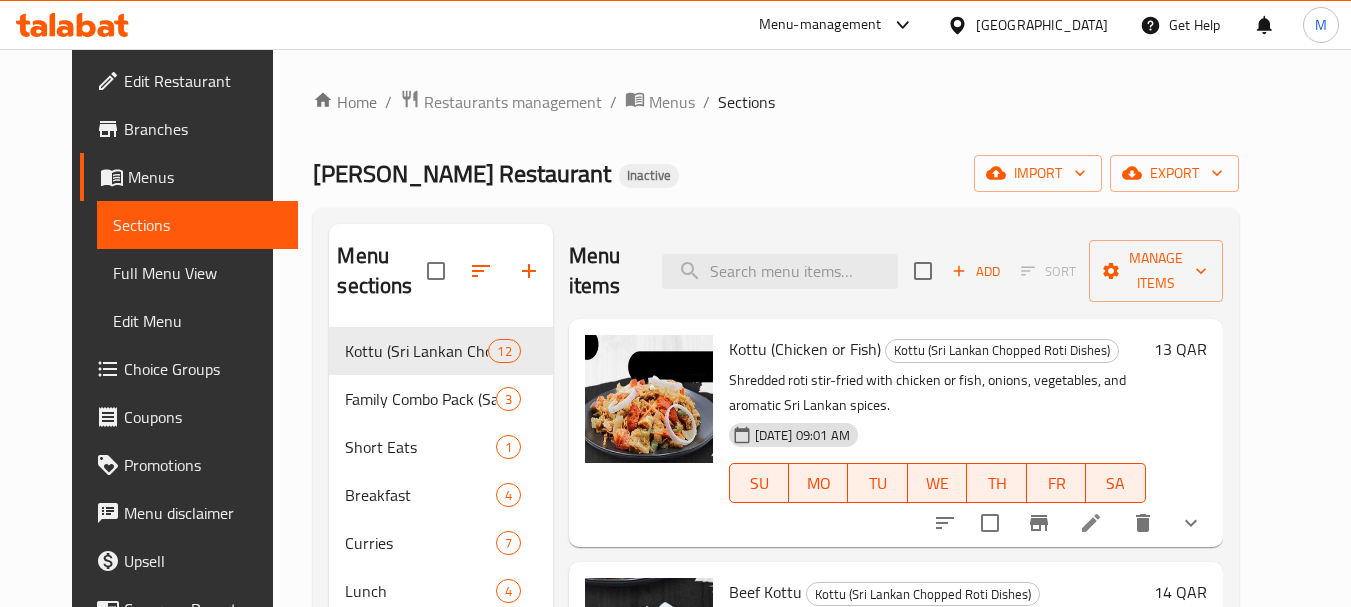 click on "Restaurants management" at bounding box center (513, 102) 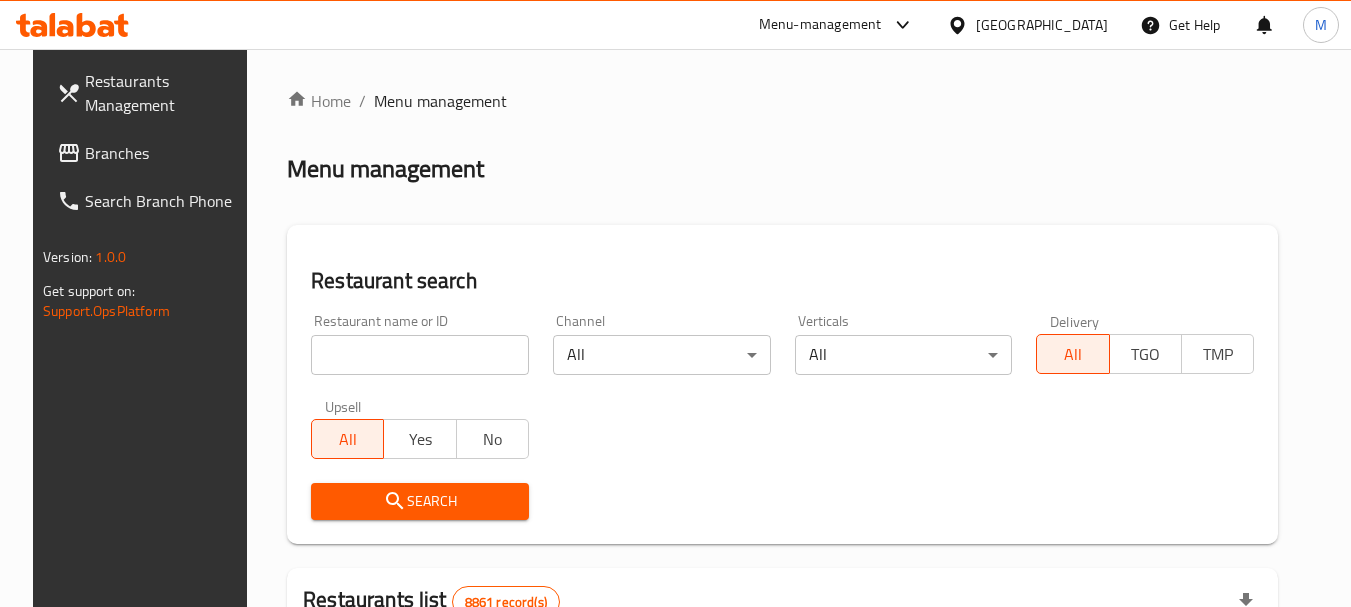 click 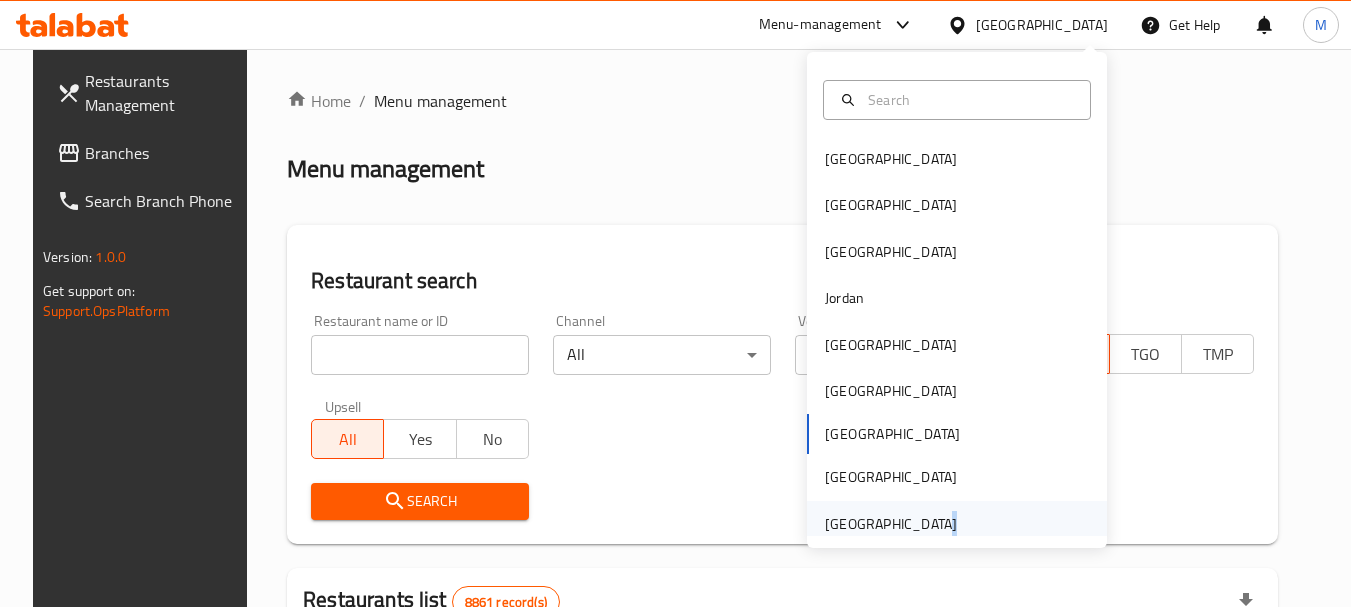 scroll, scrollTop: 11, scrollLeft: 0, axis: vertical 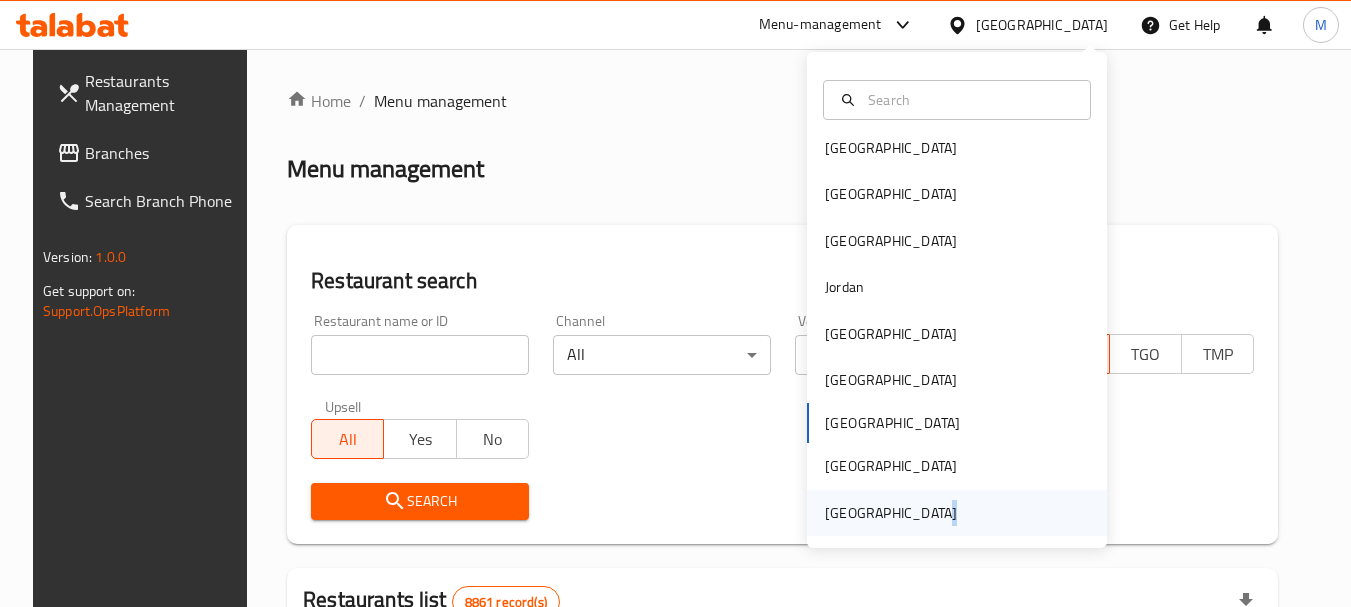 click on "[GEOGRAPHIC_DATA]" at bounding box center (891, 513) 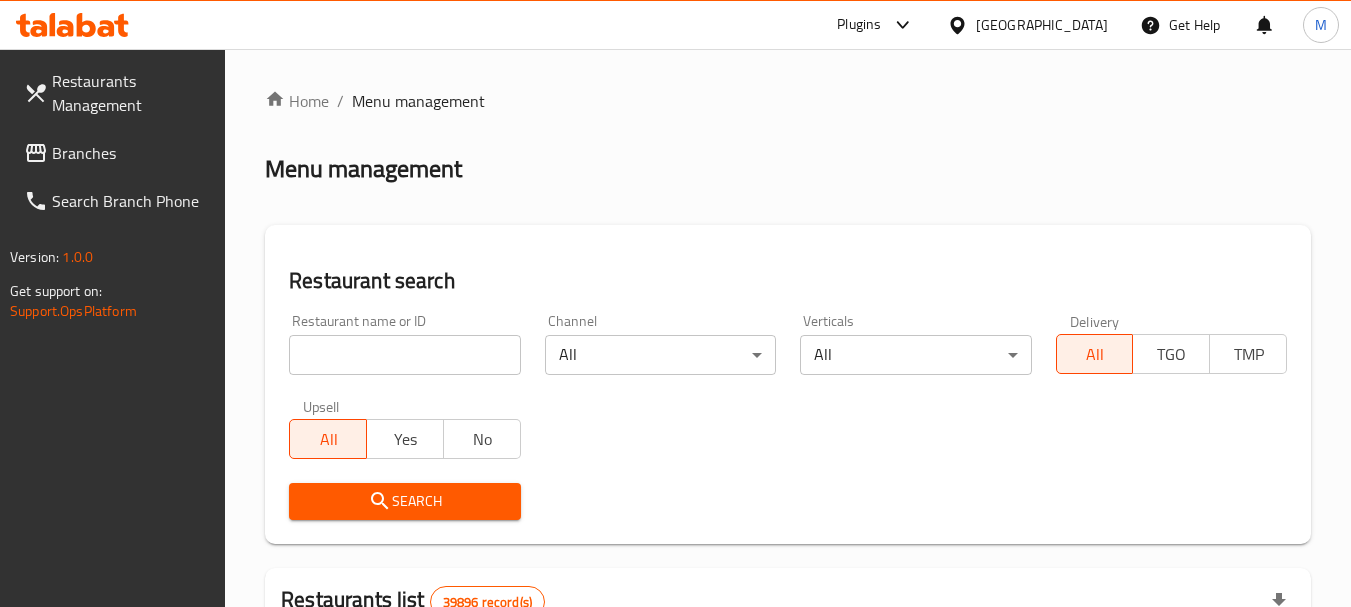 click at bounding box center [404, 355] 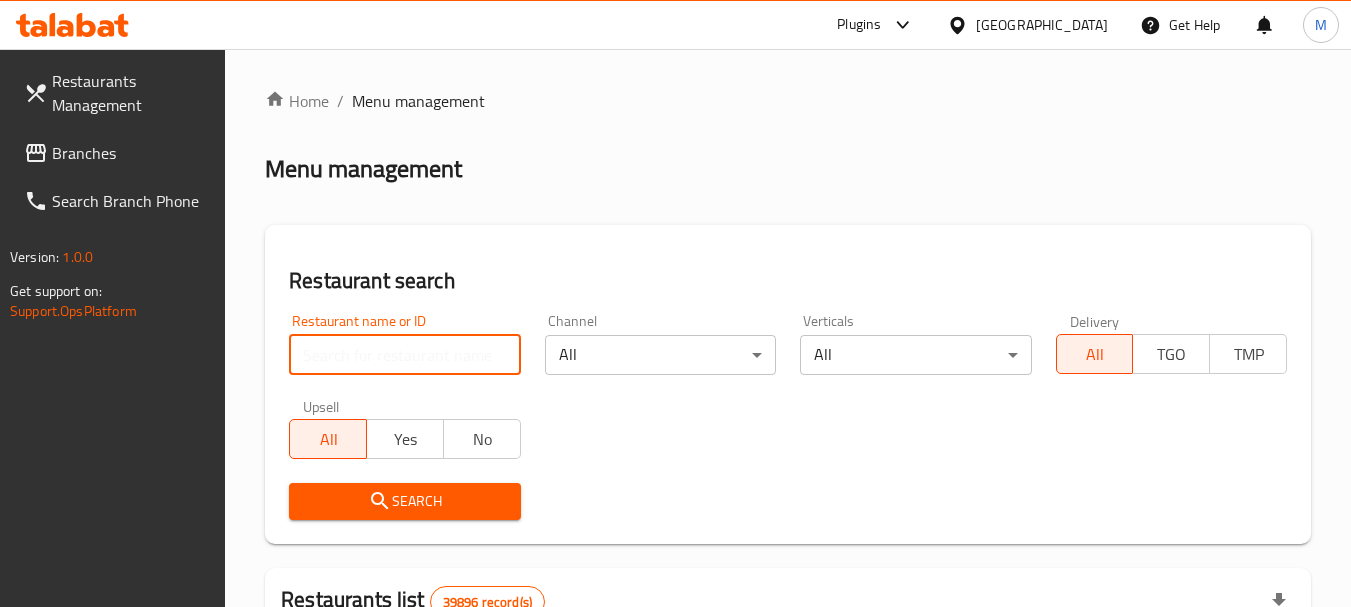 paste on "Happy Summer" 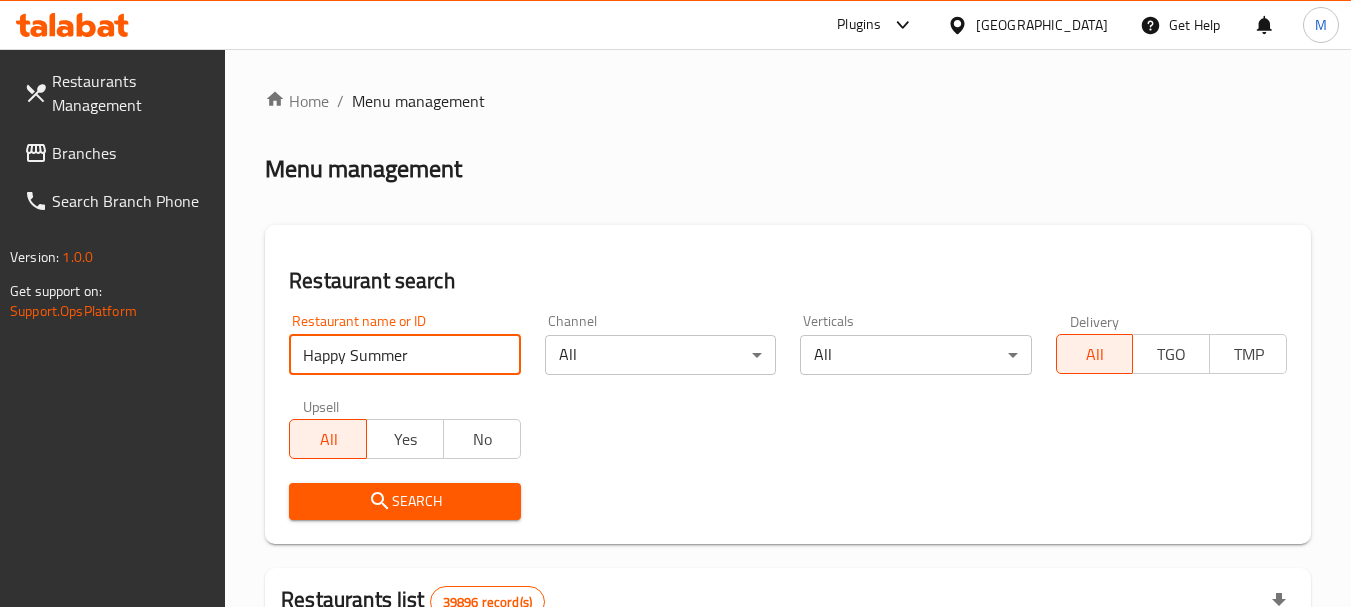 type on "Happy Summer" 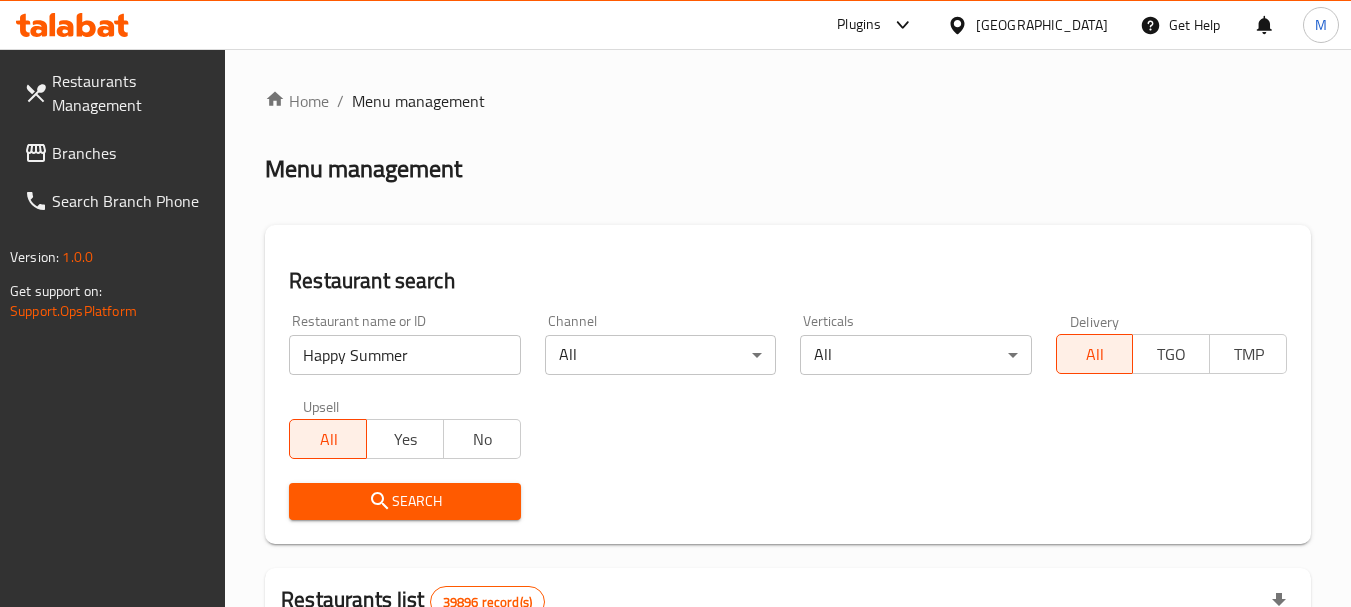 click on "Search" at bounding box center [404, 501] 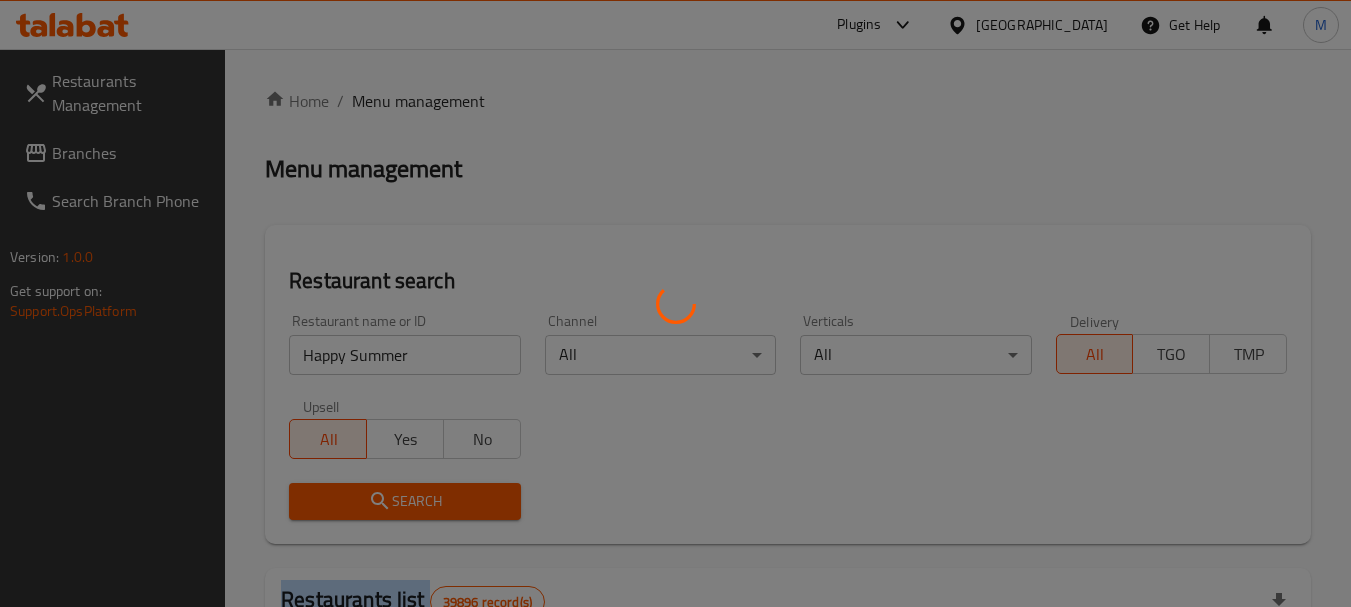 click at bounding box center (675, 303) 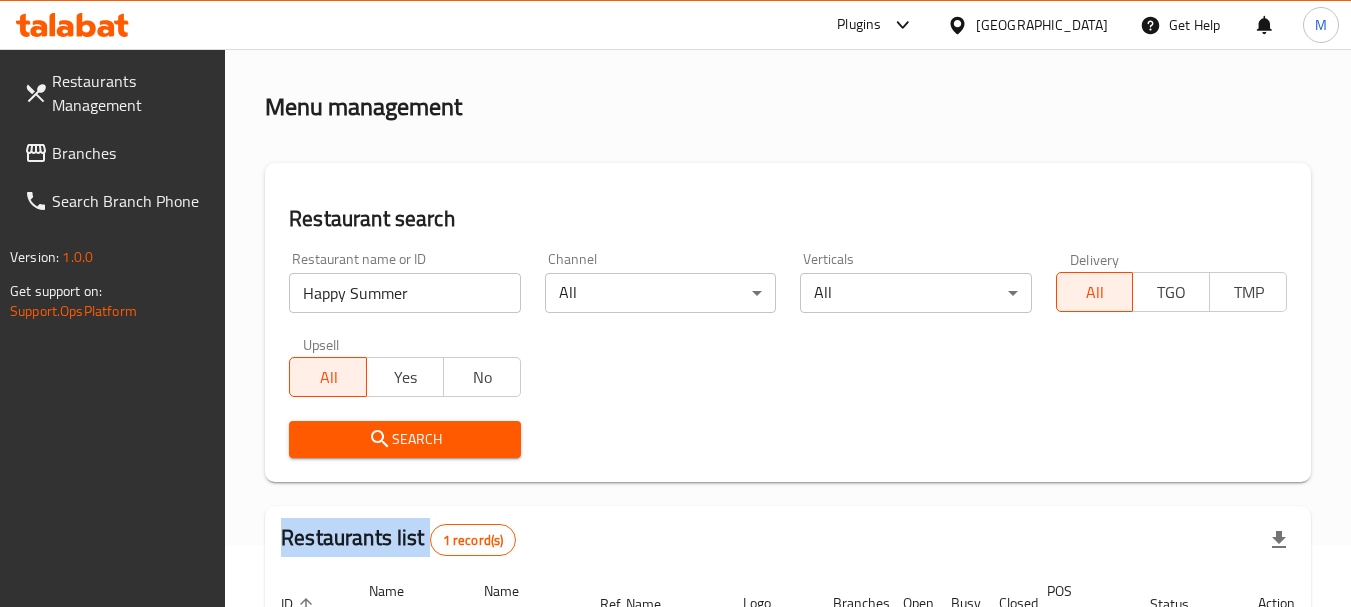 scroll, scrollTop: 285, scrollLeft: 0, axis: vertical 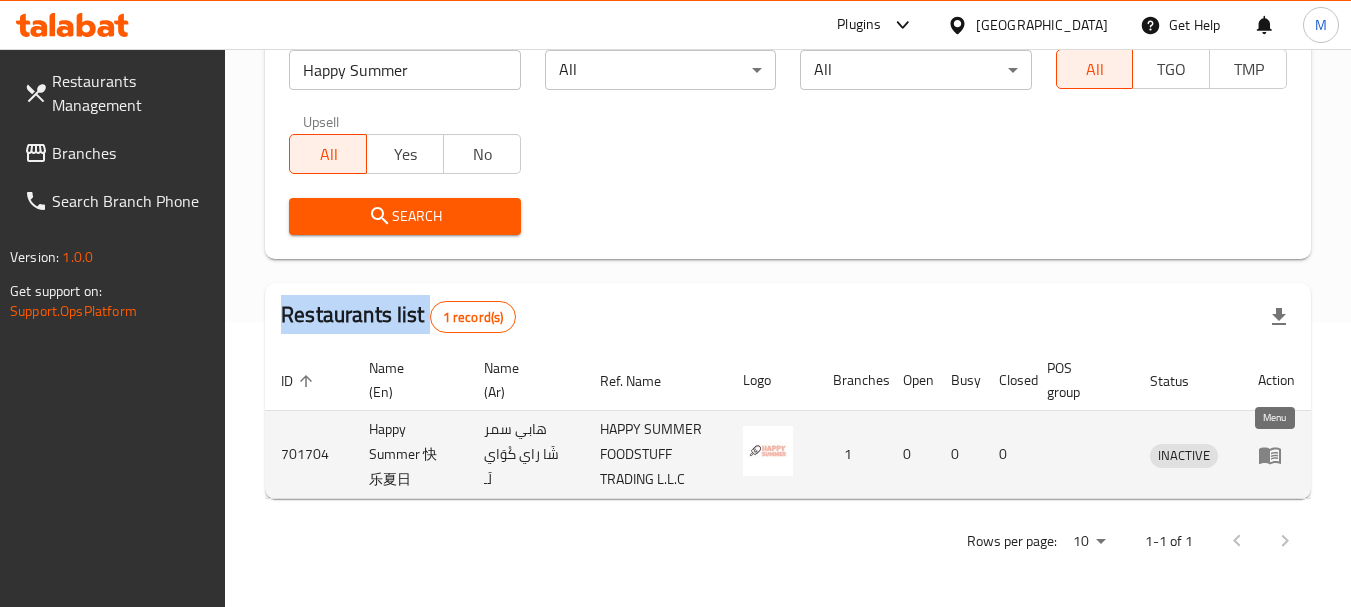 click 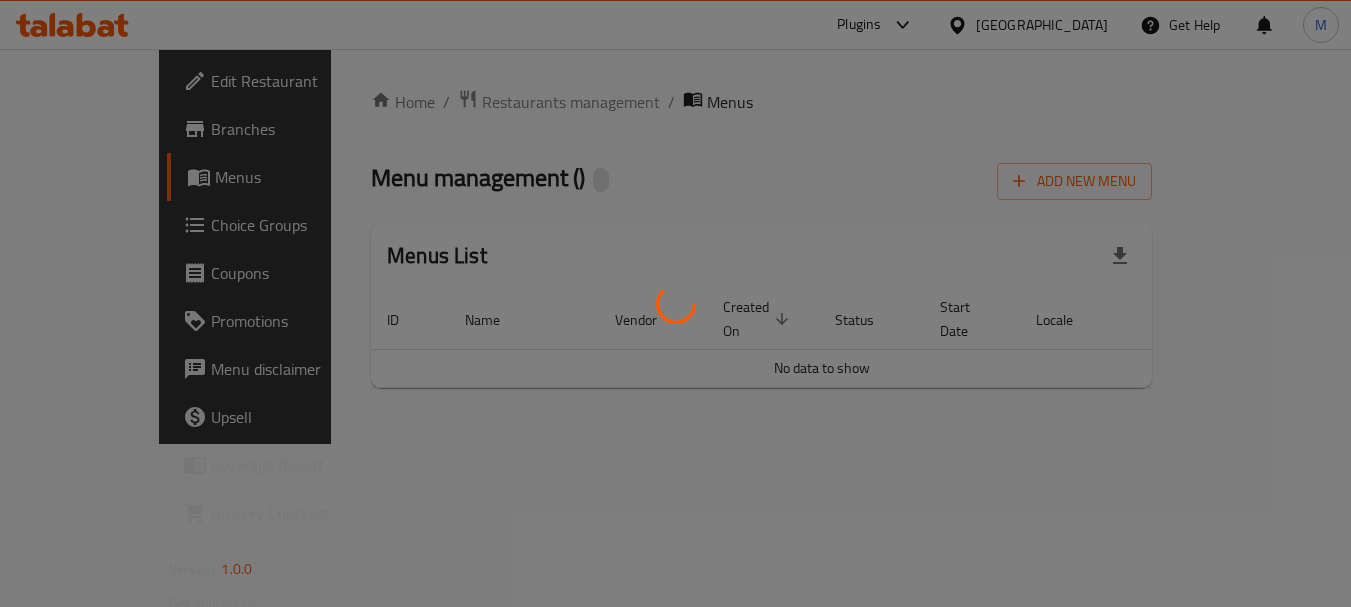 scroll, scrollTop: 0, scrollLeft: 0, axis: both 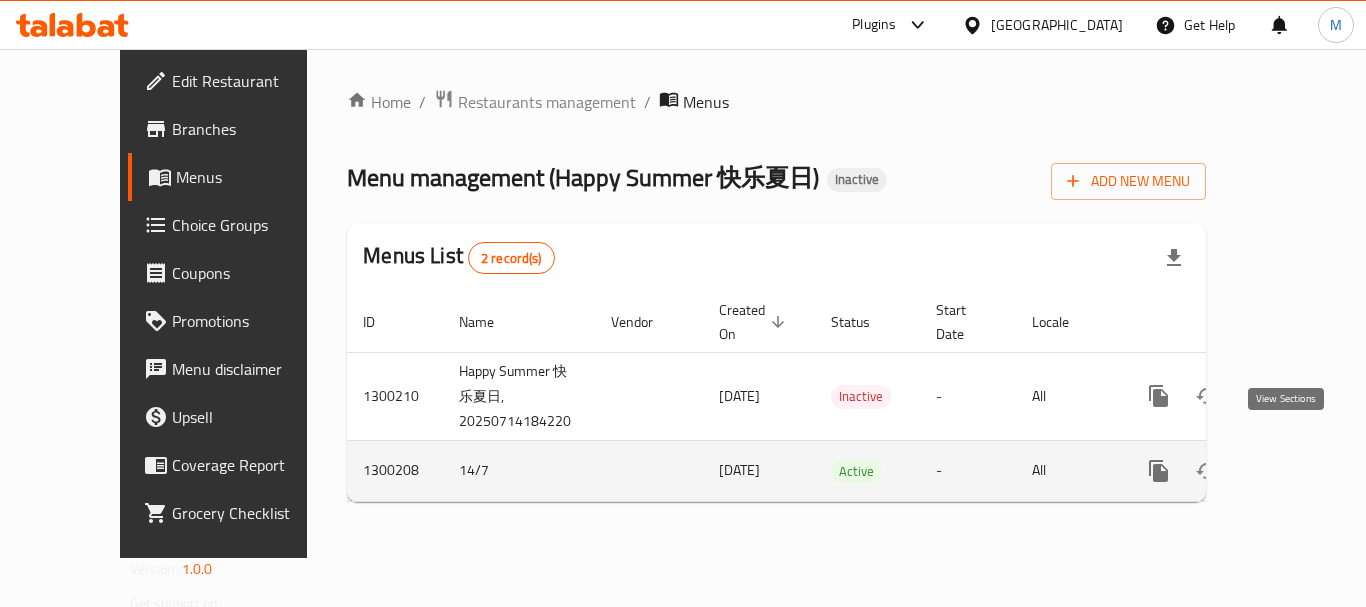 click 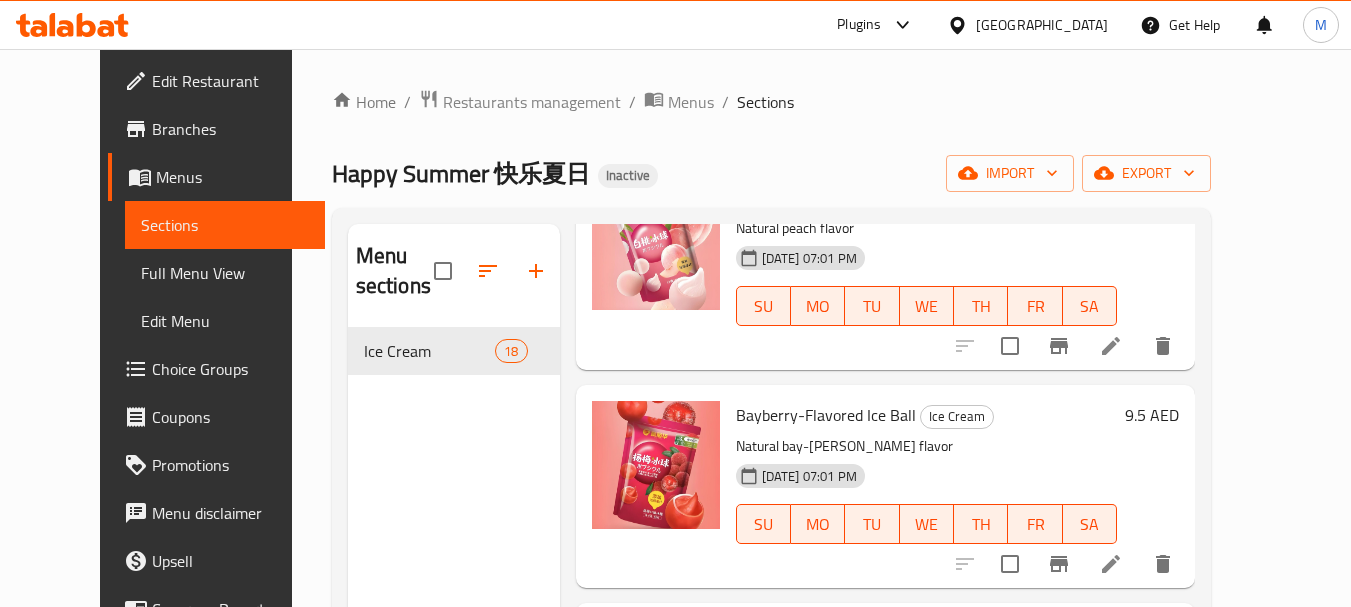 scroll, scrollTop: 3455, scrollLeft: 0, axis: vertical 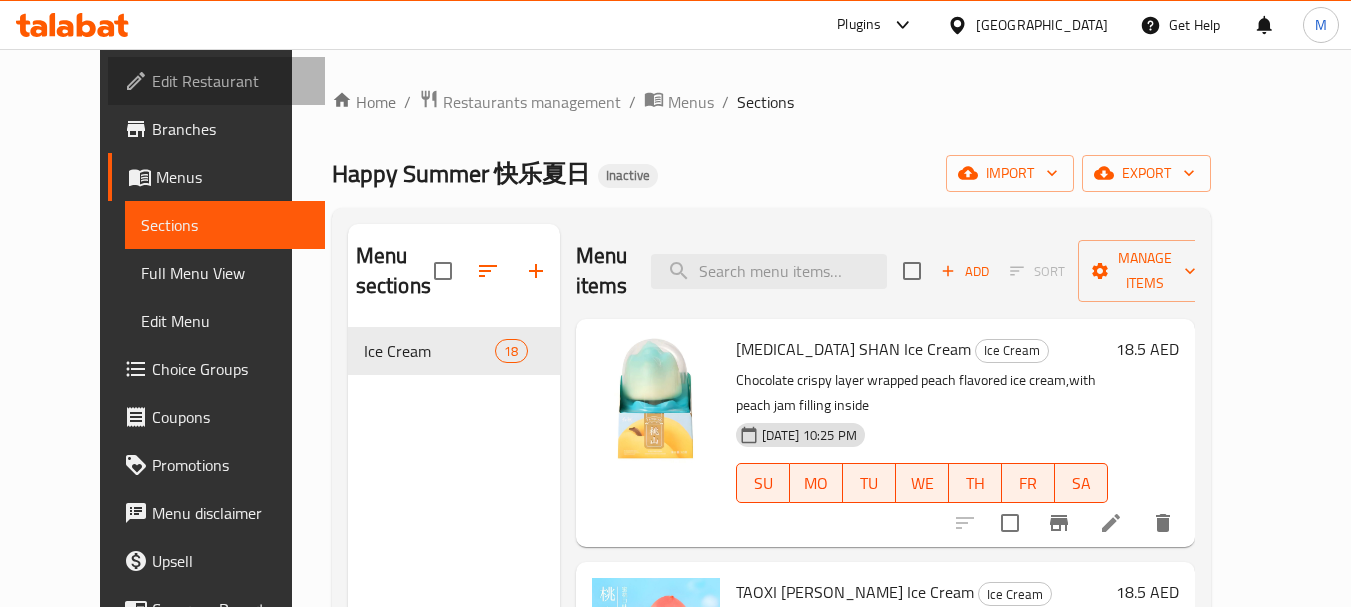 click on "Edit Restaurant" at bounding box center [231, 81] 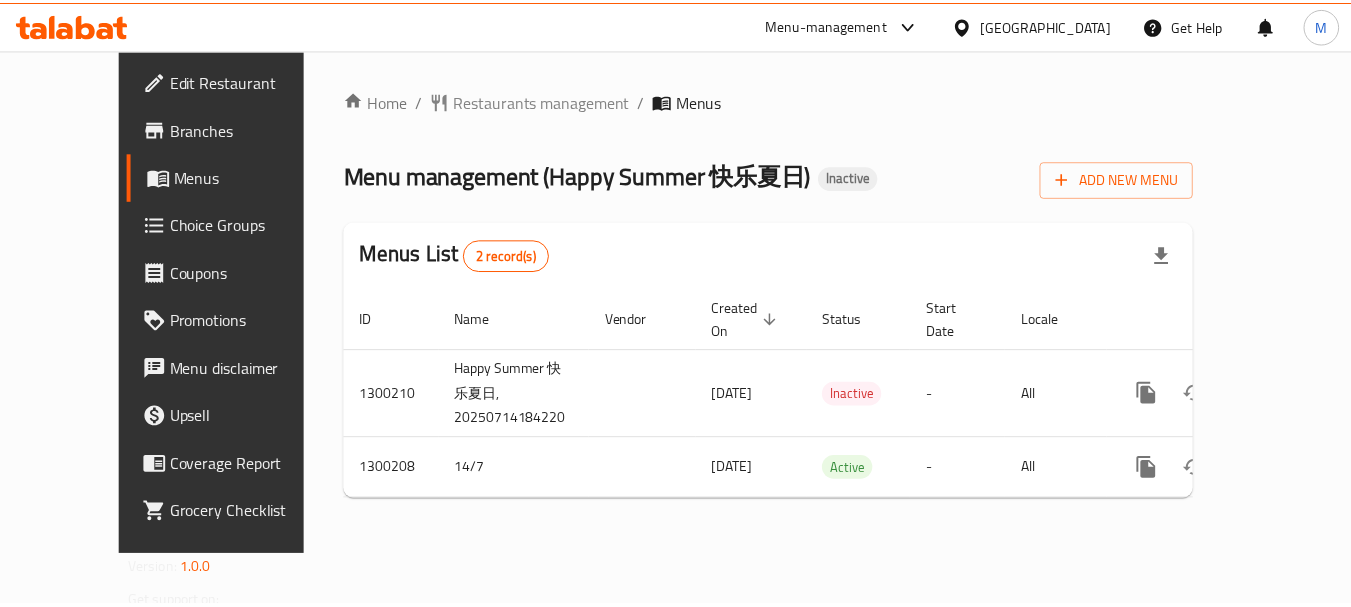 scroll, scrollTop: 0, scrollLeft: 0, axis: both 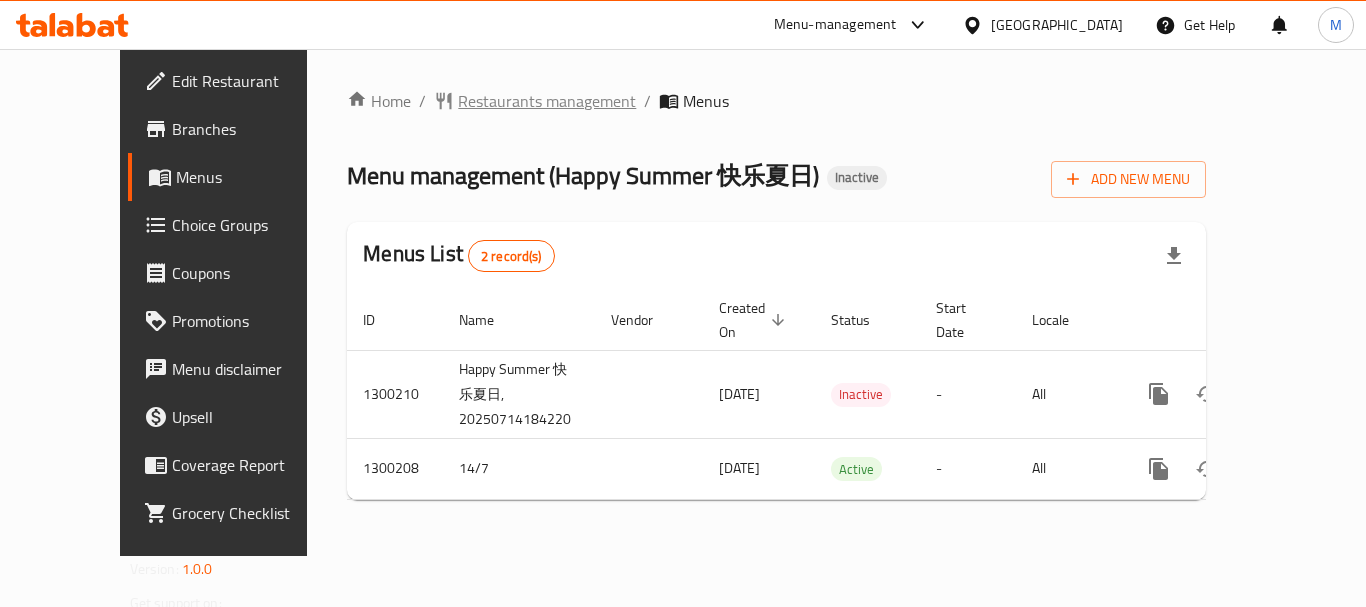 click on "Restaurants management" at bounding box center (547, 101) 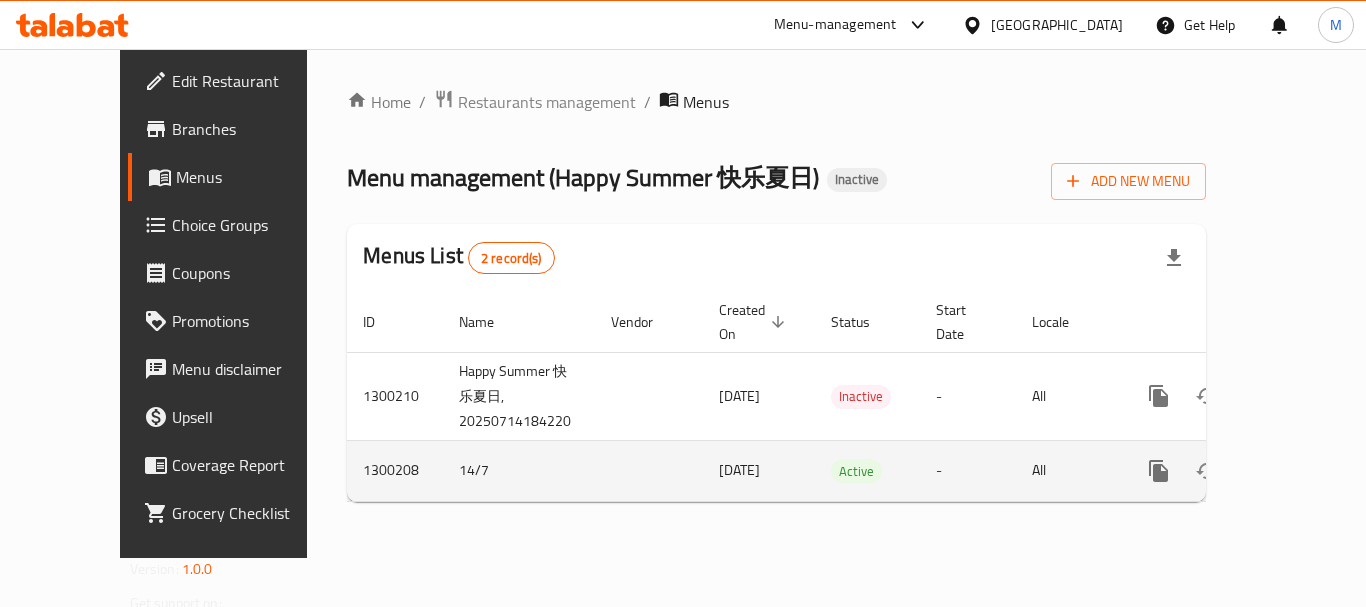 scroll, scrollTop: 0, scrollLeft: 0, axis: both 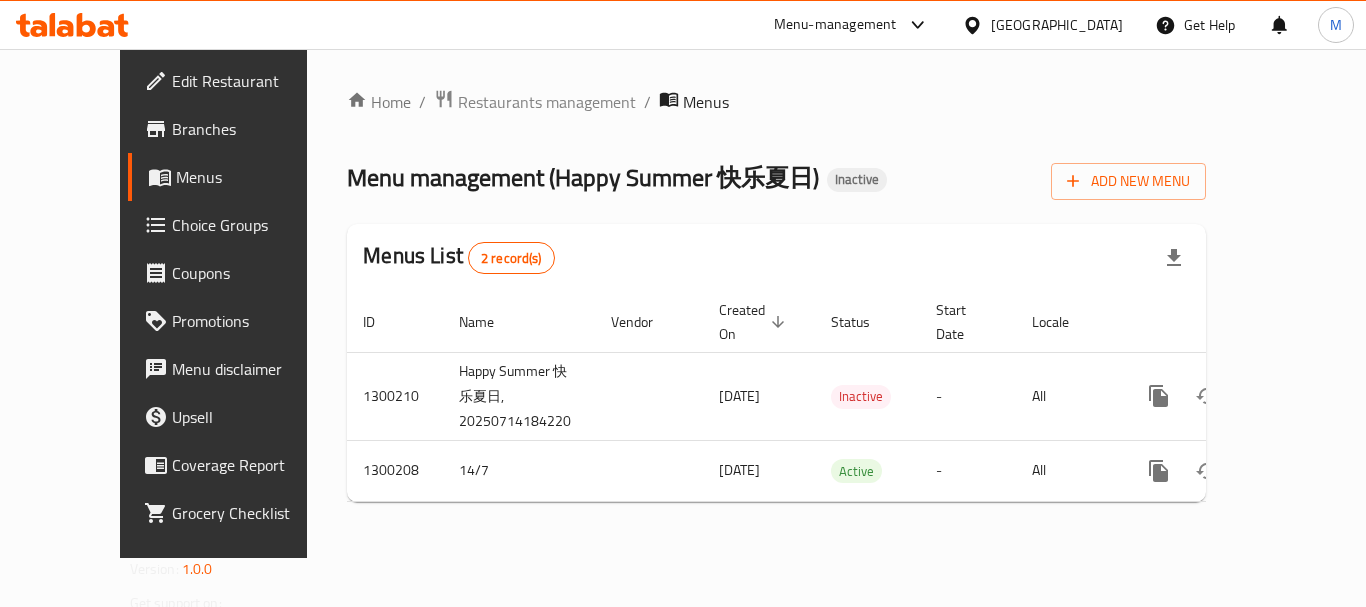 click on "Edit Restaurant" at bounding box center (252, 81) 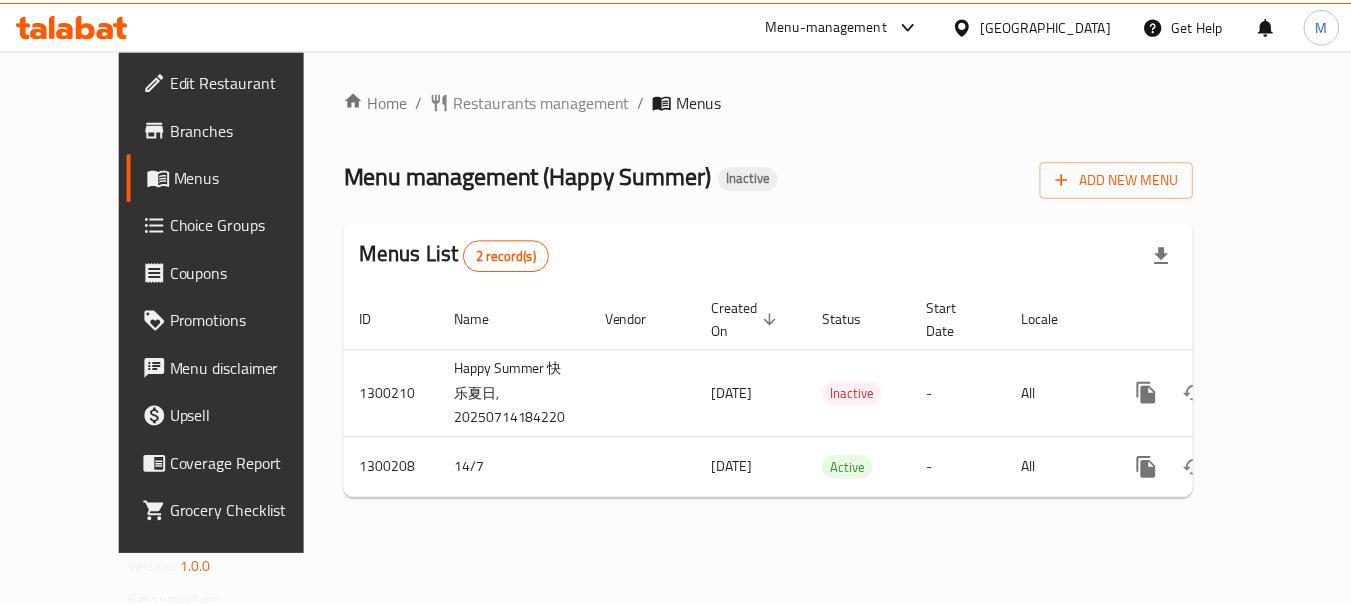 scroll, scrollTop: 0, scrollLeft: 0, axis: both 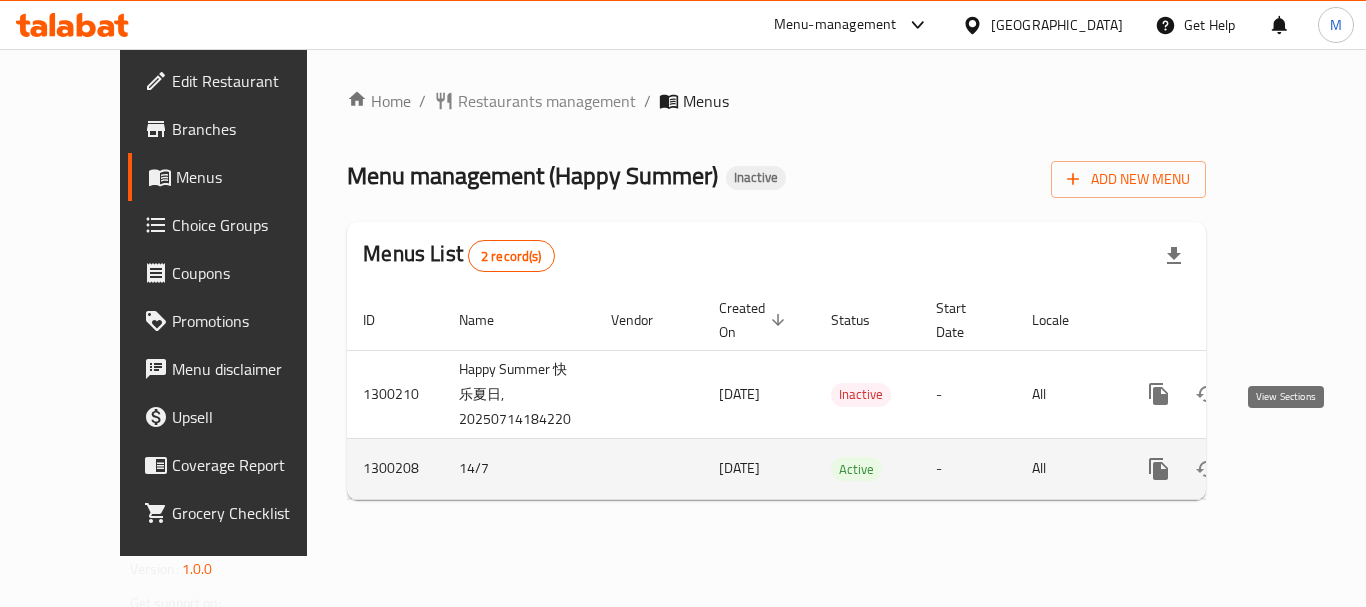 click 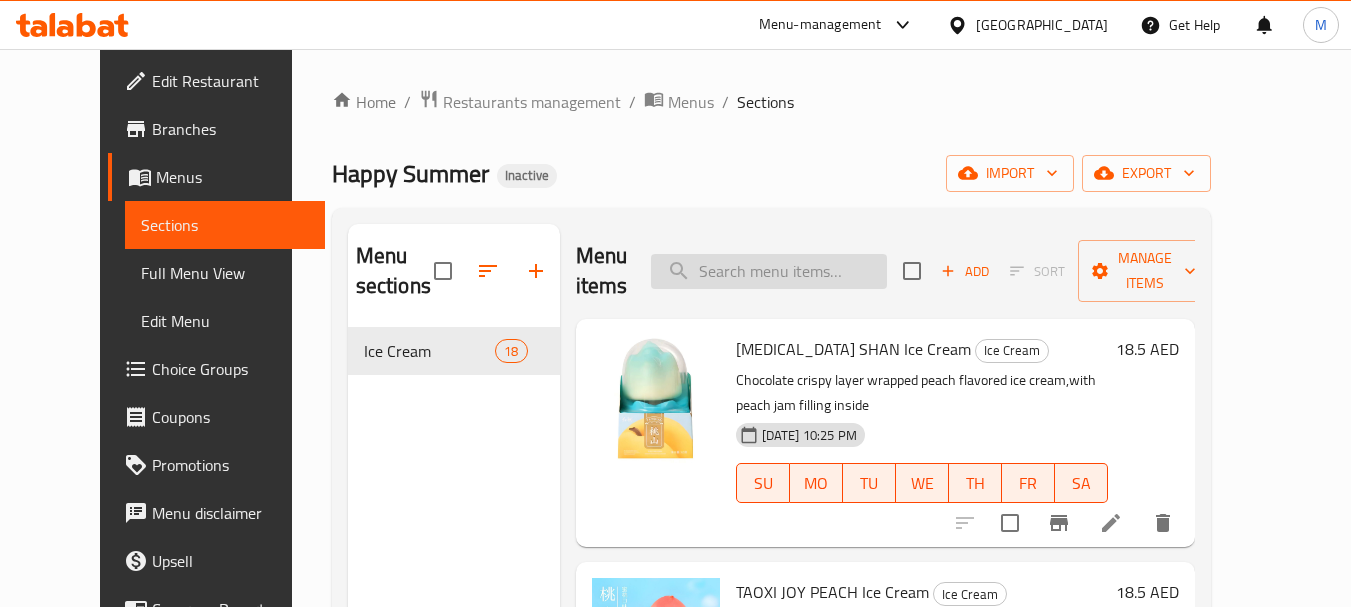 click at bounding box center [769, 271] 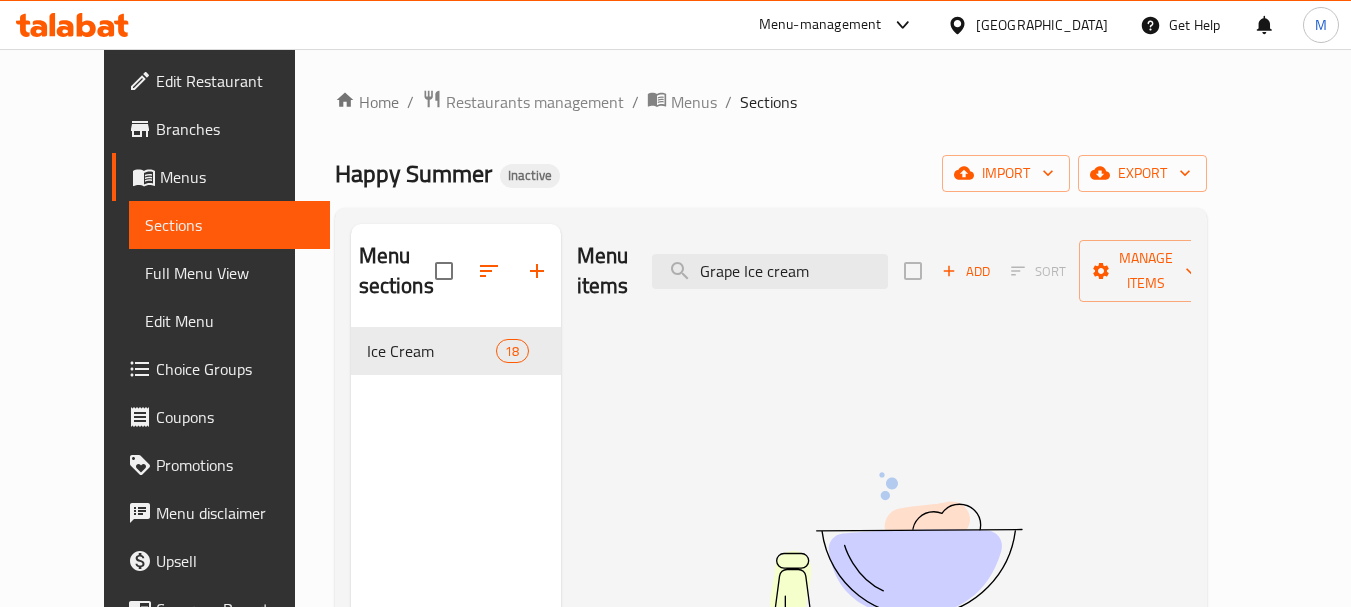 type on "Grape Ice cream" 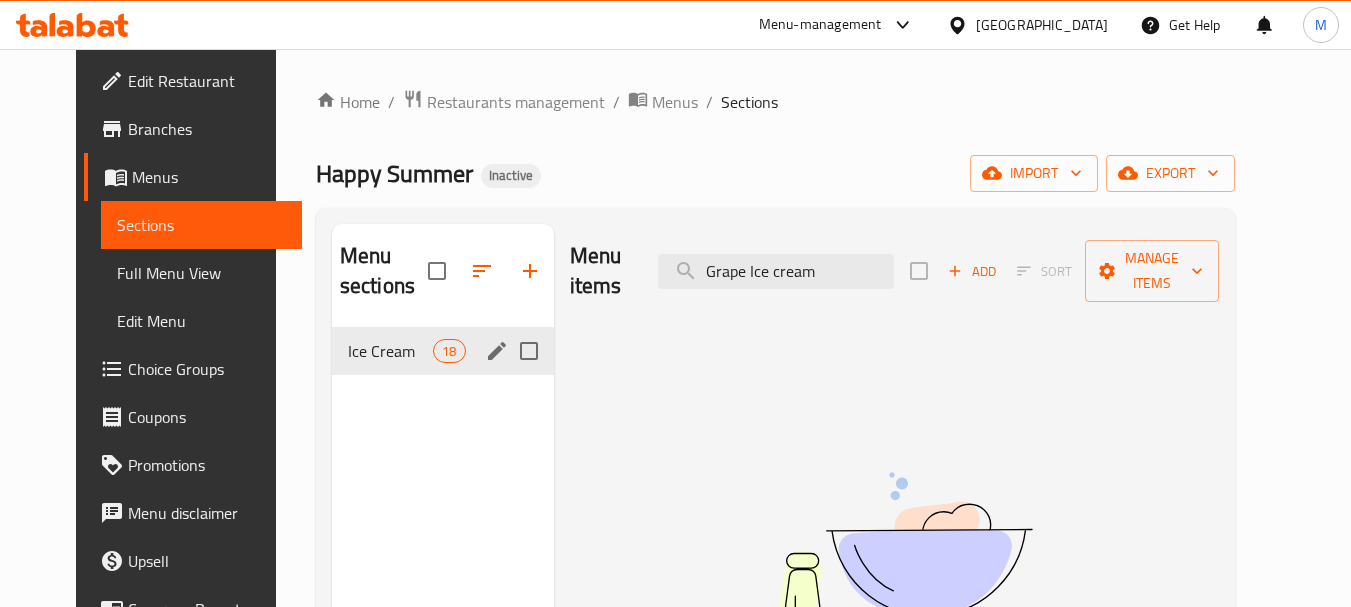 click on "Ice Cream 18" at bounding box center [443, 351] 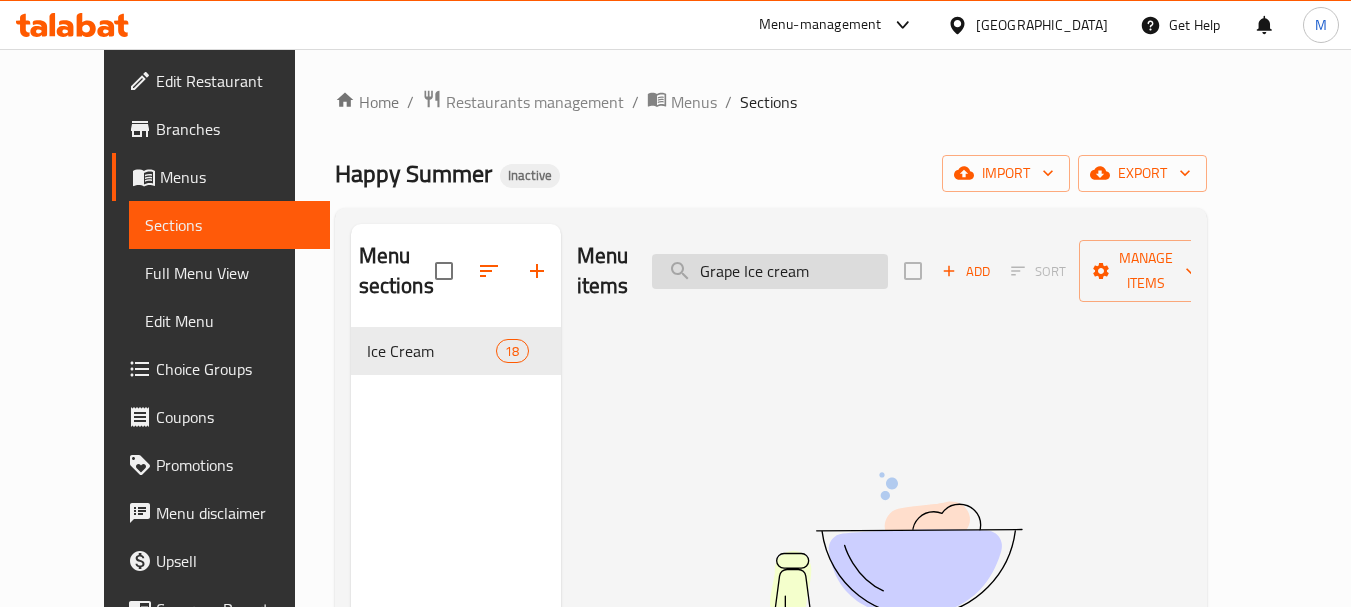click on "Grape Ice cream" at bounding box center [770, 271] 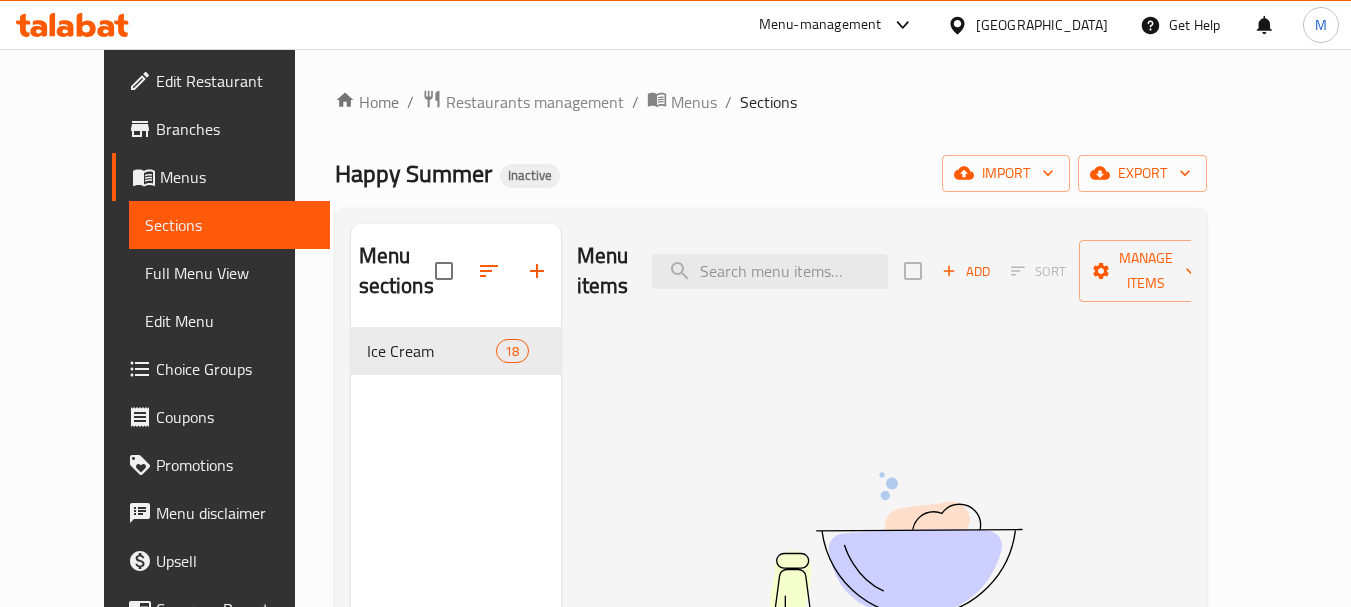 type 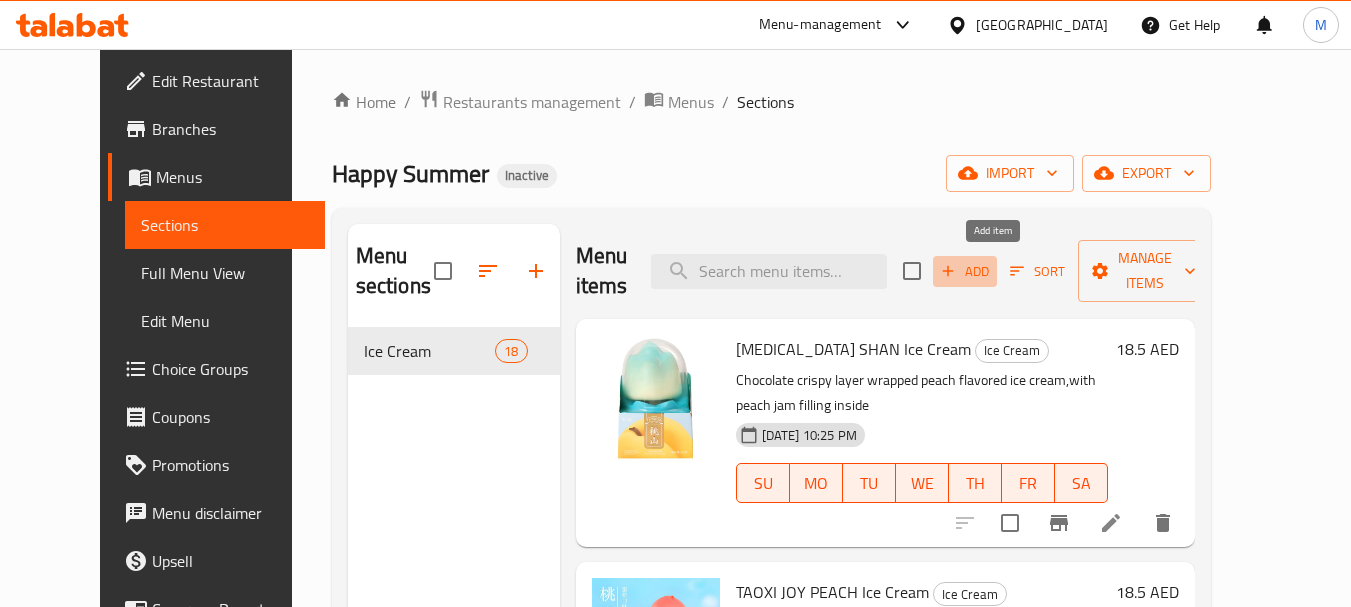 click 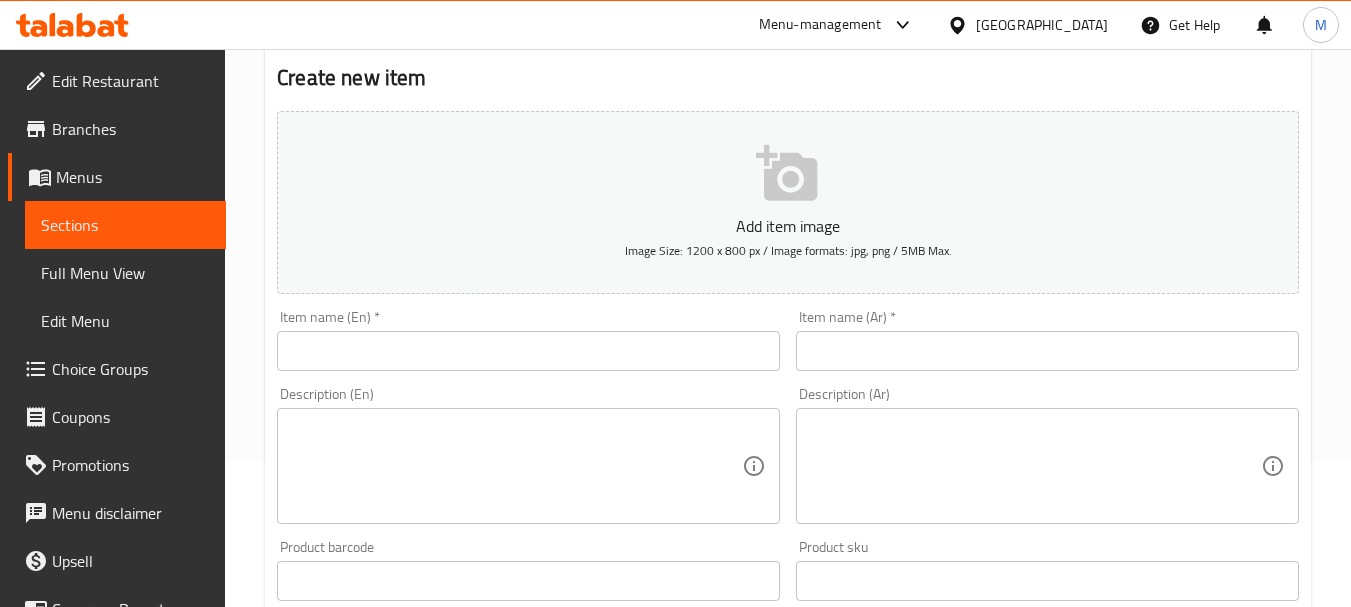 scroll, scrollTop: 200, scrollLeft: 0, axis: vertical 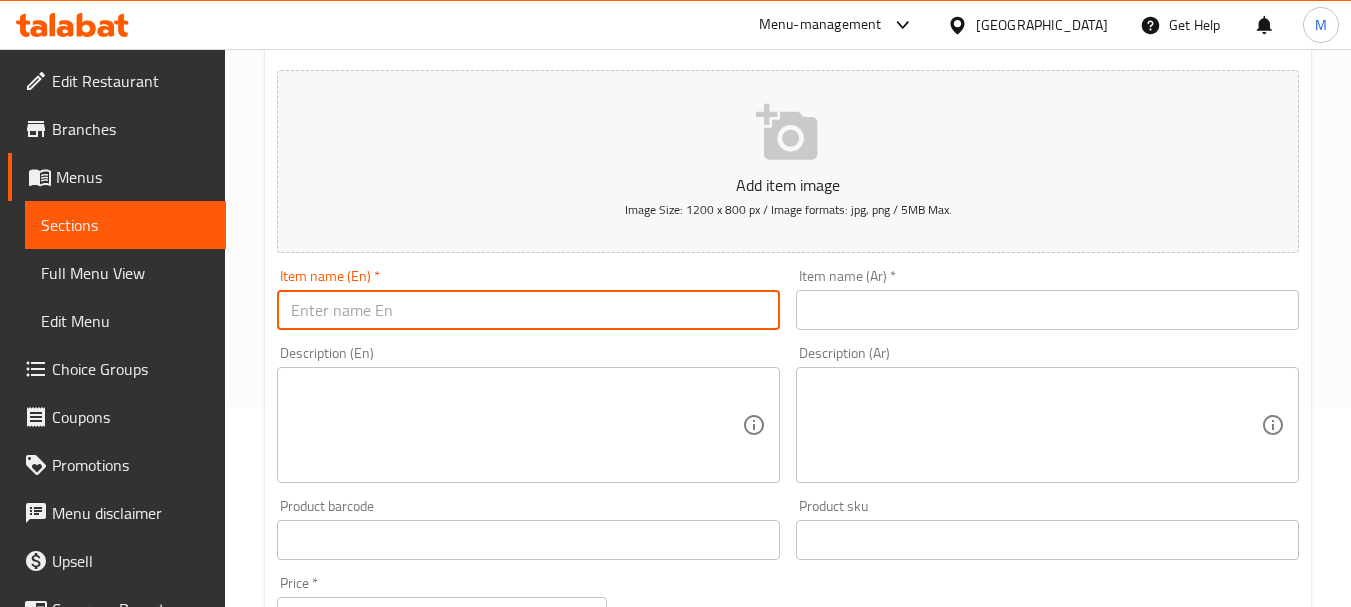click at bounding box center (528, 310) 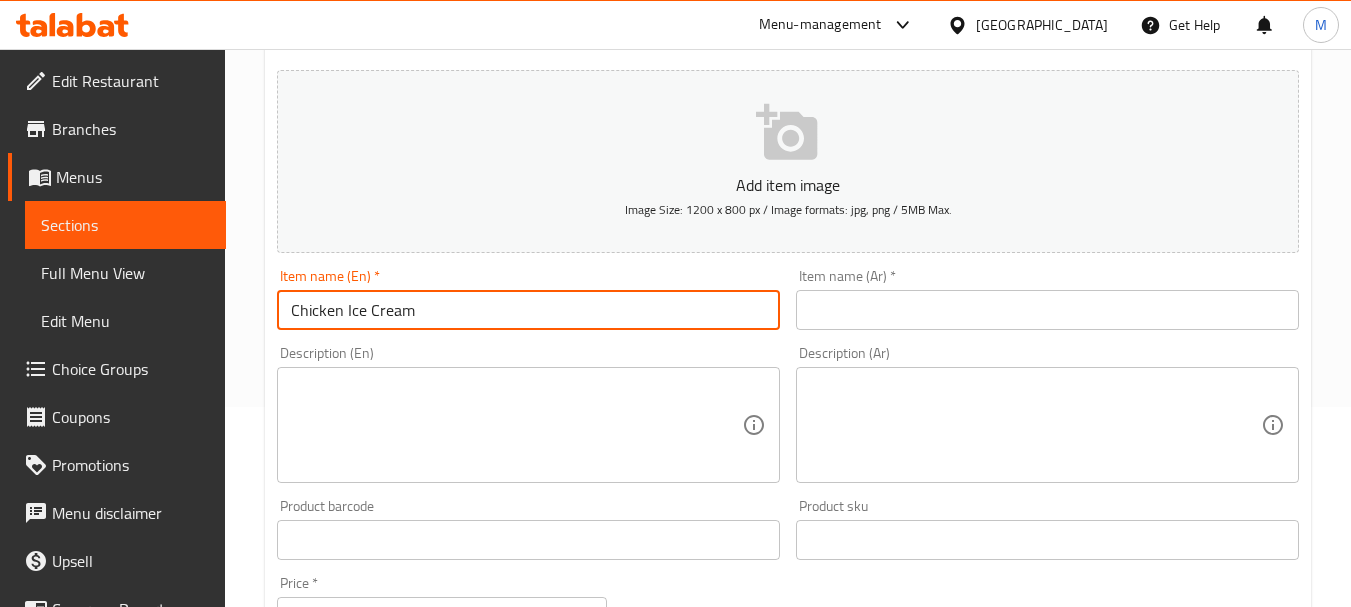 type on "Chicken Ice Cream" 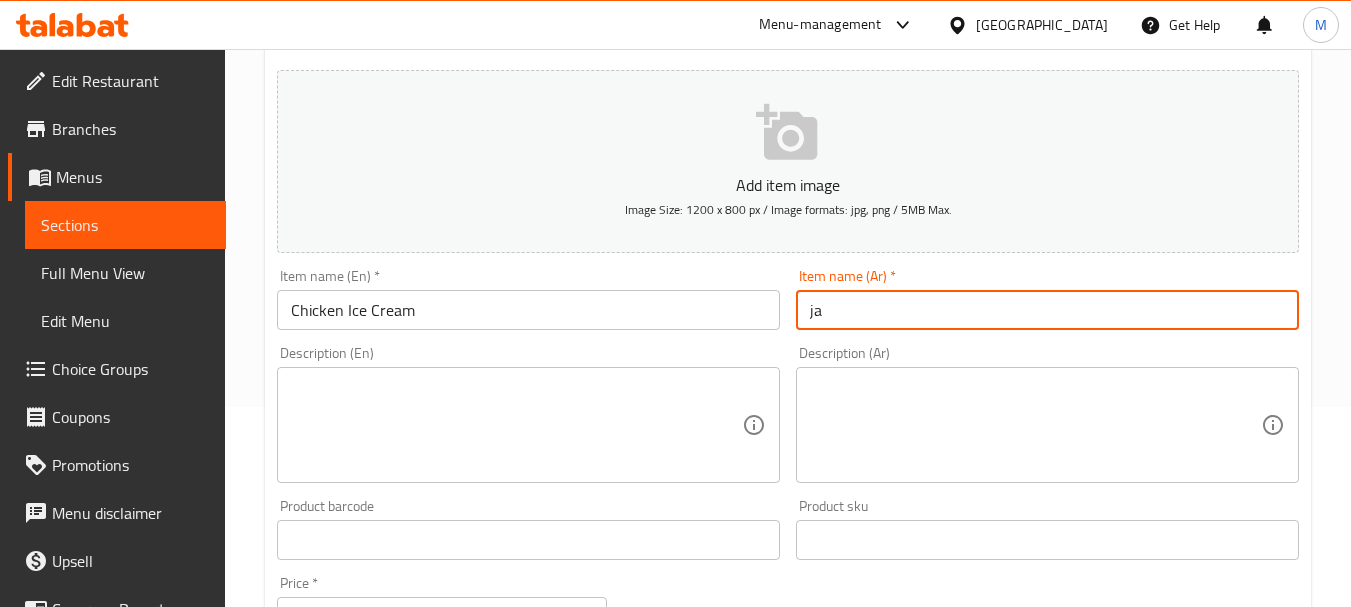 type on "j" 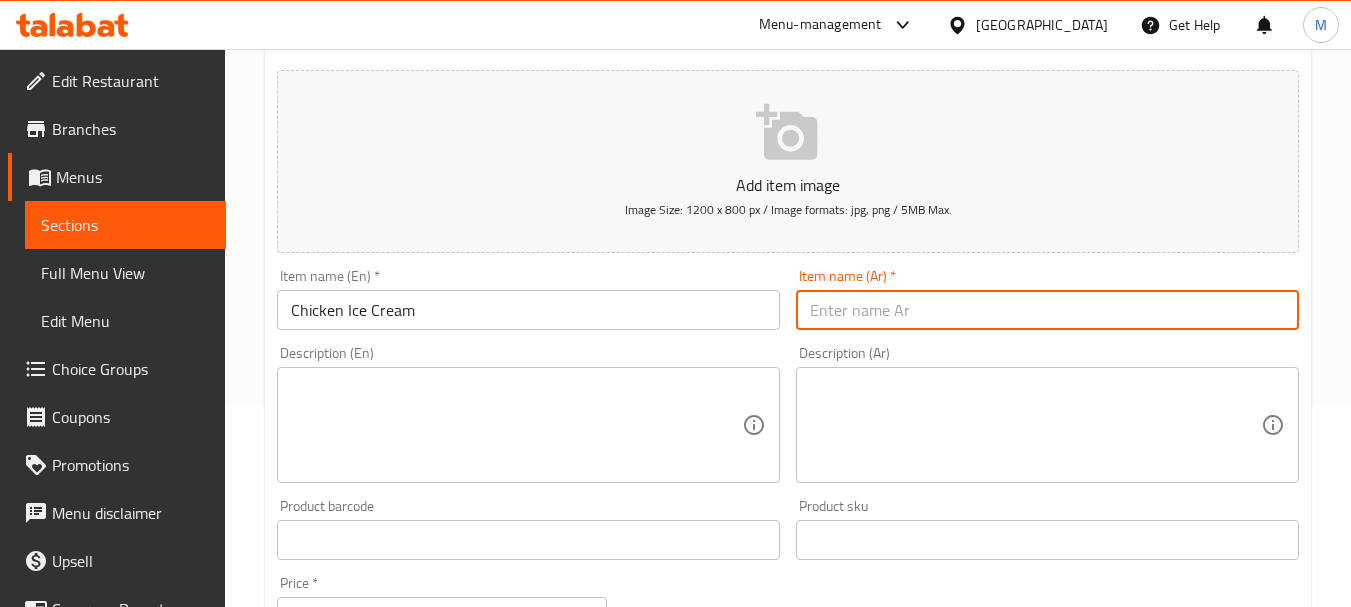 type on "j" 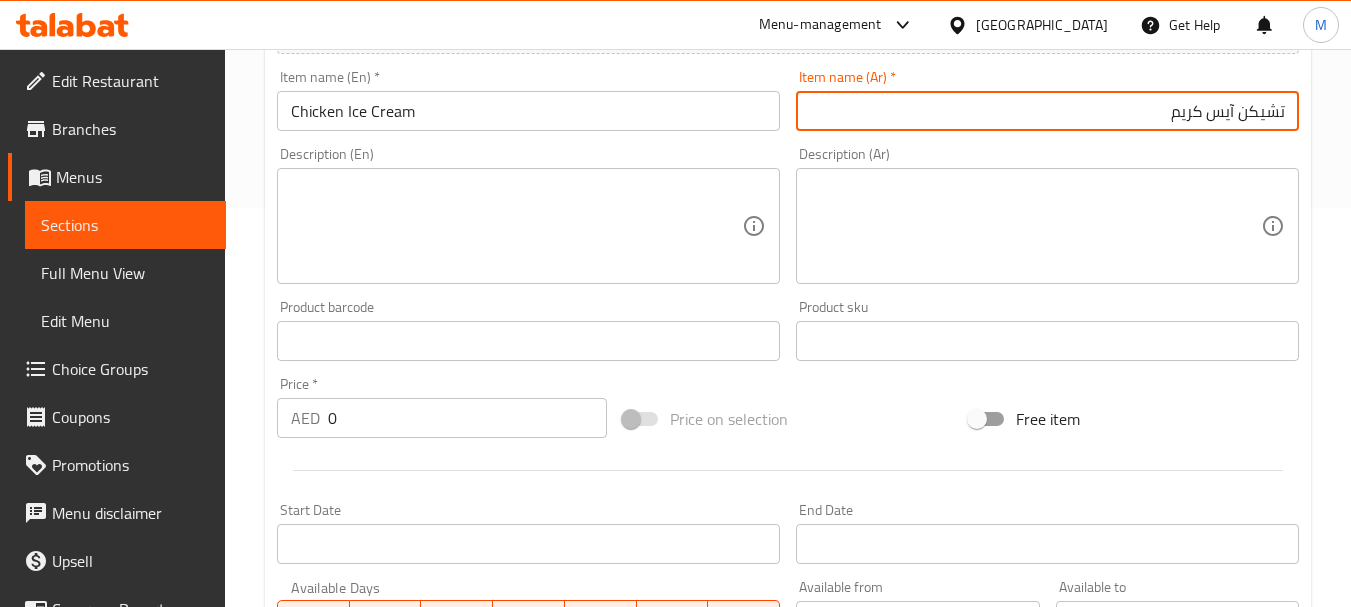scroll, scrollTop: 400, scrollLeft: 0, axis: vertical 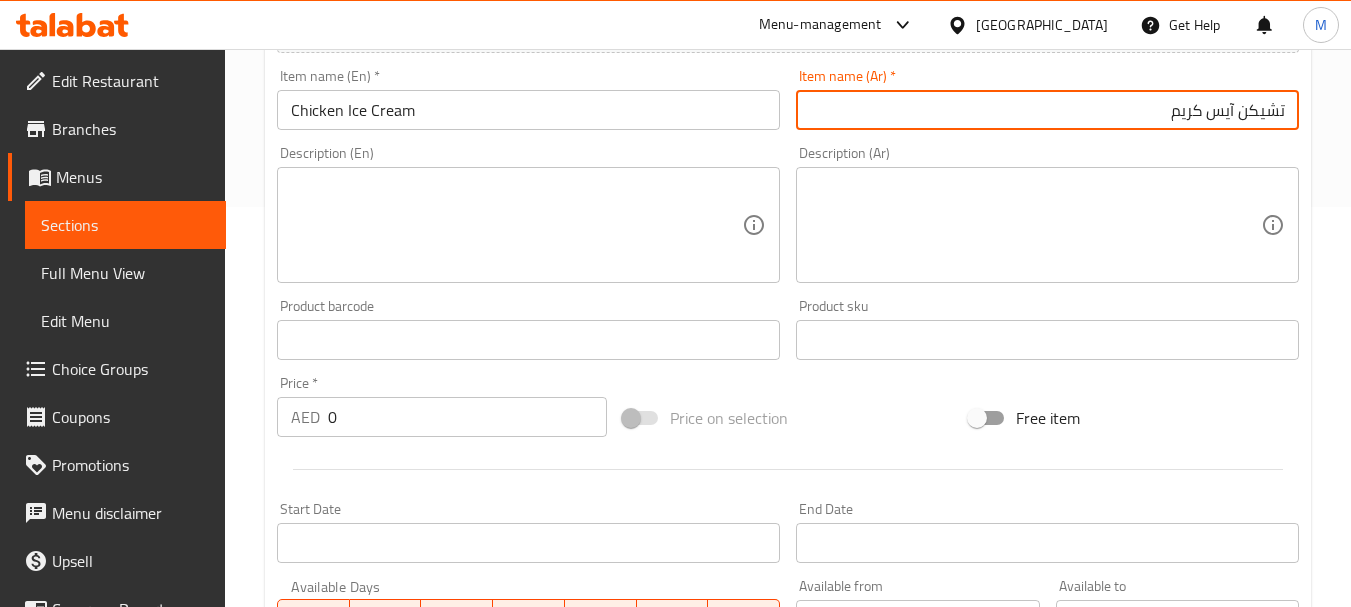 type on "تشيكن آيس كريم" 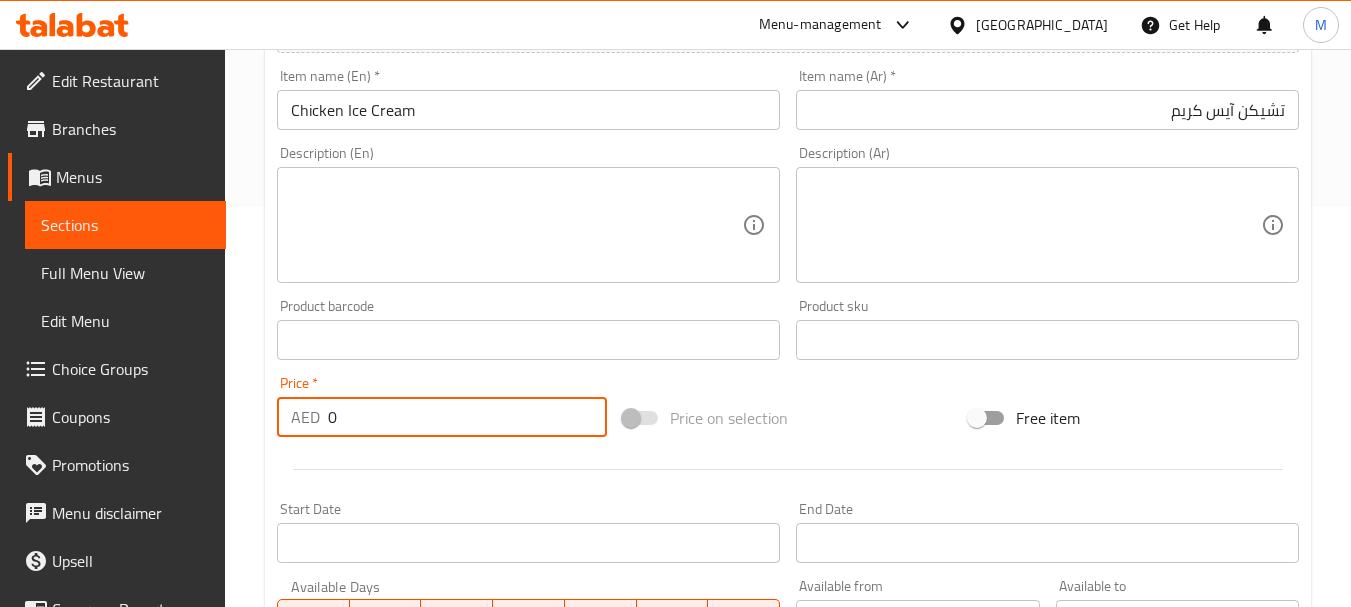 drag, startPoint x: 343, startPoint y: 418, endPoint x: 297, endPoint y: 410, distance: 46.69047 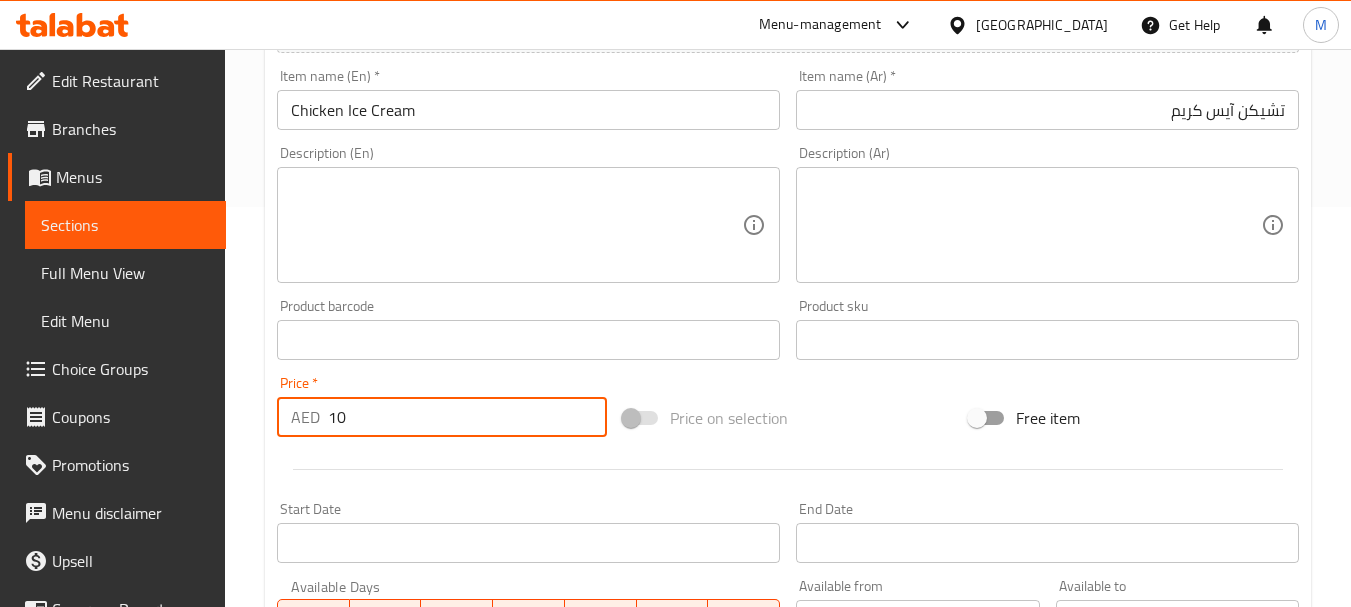 type on "10" 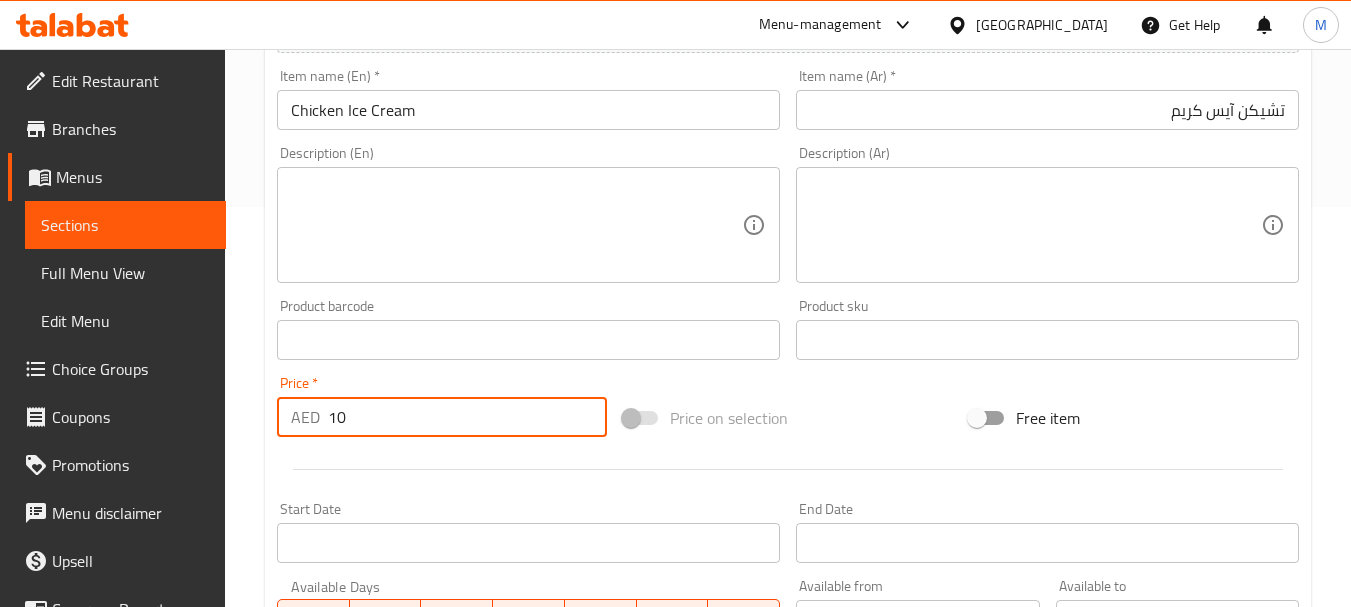 click at bounding box center (516, 225) 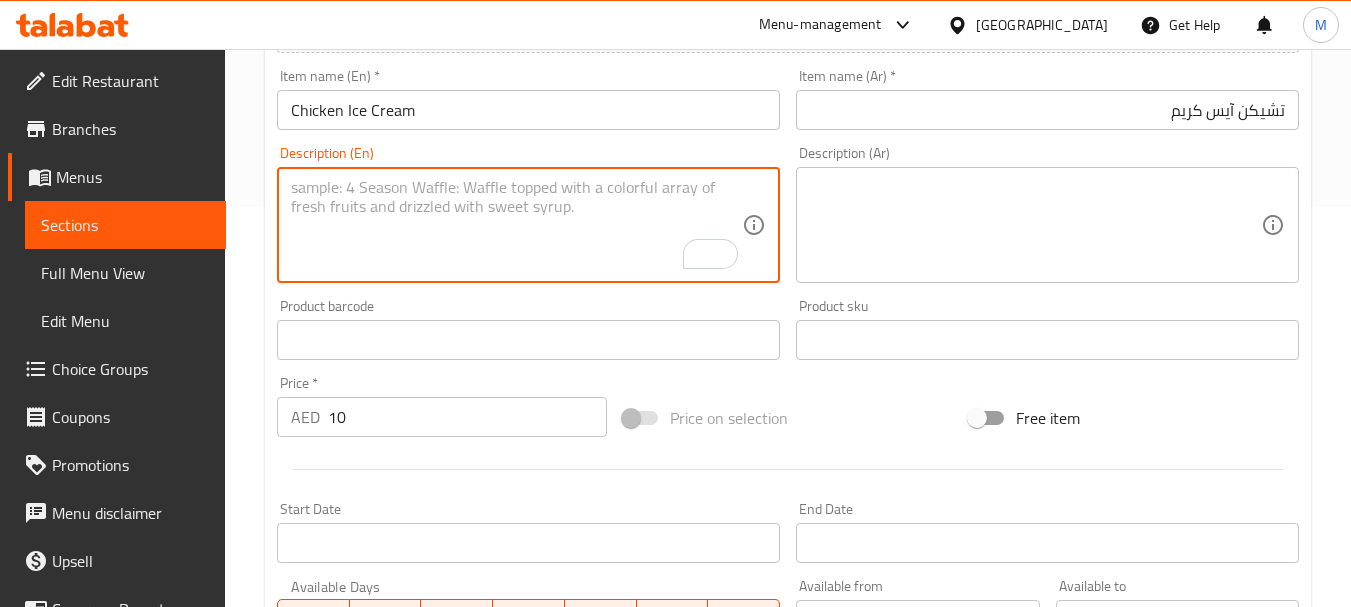 click at bounding box center (516, 225) 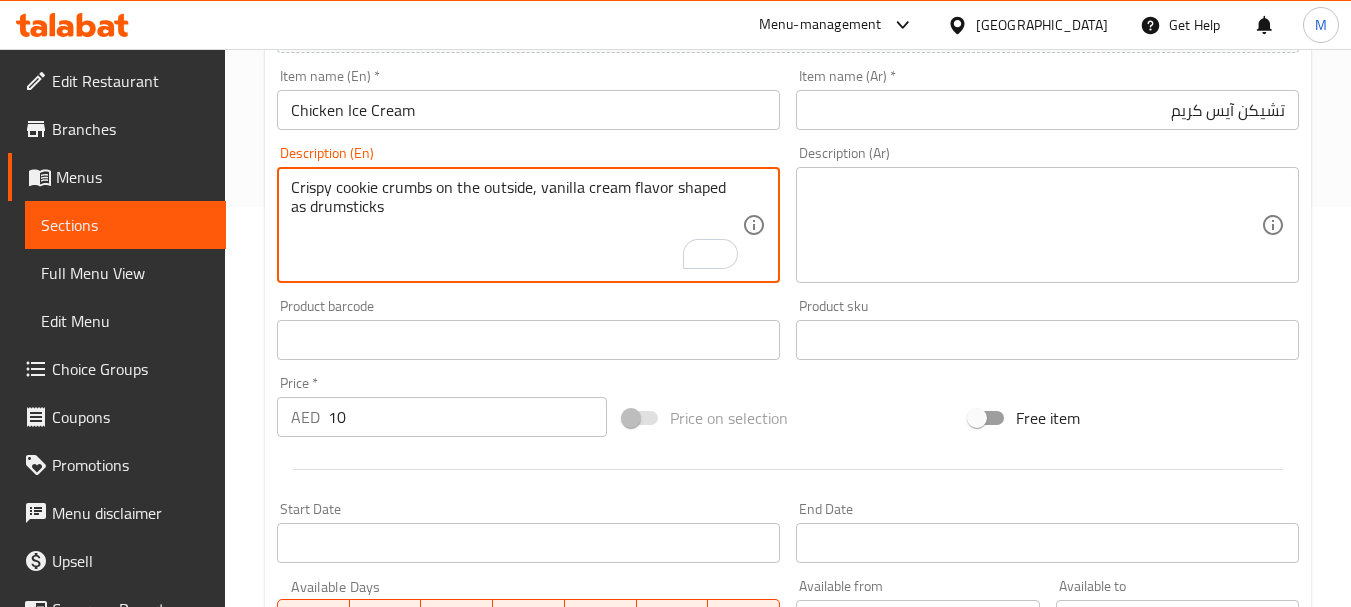drag, startPoint x: 674, startPoint y: 186, endPoint x: 692, endPoint y: 194, distance: 19.697716 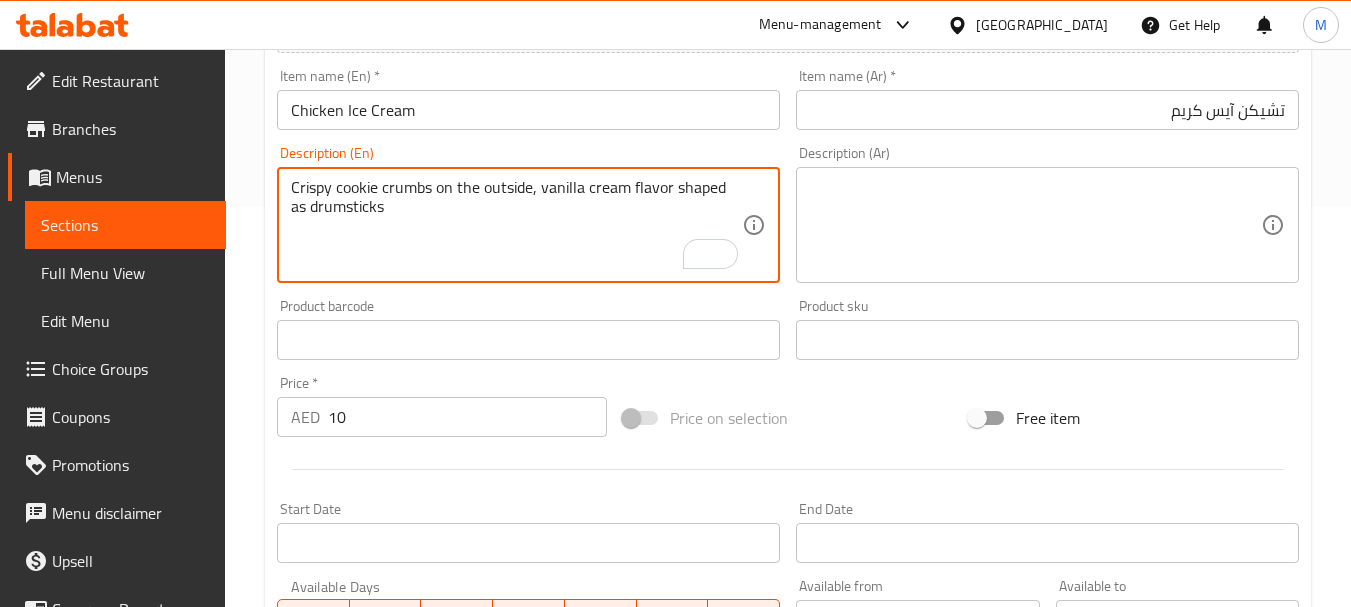 click at bounding box center (1035, 225) 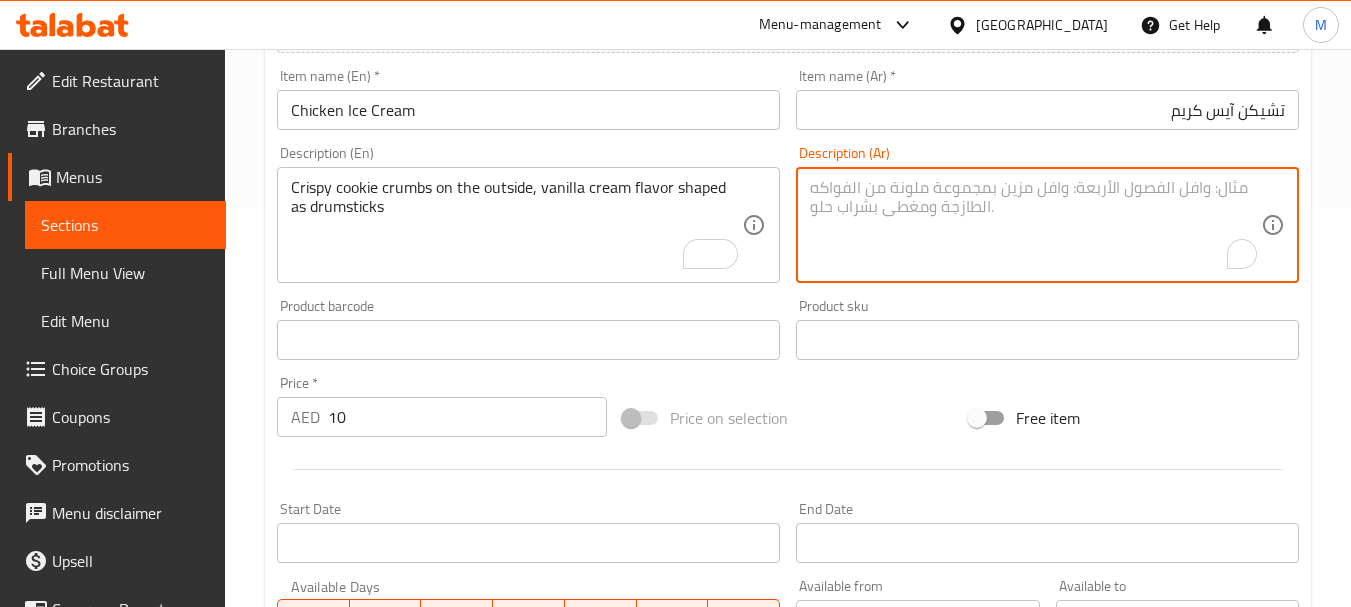paste on "فتات الكعك المقرمش المقرمش من الخارج، بنكهة كريمة الفانيليا على شكل أفخاذ" 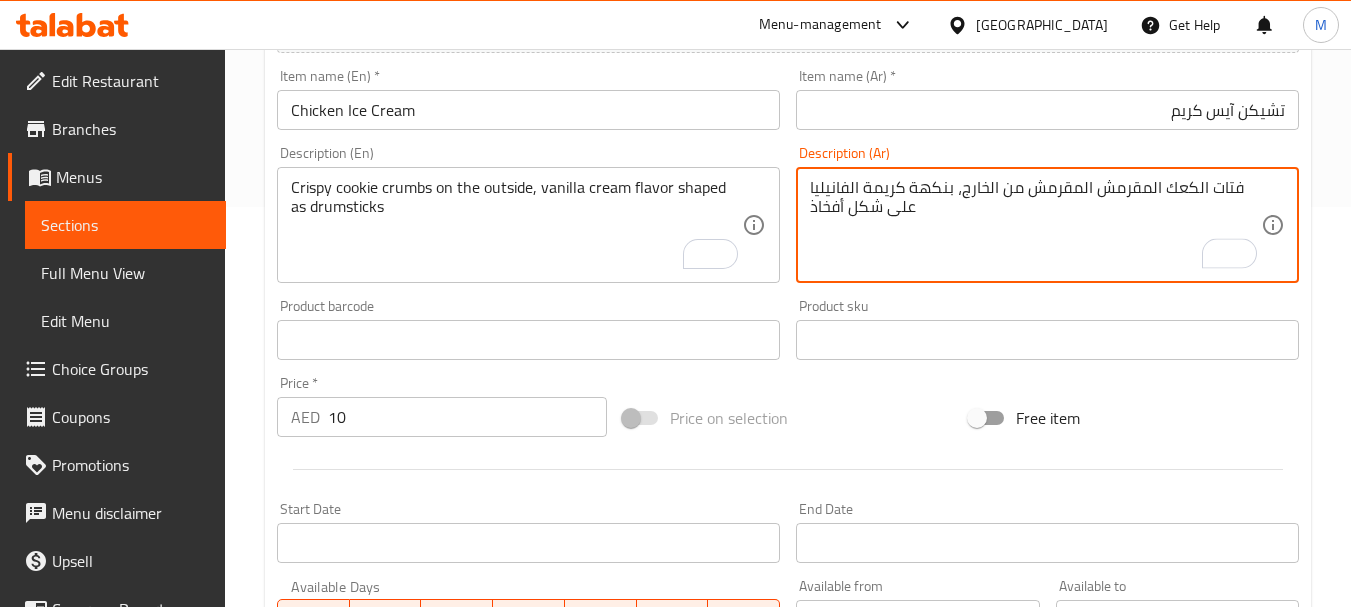 drag, startPoint x: 1121, startPoint y: 182, endPoint x: 1140, endPoint y: 182, distance: 19 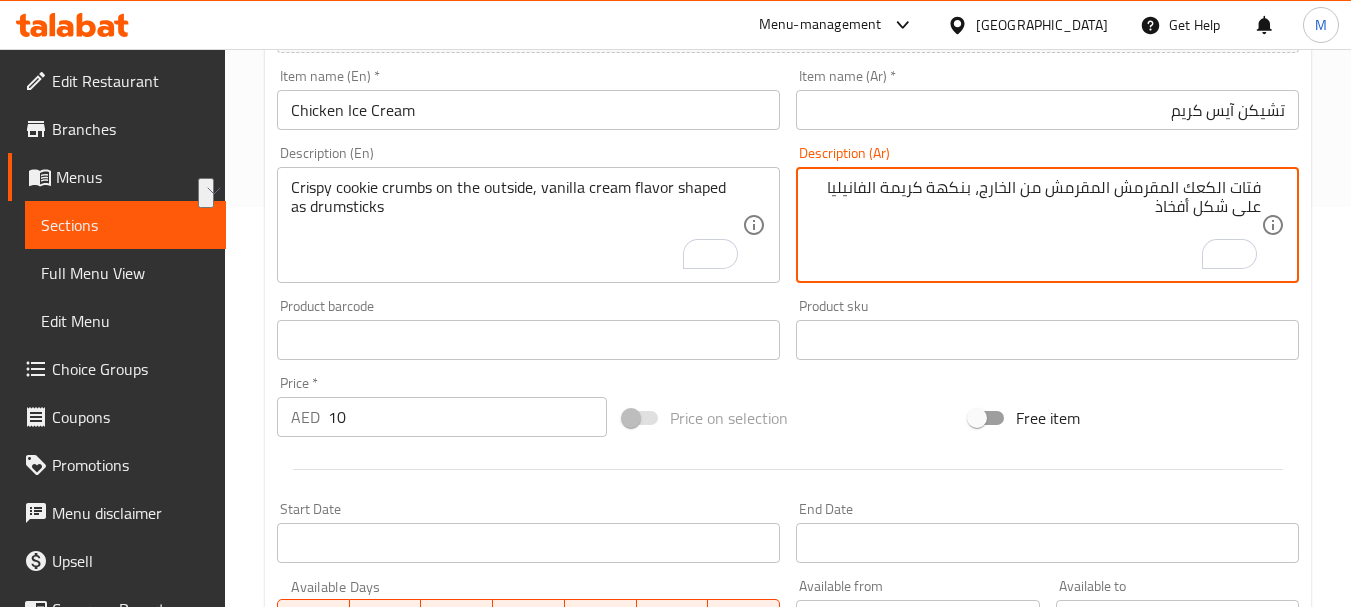 click on "فتات الكعك المقرمش المقرمش من الخارج، بنكهة كريمة الفانيليا على شكل أفخاذ" at bounding box center [1035, 225] 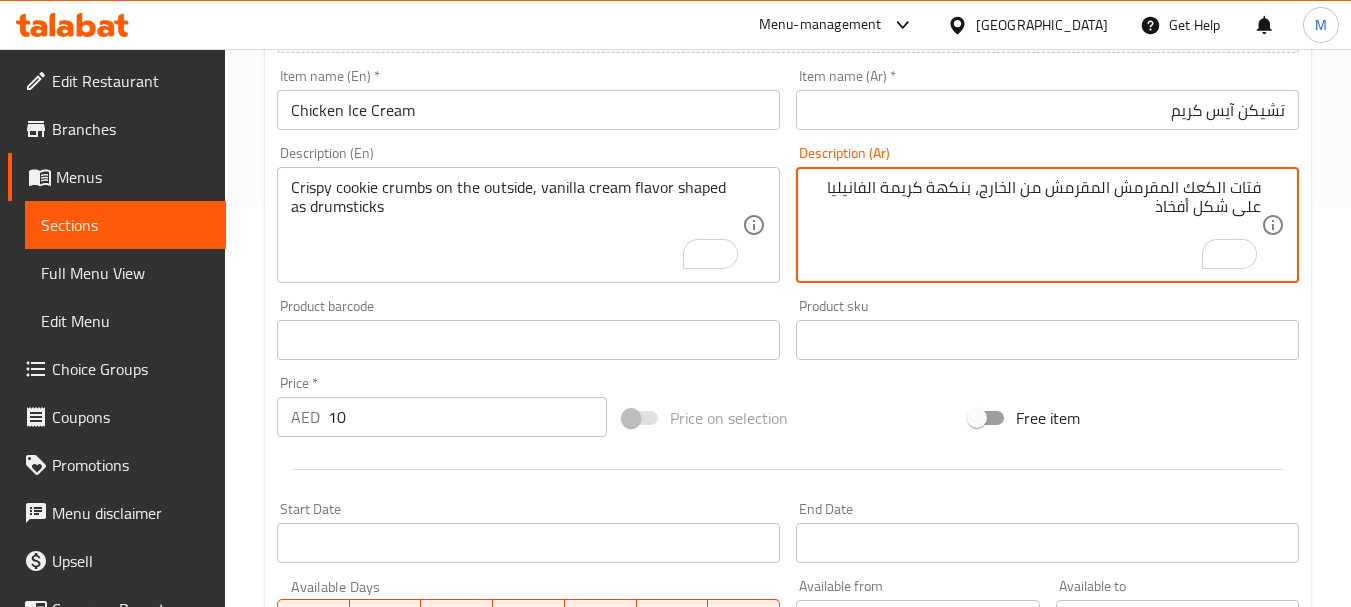 click on "فتات الكعك المقرمش المقرمش من الخارج، بنكهة كريمة الفانيليا على شكل أفخاذ" at bounding box center (1035, 225) 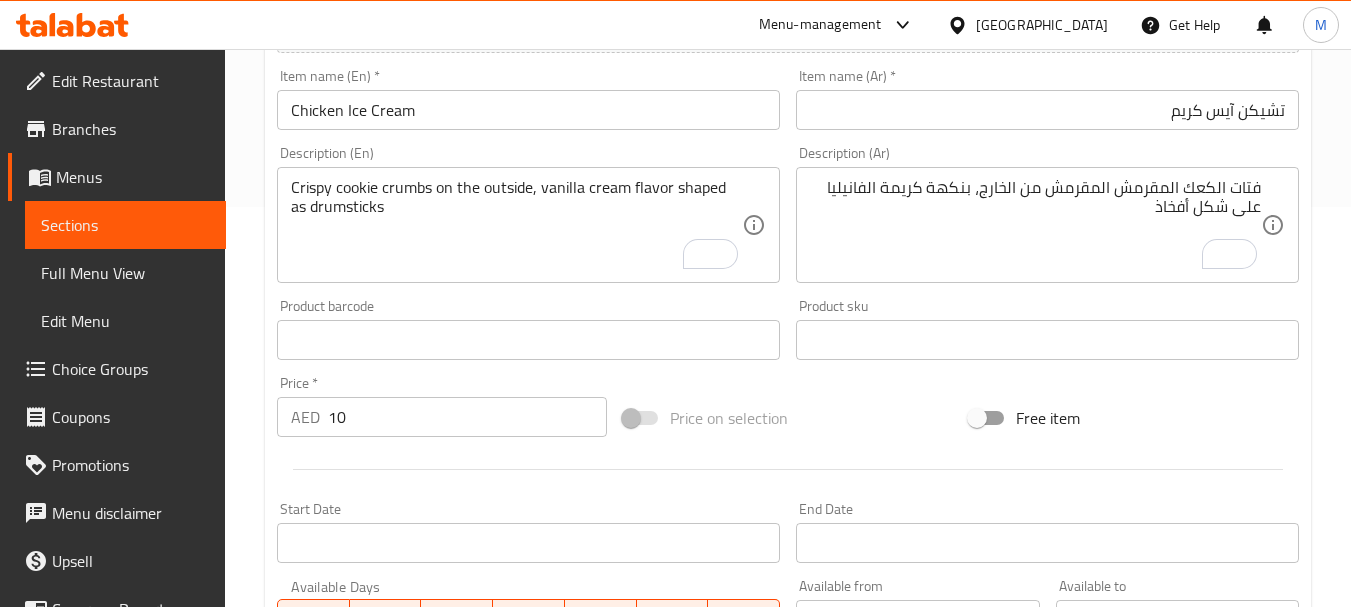click on "Item name (Ar)   * تشيكن آيس كريم Item name (Ar)  *" at bounding box center [1047, 99] 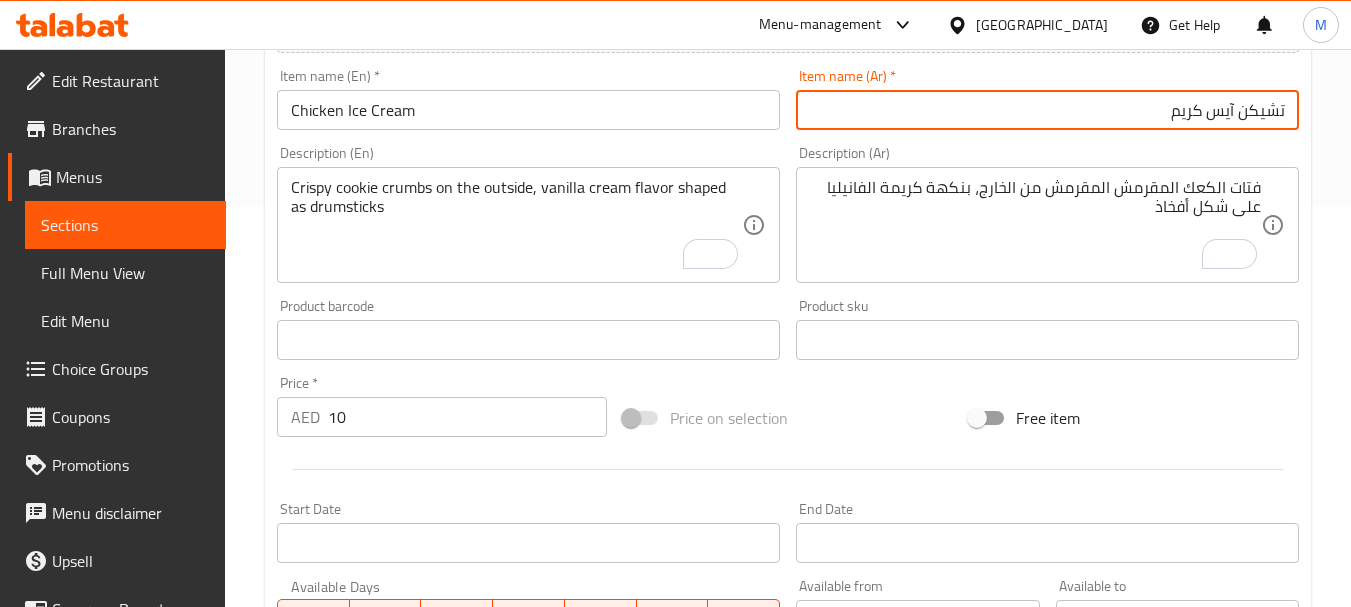click on "تشيكن آيس كريم" at bounding box center (1047, 110) 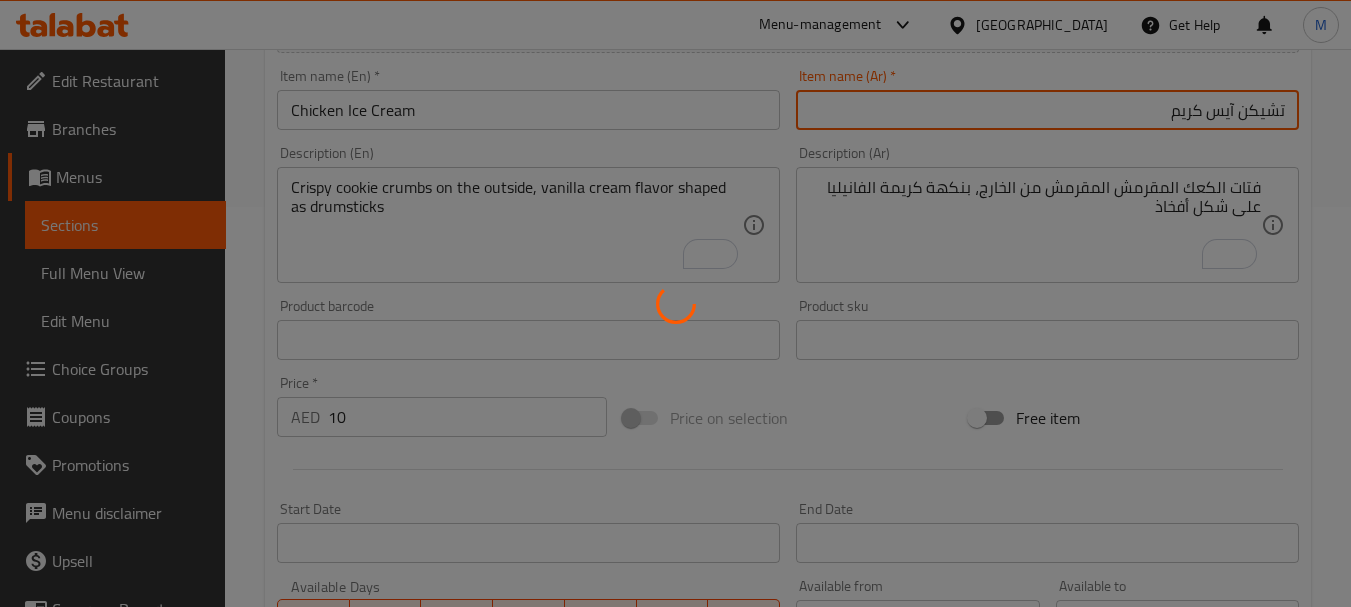 type 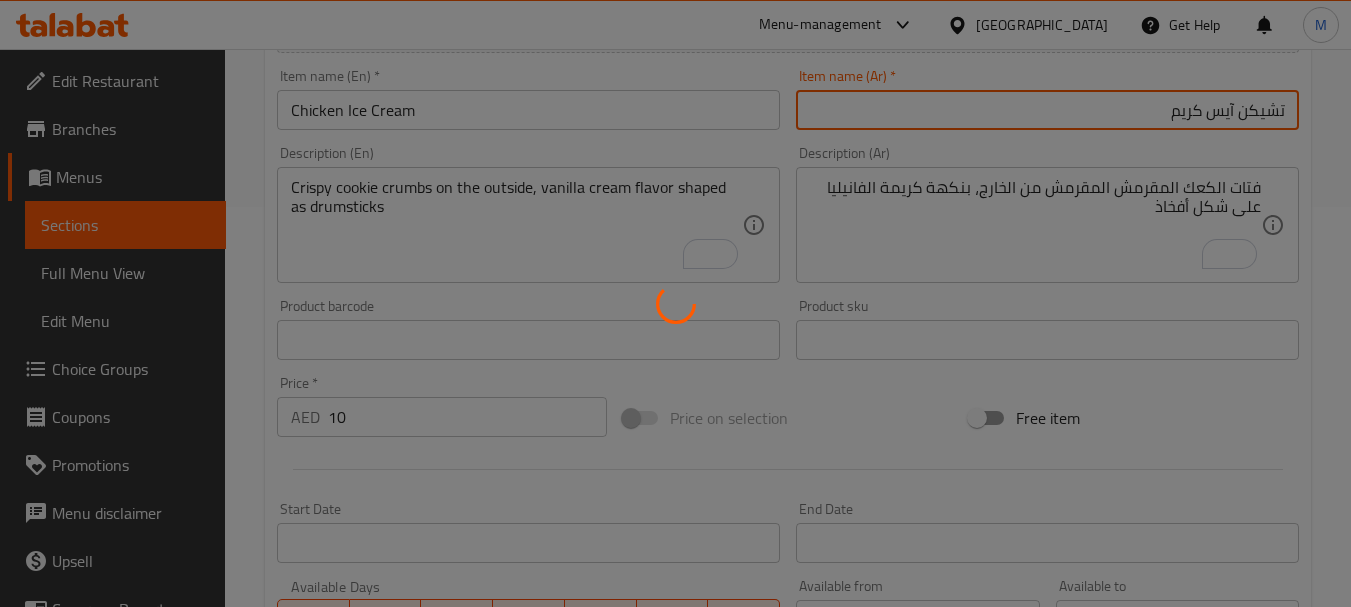 type 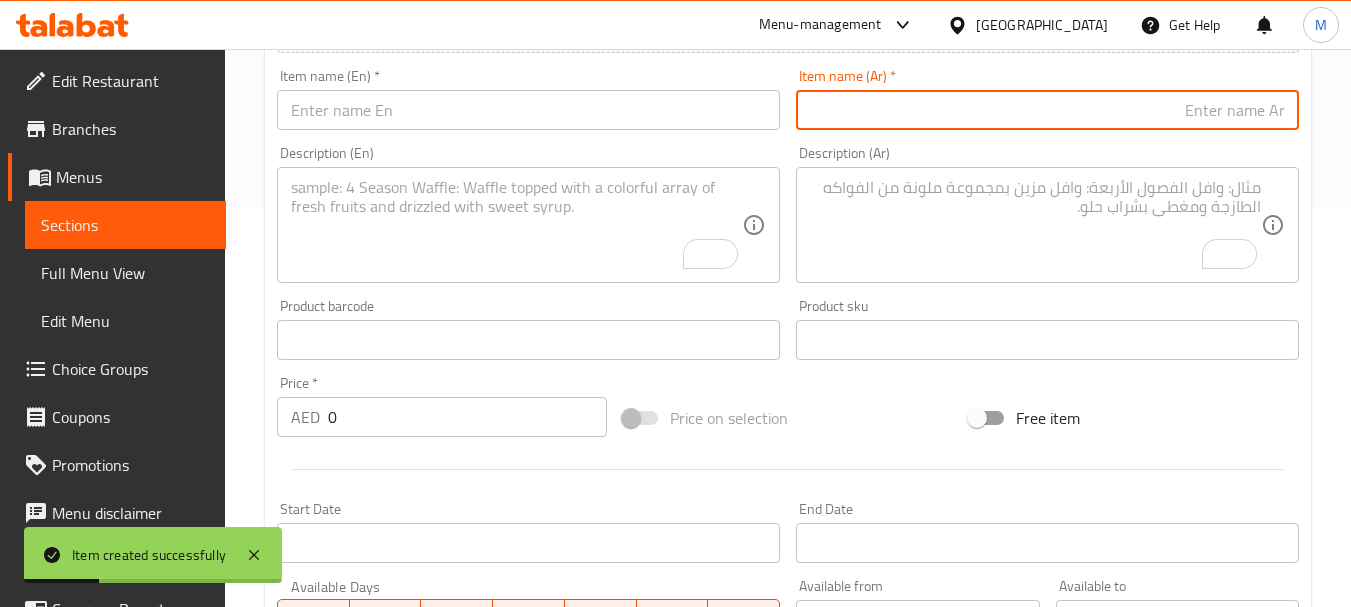 click at bounding box center (528, 110) 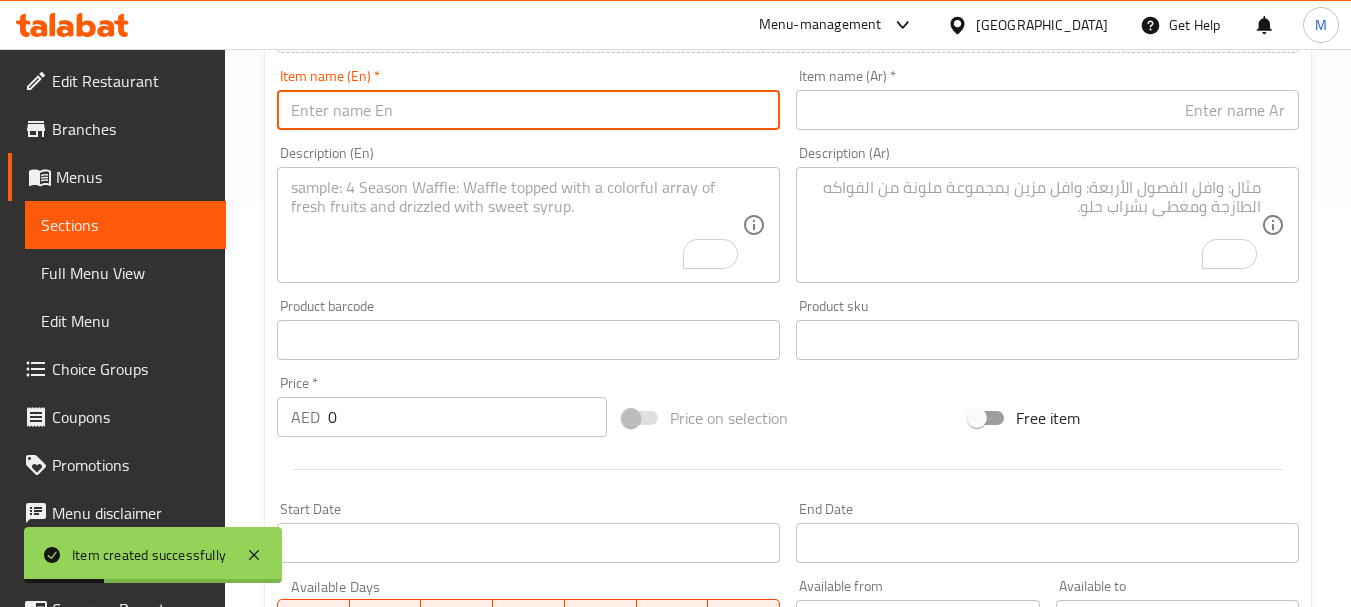 paste on "" Grape Ice Cream"" 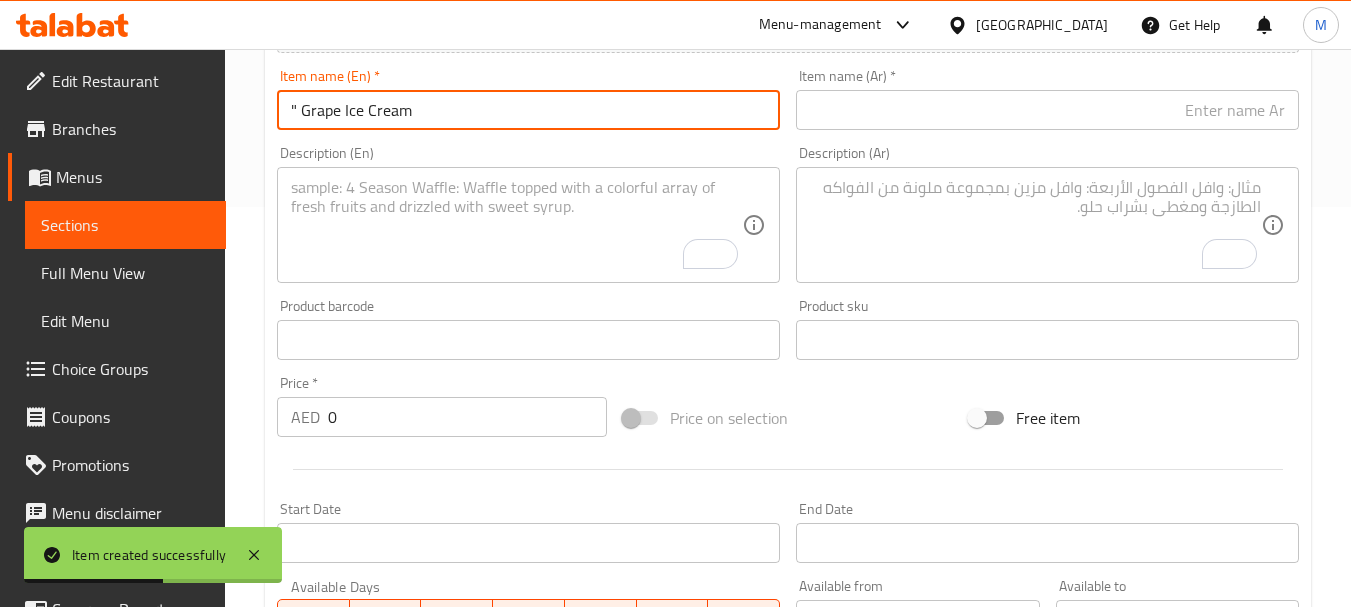 click on "" Grape Ice Cream" at bounding box center (528, 110) 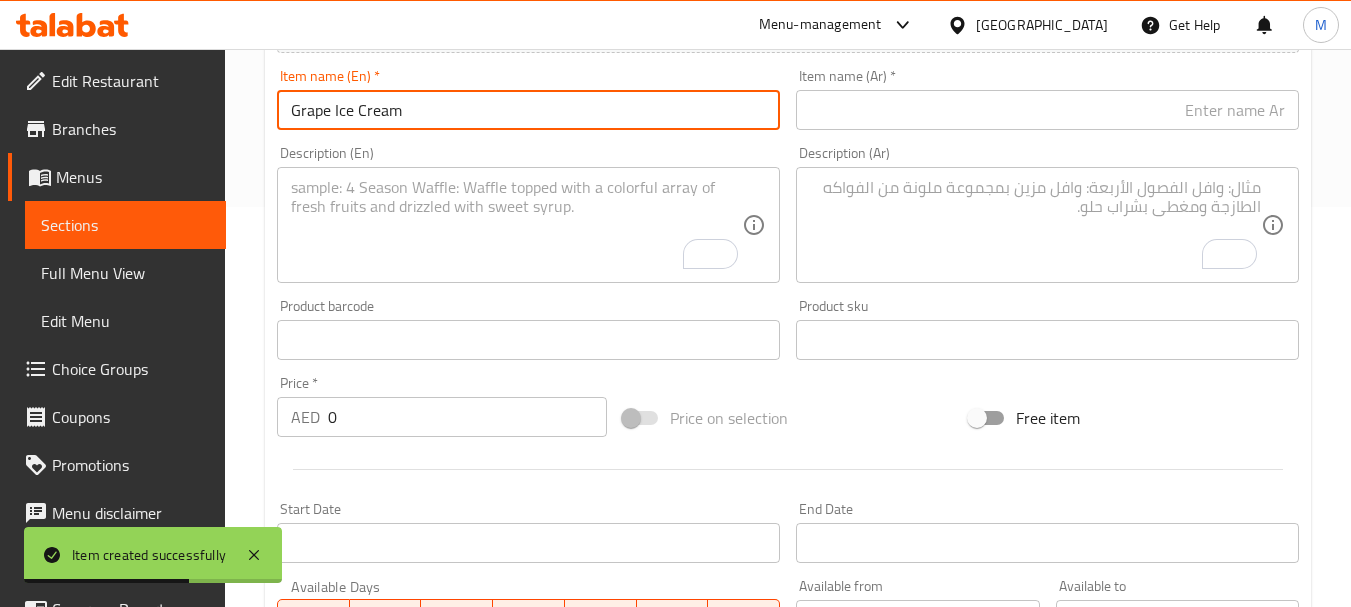 type on "Grape Ice Cream" 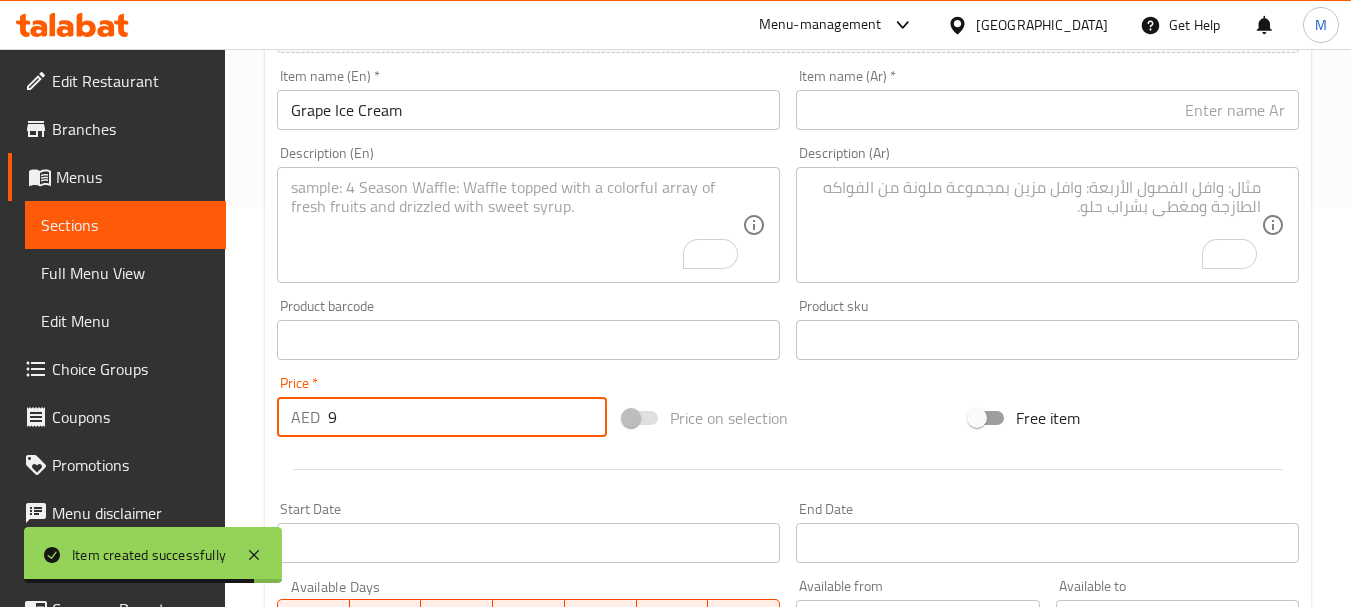 type on "9" 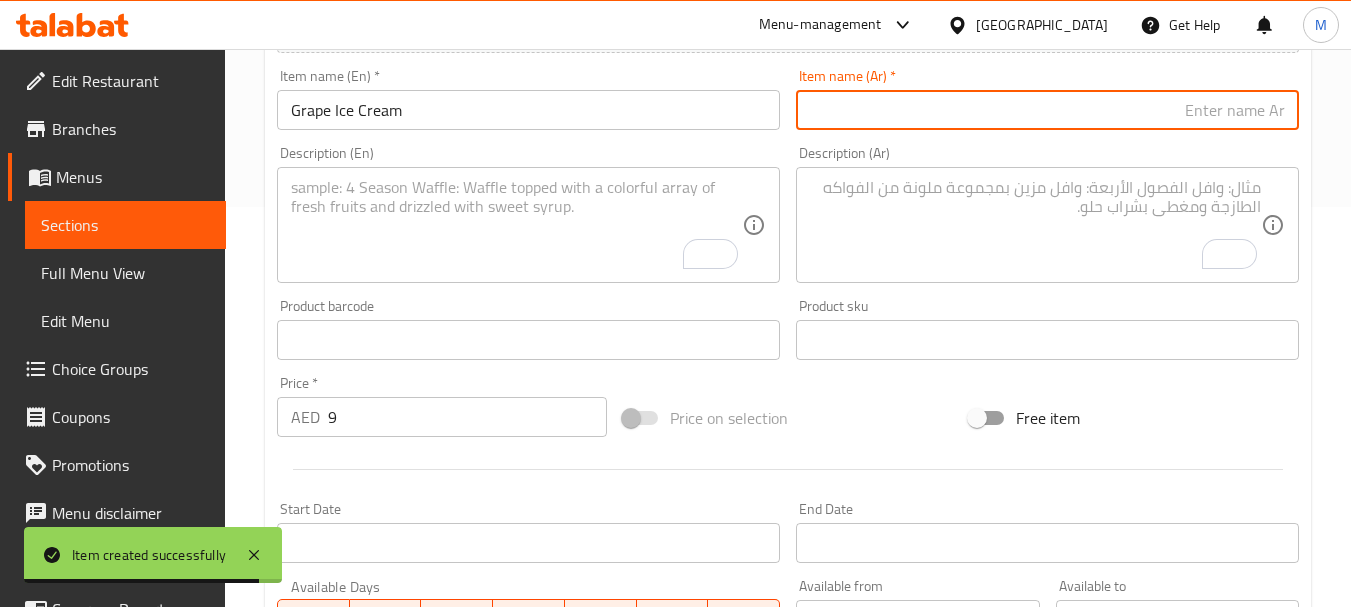 click at bounding box center [1047, 110] 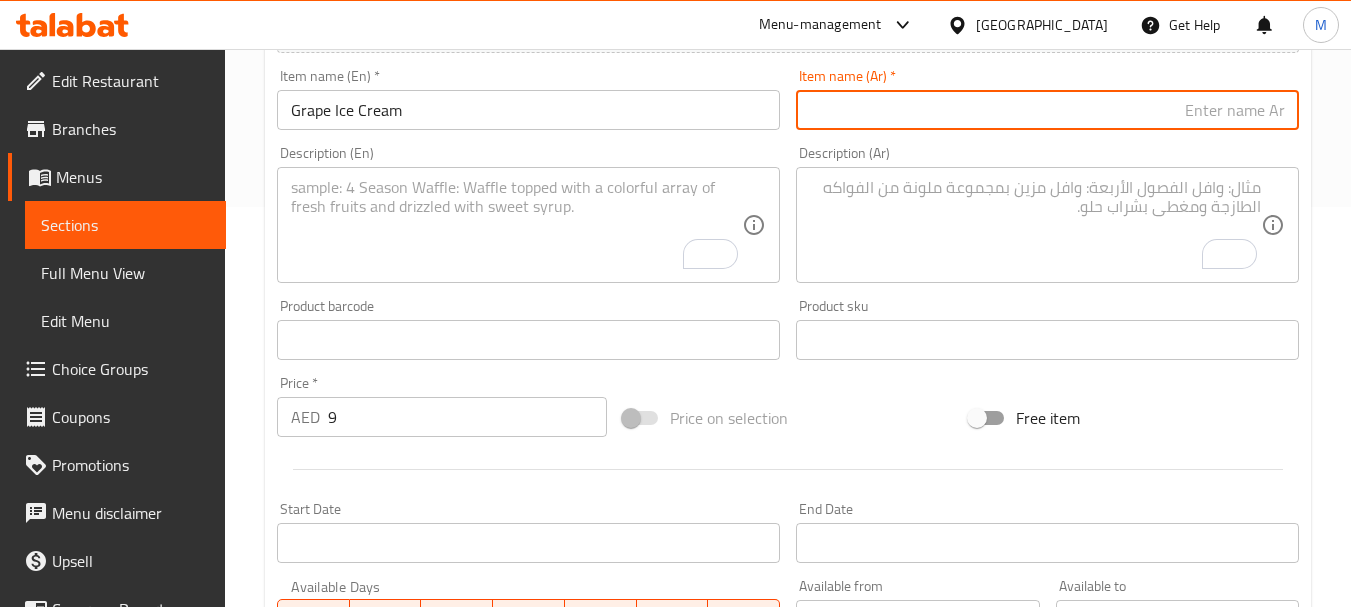 click at bounding box center (1047, 110) 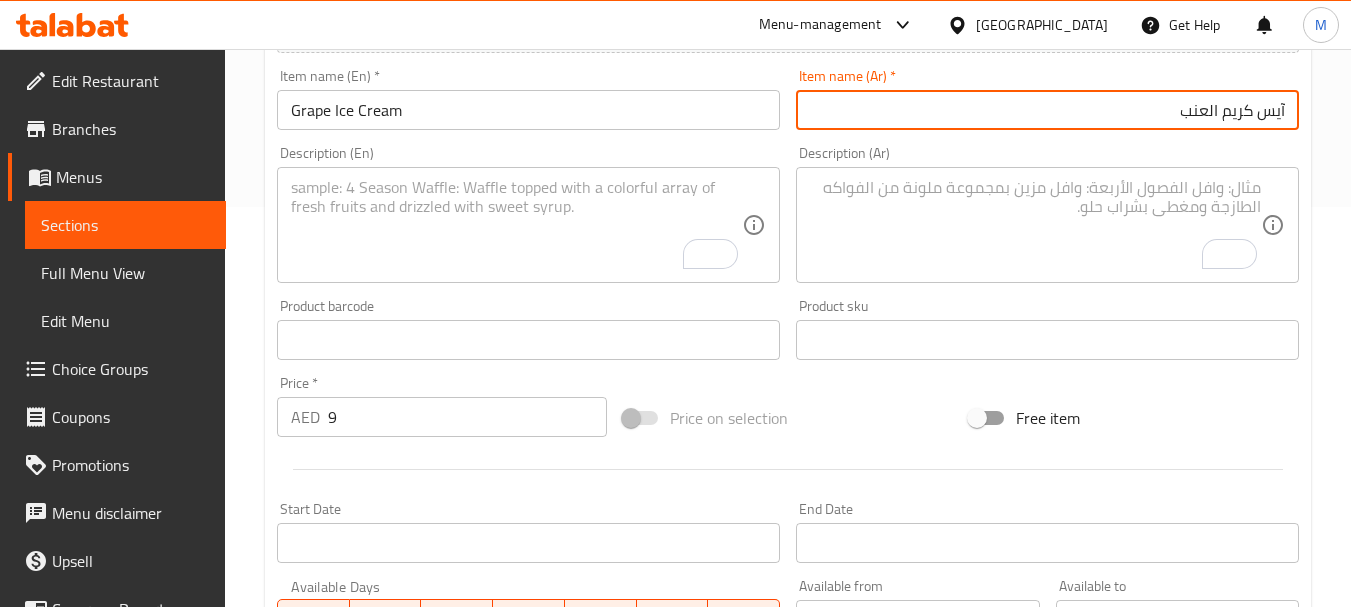 click on "آيس كريم العنب" at bounding box center (1047, 110) 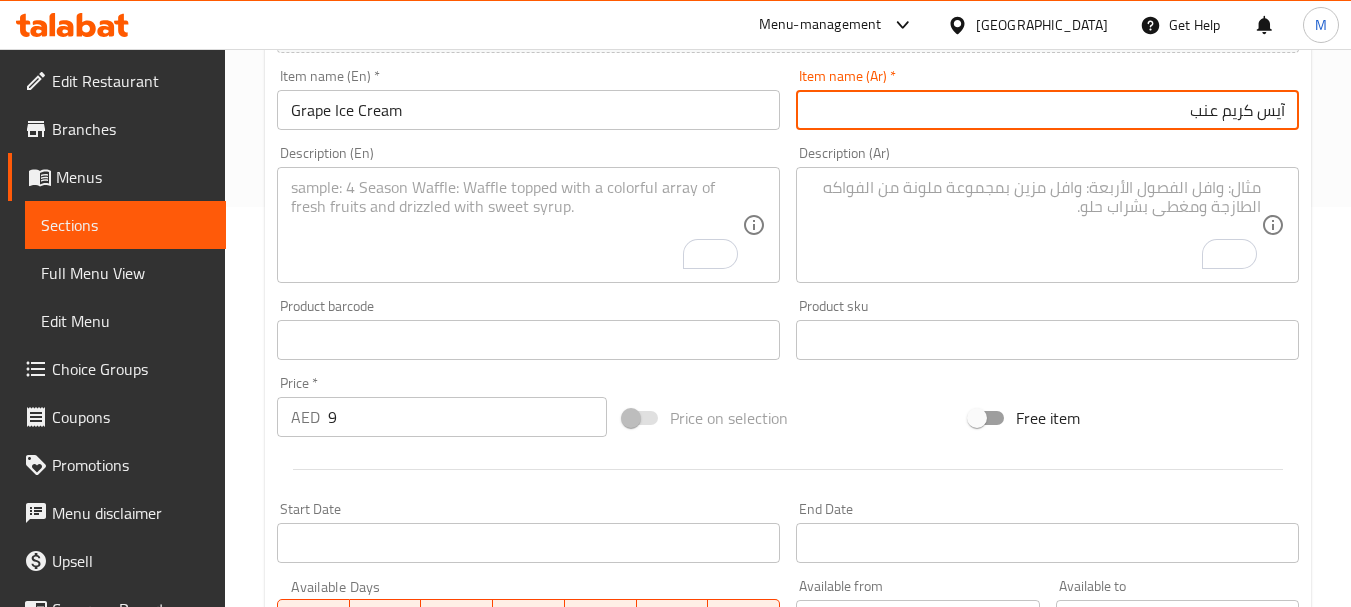 type on "آيس كريم عنب" 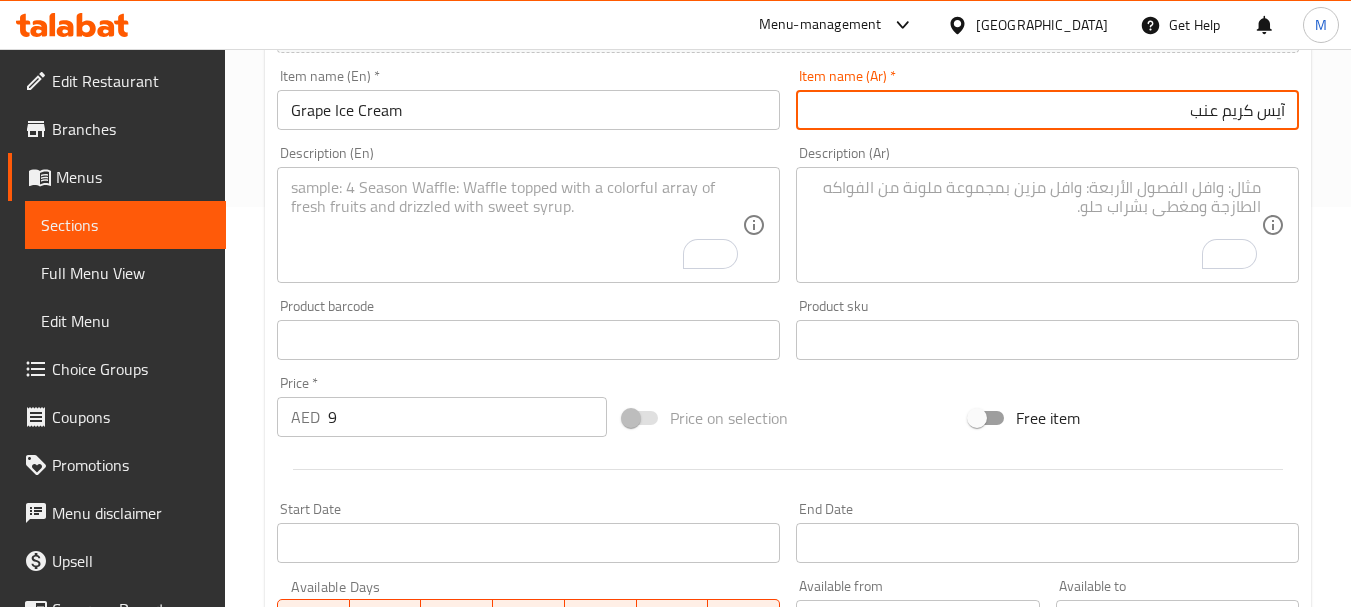 click at bounding box center [516, 225] 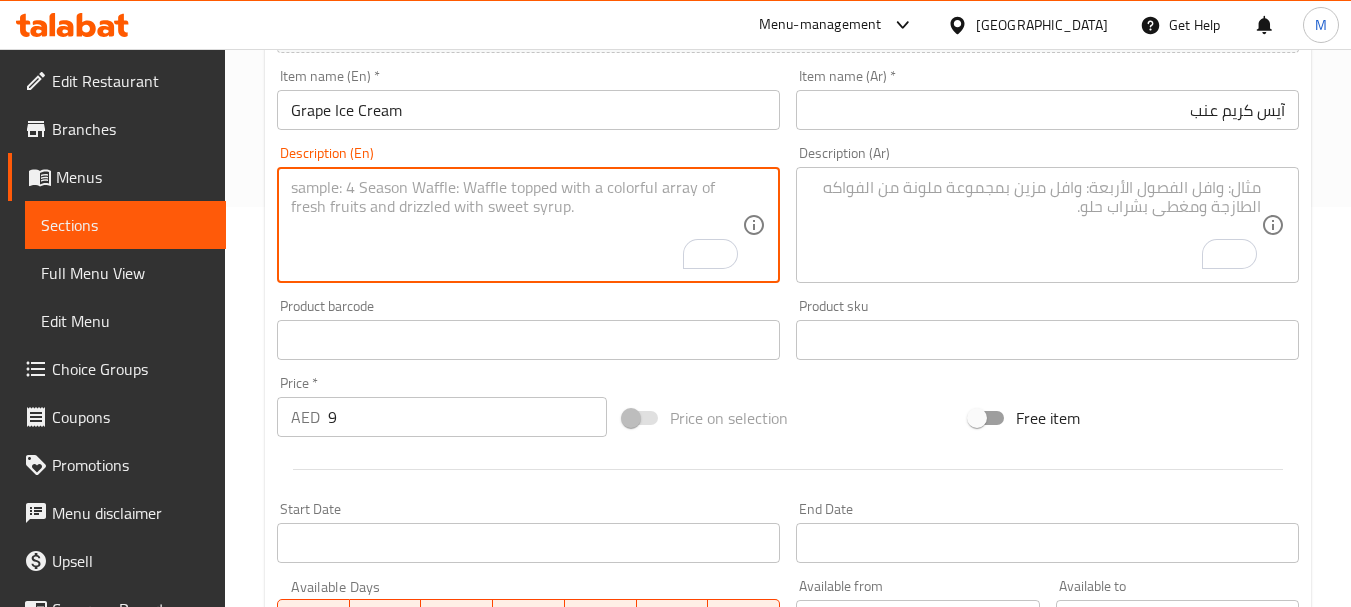 paste on "Rich grape slush taste ice cream balls" 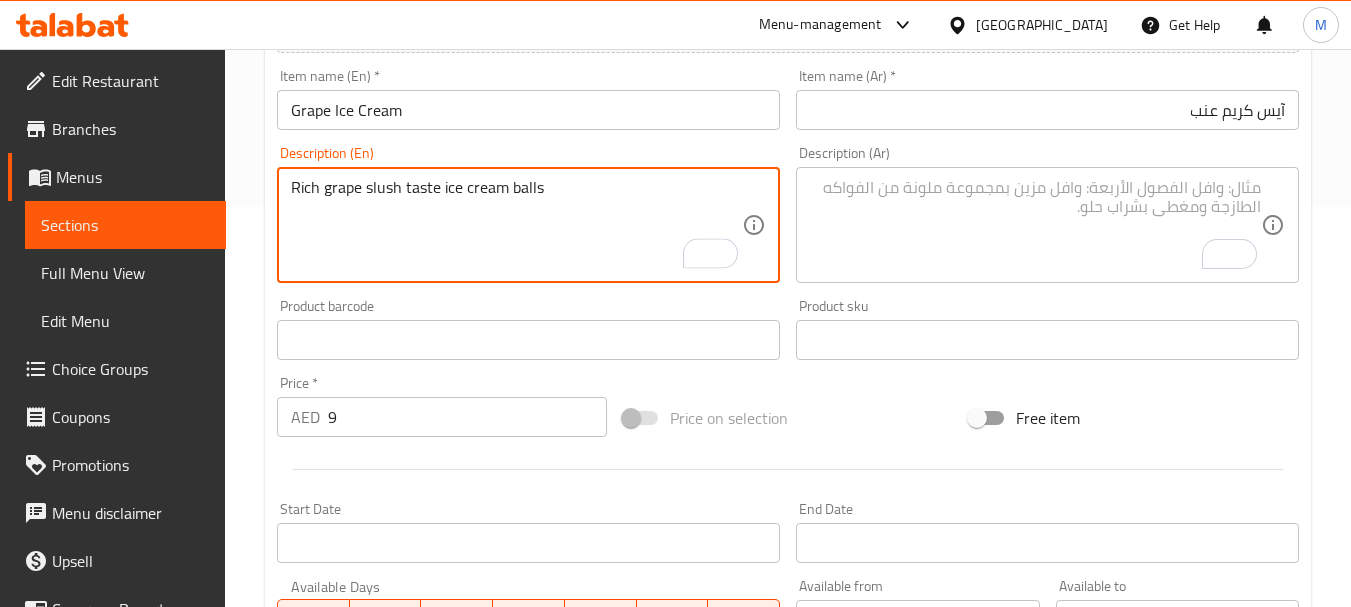 type on "Rich grape slush taste ice cream balls" 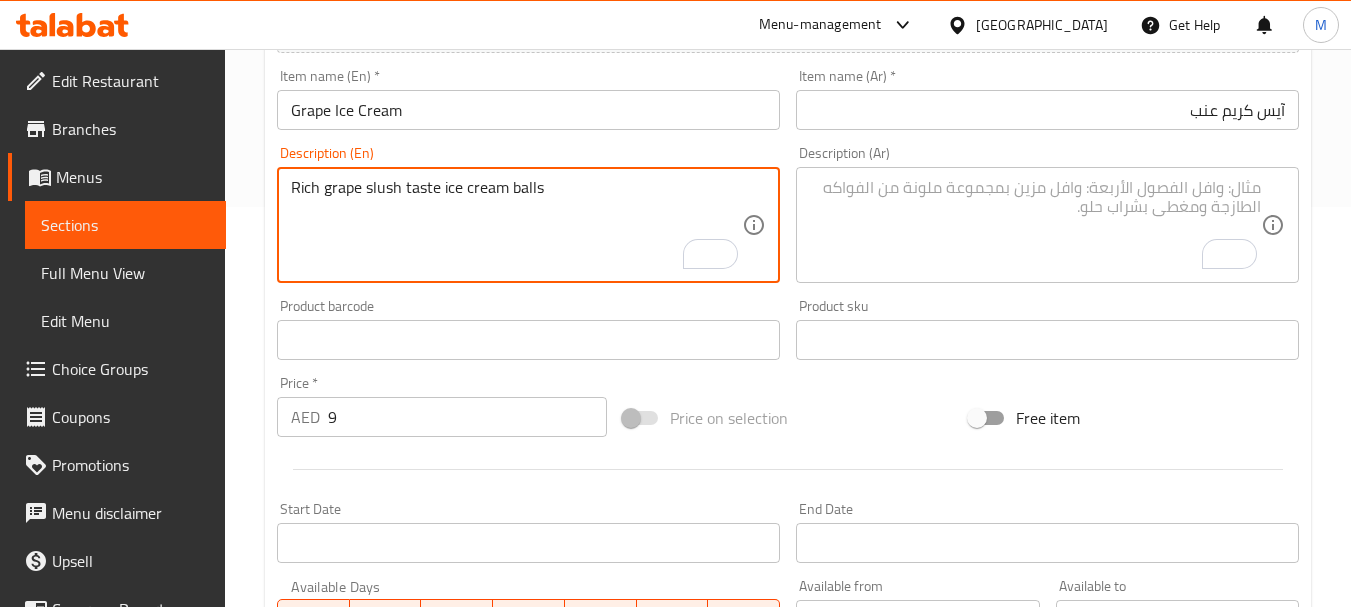 click at bounding box center (1035, 225) 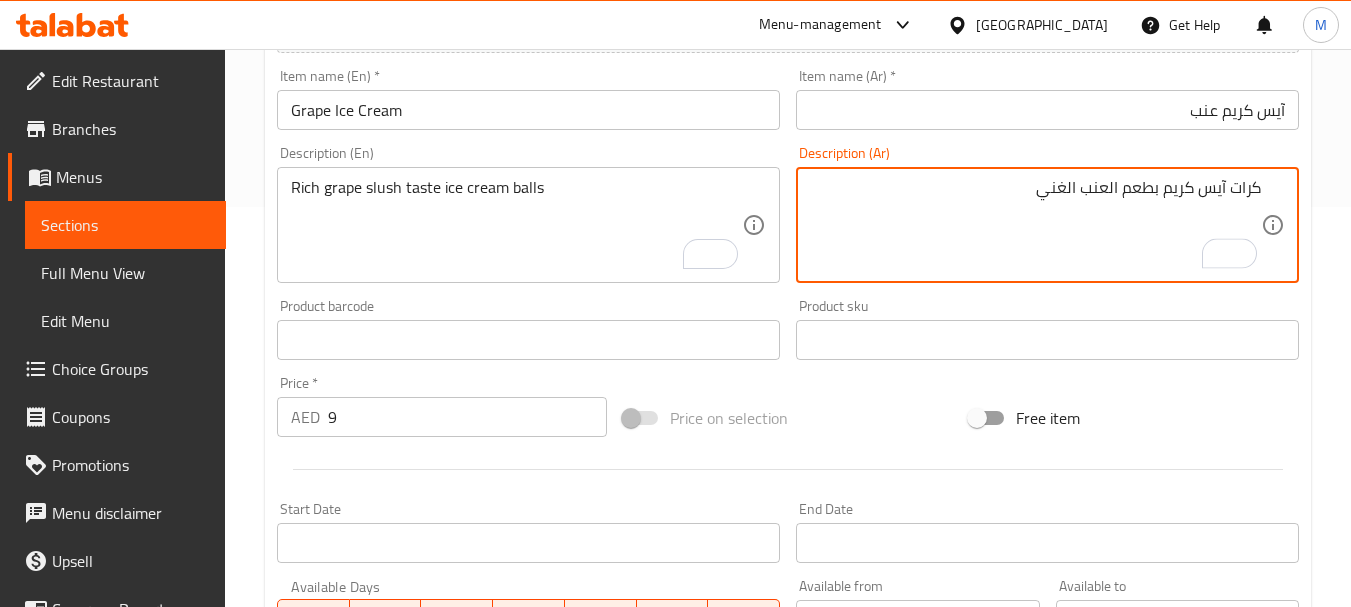 click on "آيس كريم عنب" at bounding box center (1047, 110) 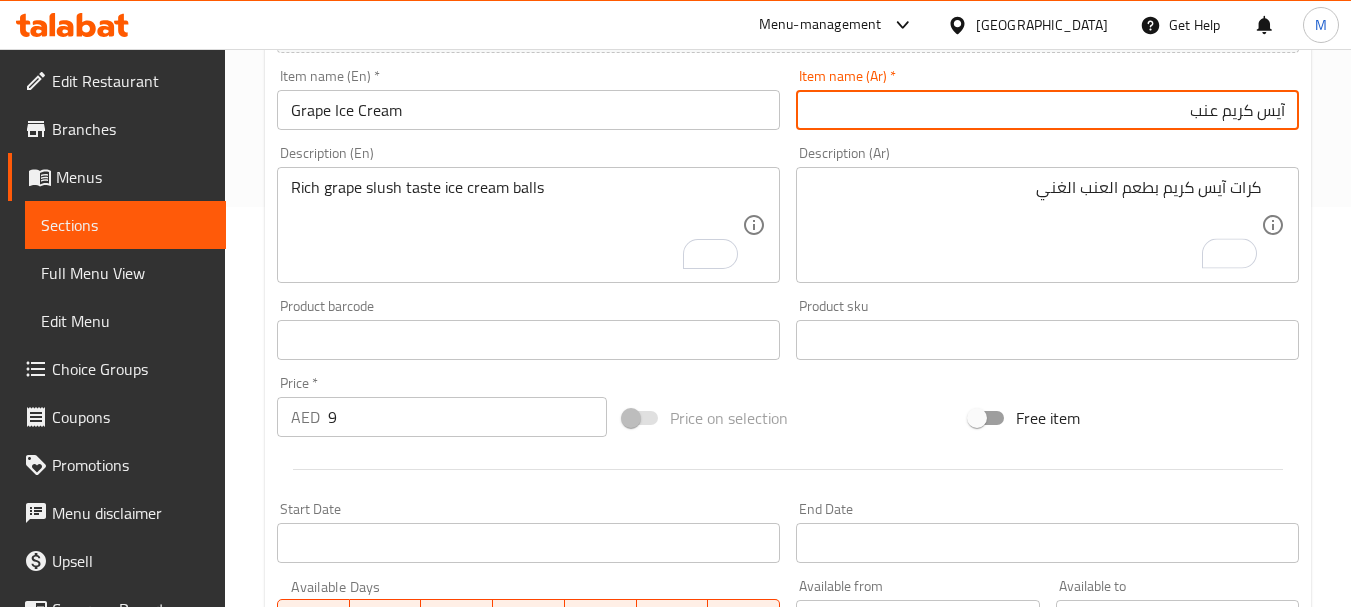 click on "كرات آيس كريم بطعم العنب الغني Description (Ar)" at bounding box center [1047, 225] 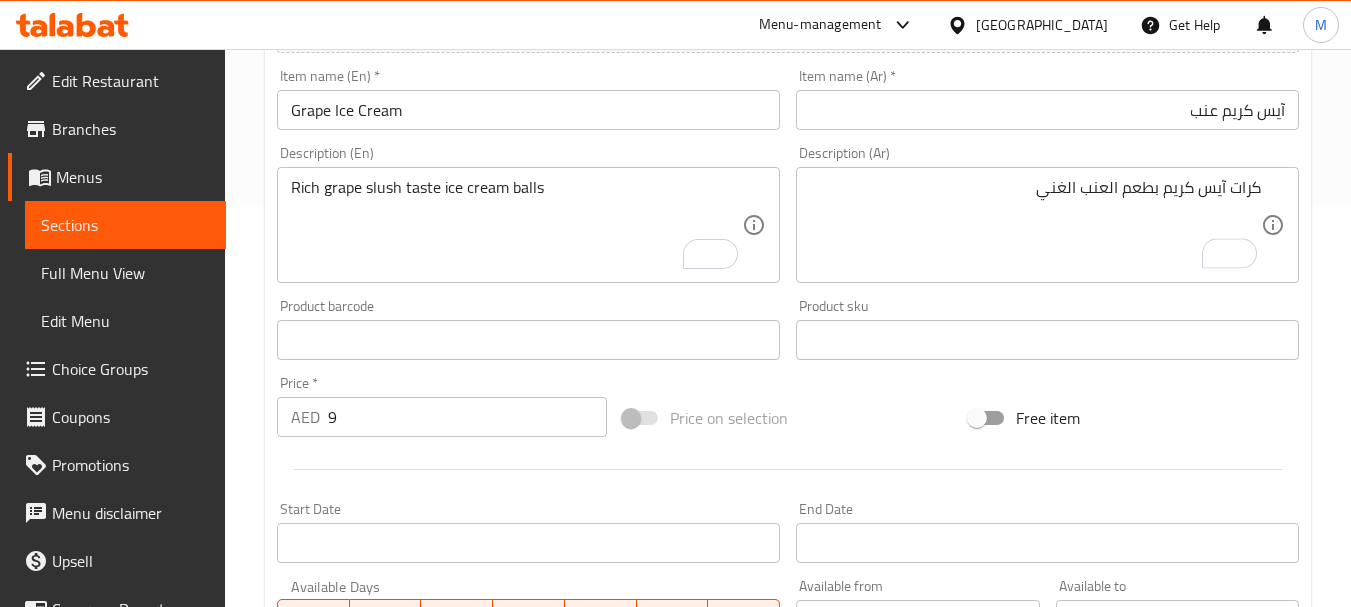 click on "كرات آيس كريم بطعم العنب الغني Description (Ar)" at bounding box center (1047, 225) 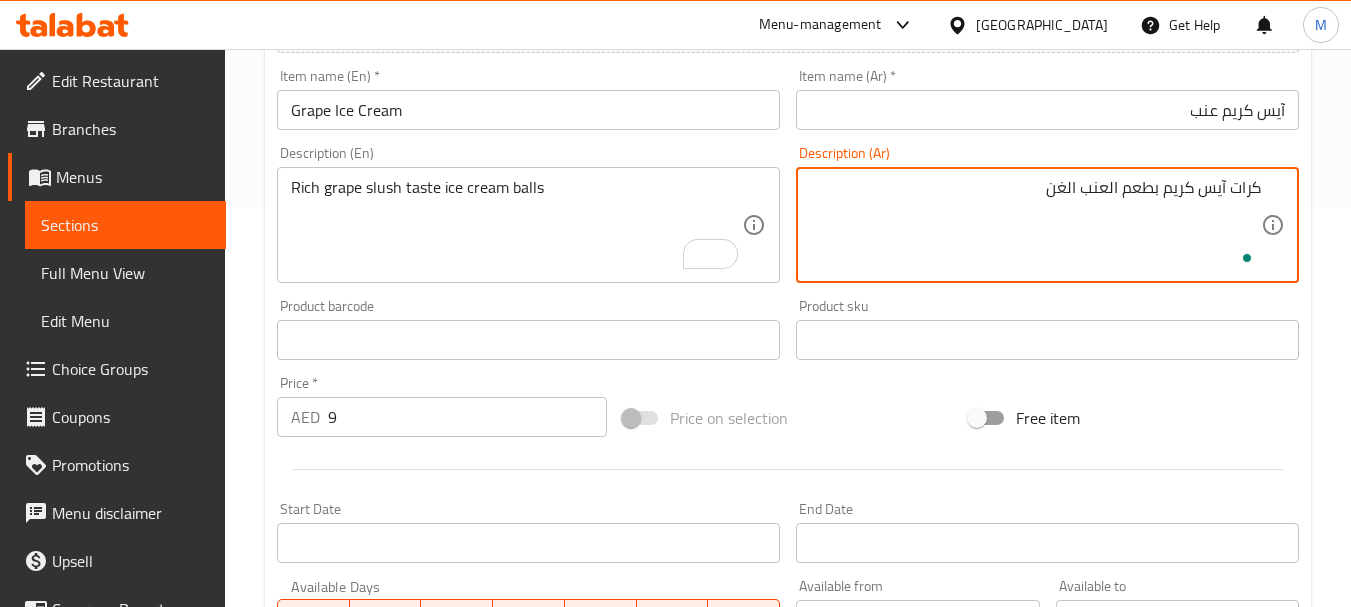 type on "كرات آيس كريم بطعم العنب الغني" 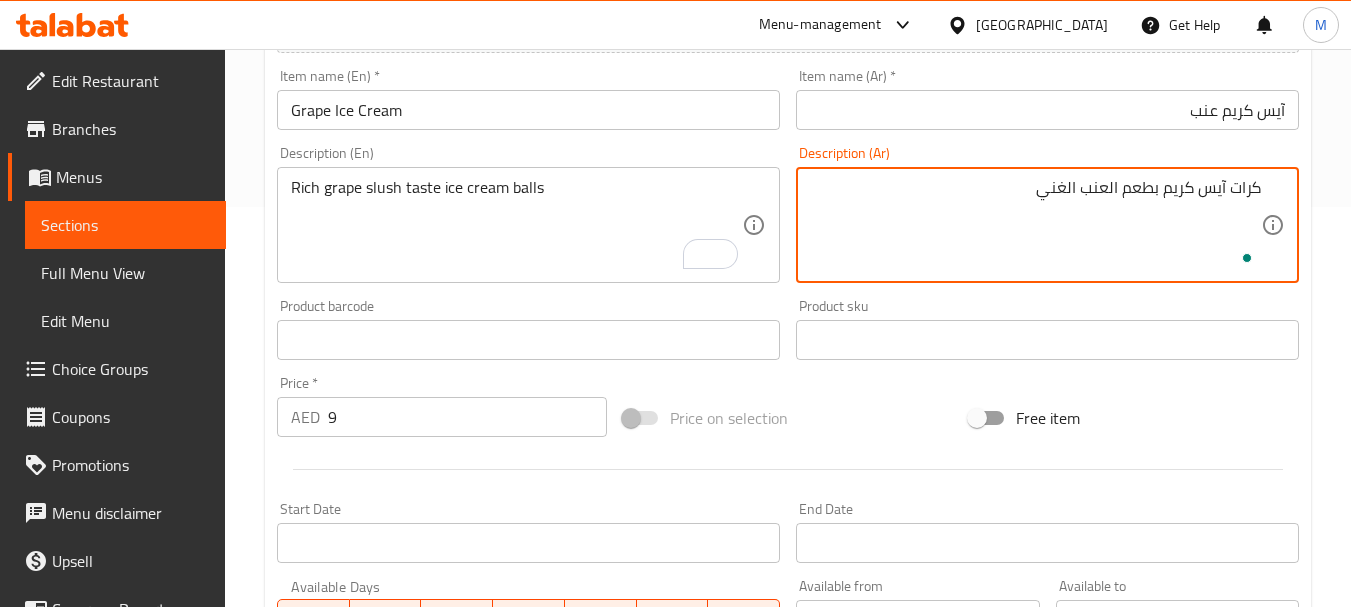click on "كرات آيس كريم بطعم العنب الغني Description (Ar)" at bounding box center [1047, 225] 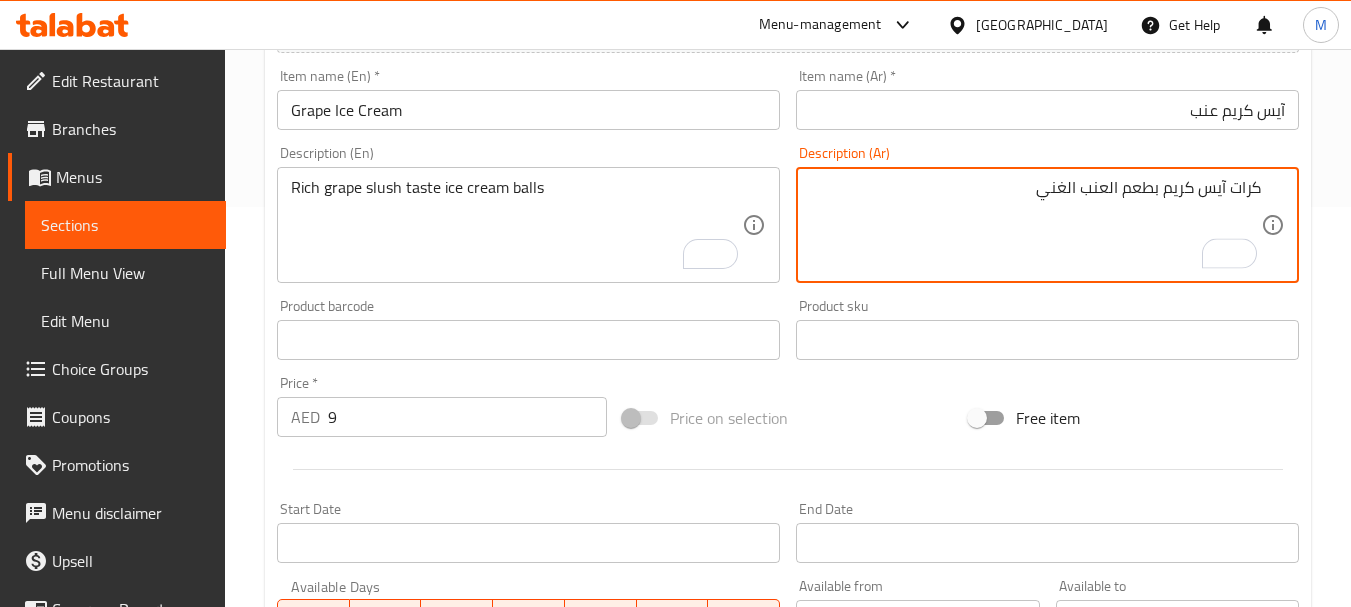 click on "كرات آيس كريم بطعم العنب الغني" at bounding box center (1035, 225) 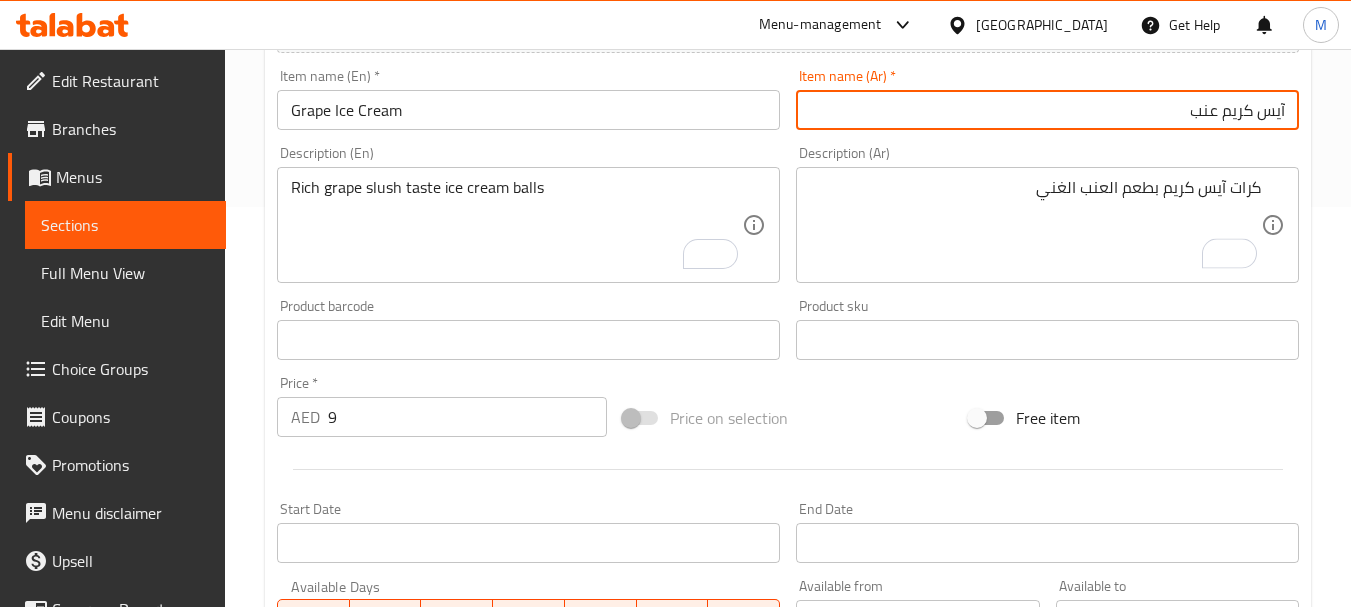 click on "آيس كريم عنب" at bounding box center (1047, 110) 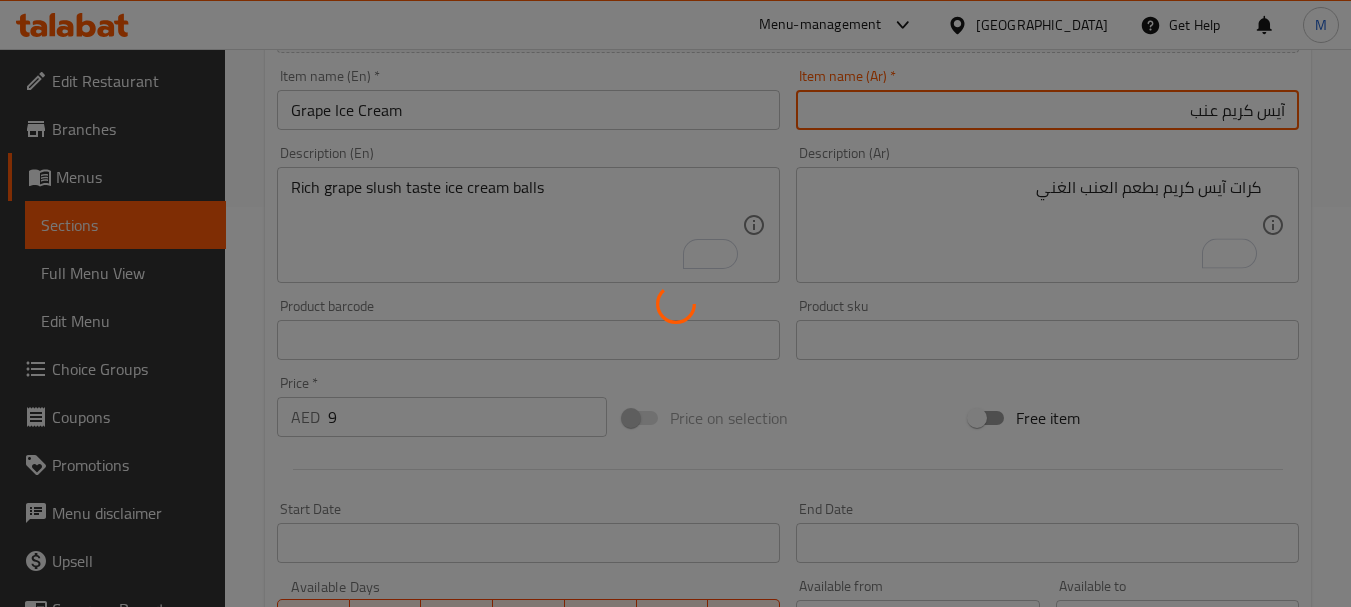 type 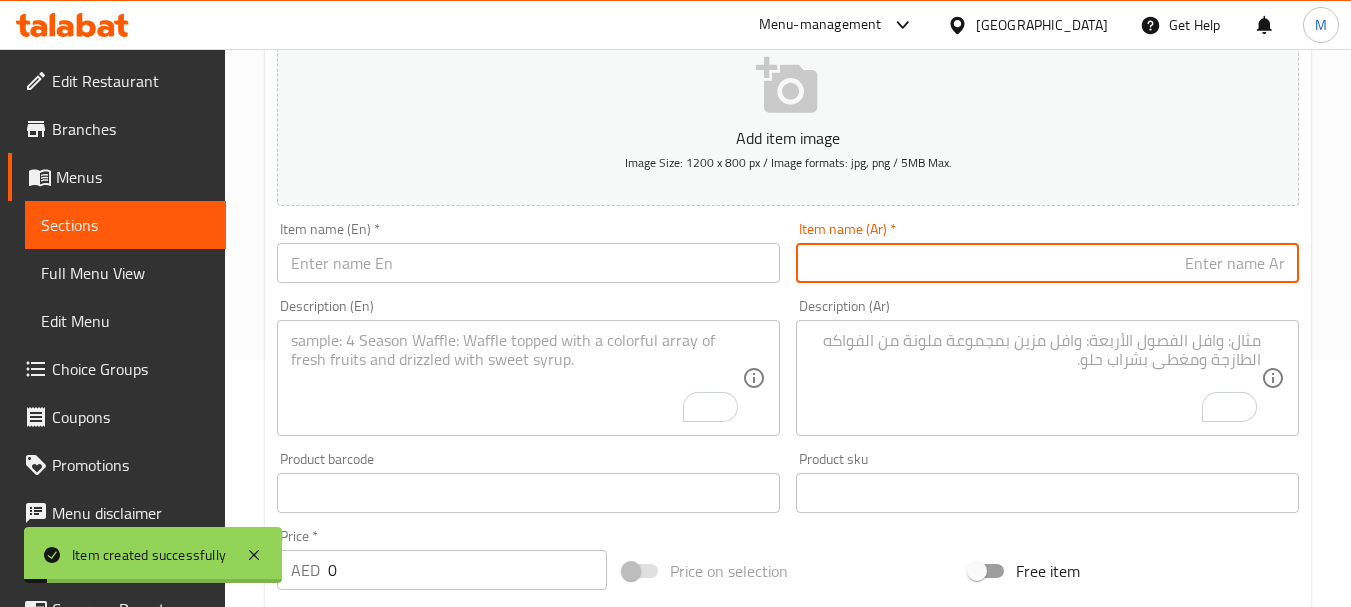 scroll, scrollTop: 0, scrollLeft: 0, axis: both 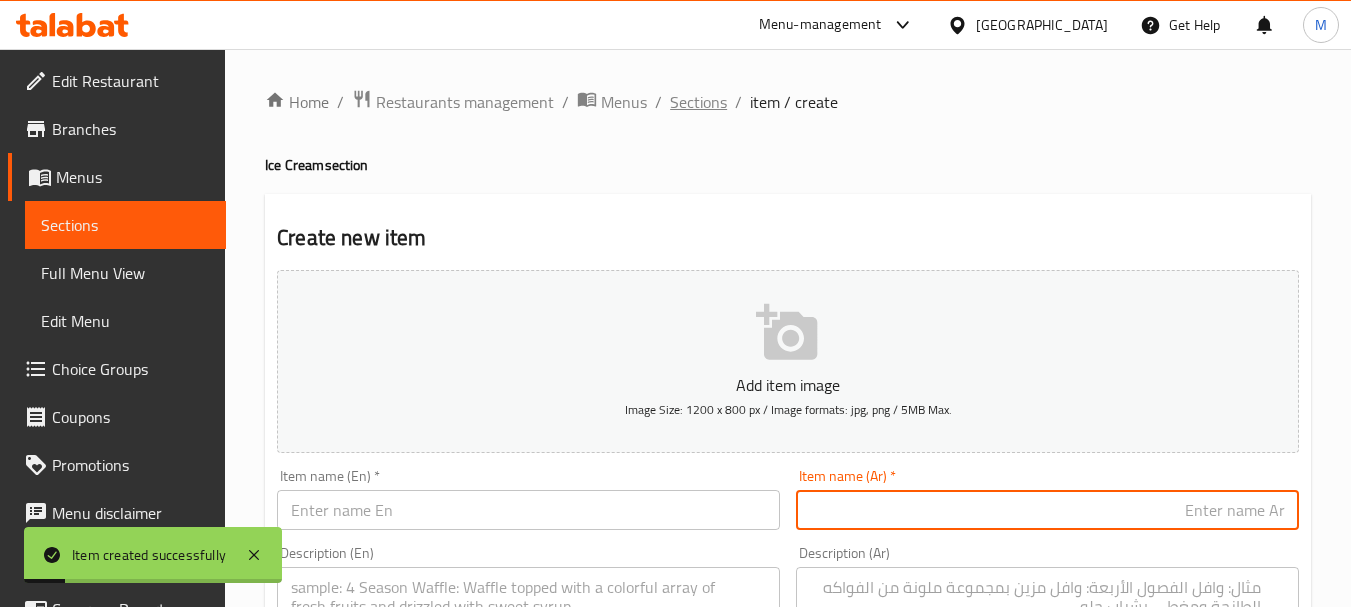 click on "Sections" at bounding box center (698, 102) 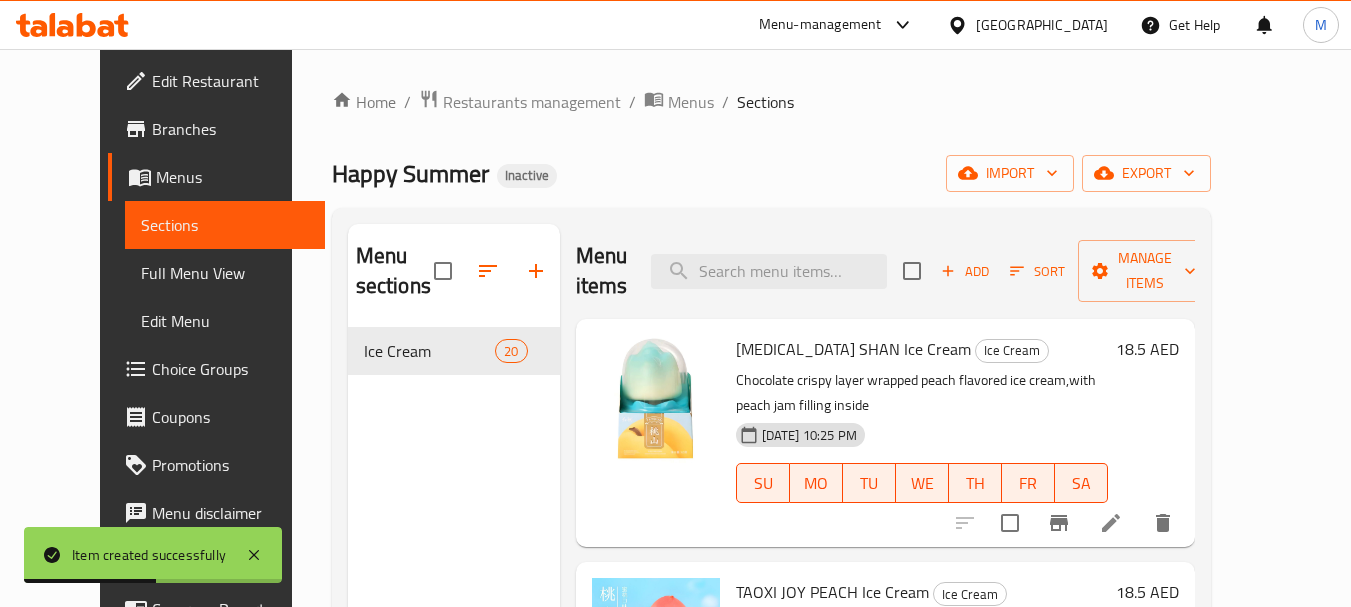 scroll, scrollTop: 280, scrollLeft: 0, axis: vertical 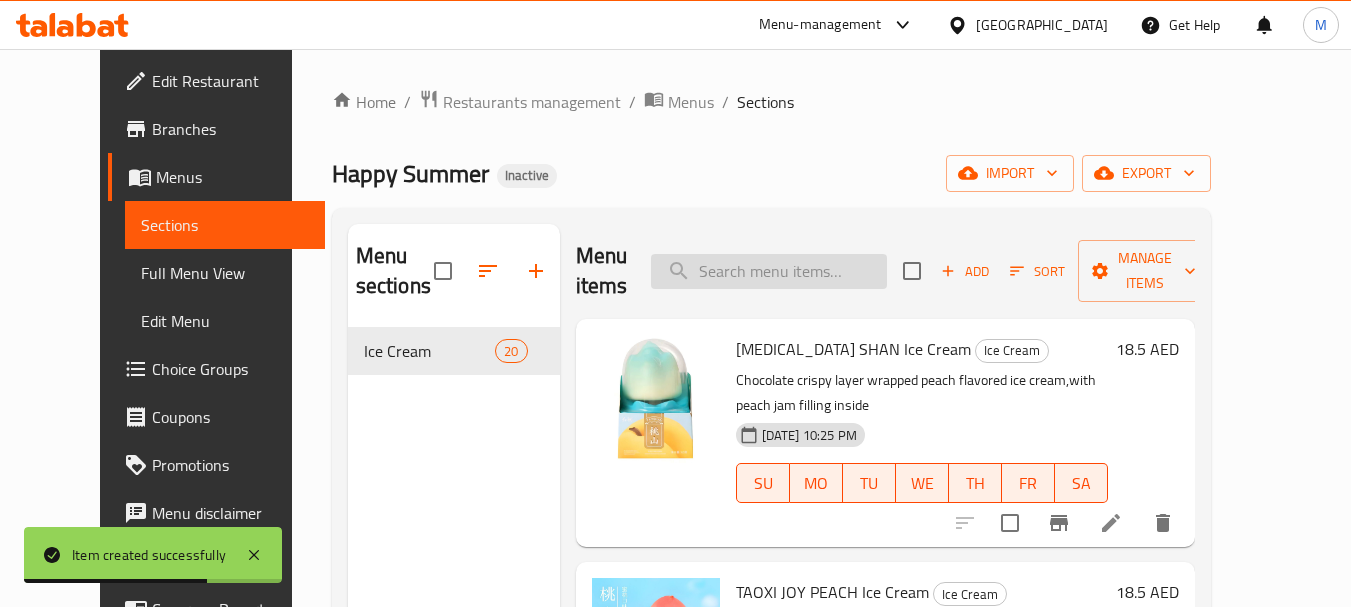 click at bounding box center (769, 271) 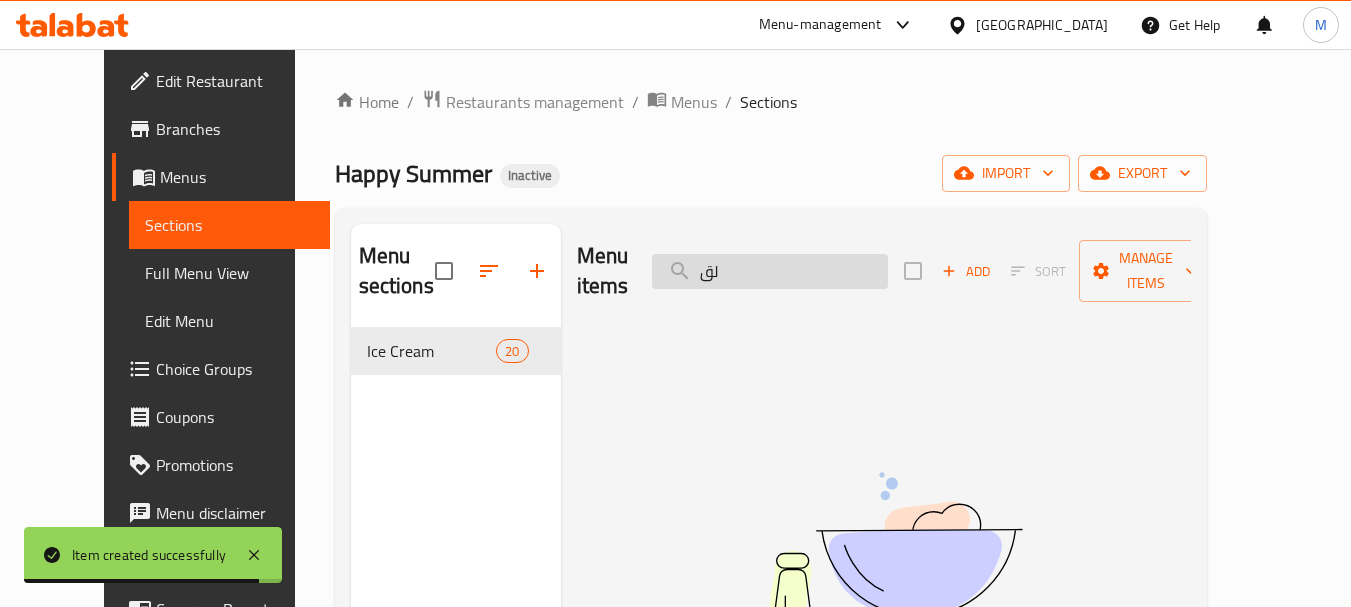 type on "ل" 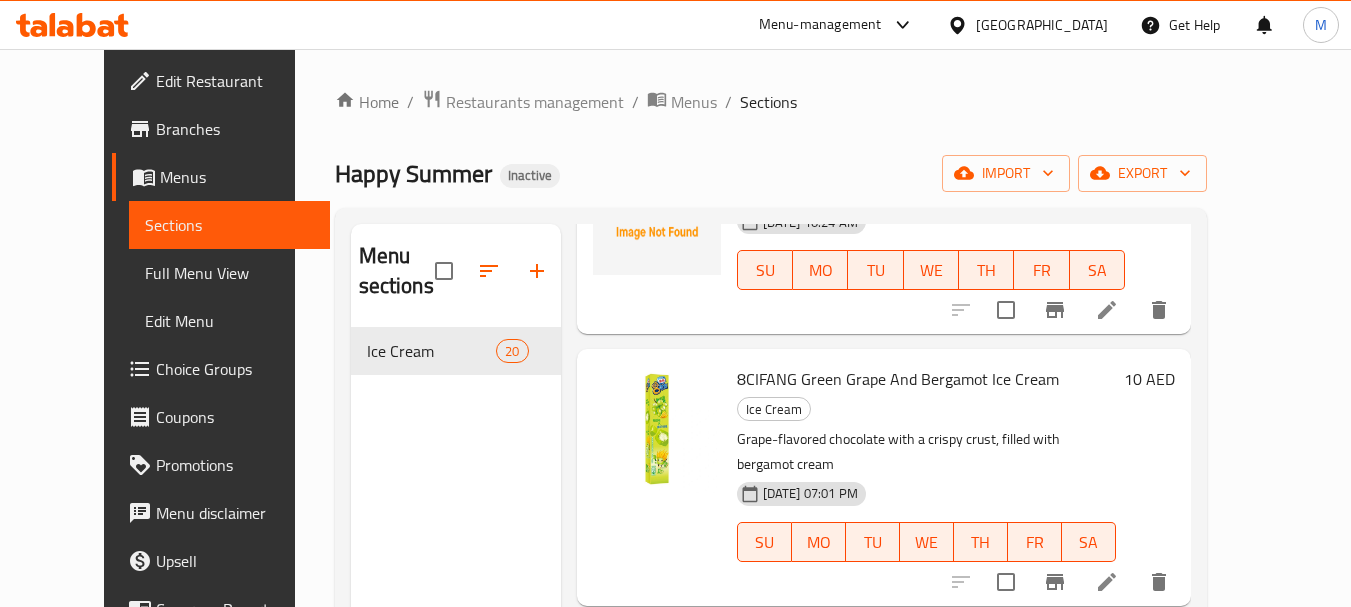 scroll, scrollTop: 347, scrollLeft: 0, axis: vertical 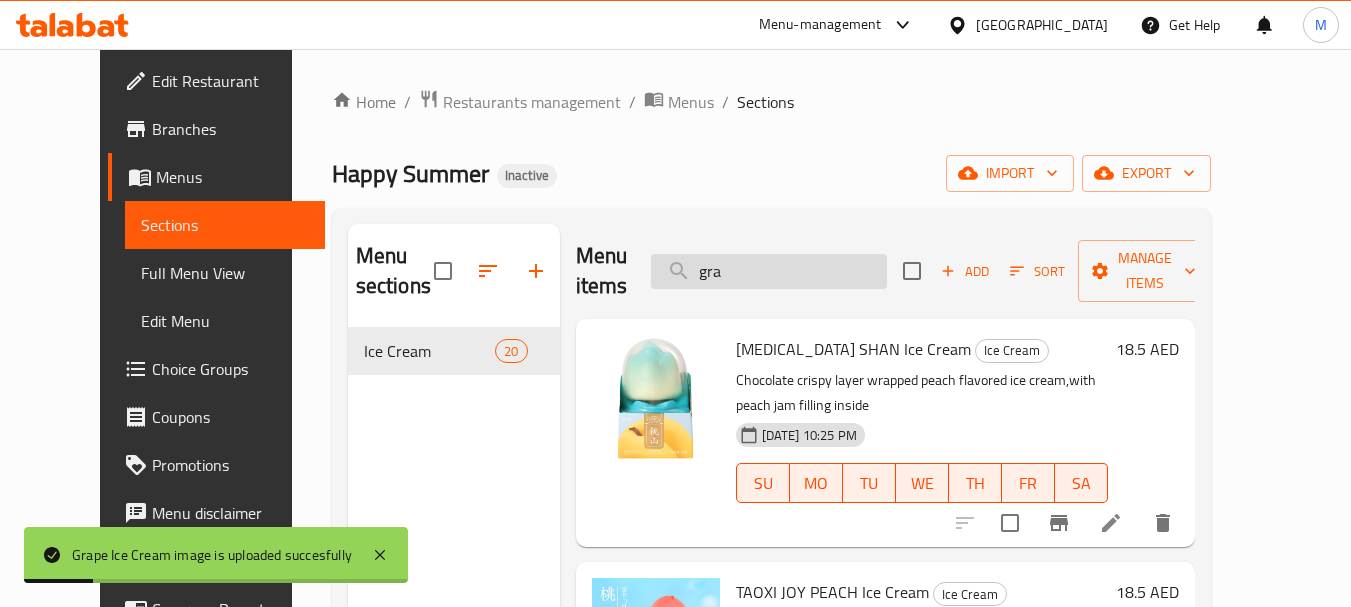 drag, startPoint x: 760, startPoint y: 271, endPoint x: 685, endPoint y: 268, distance: 75.059975 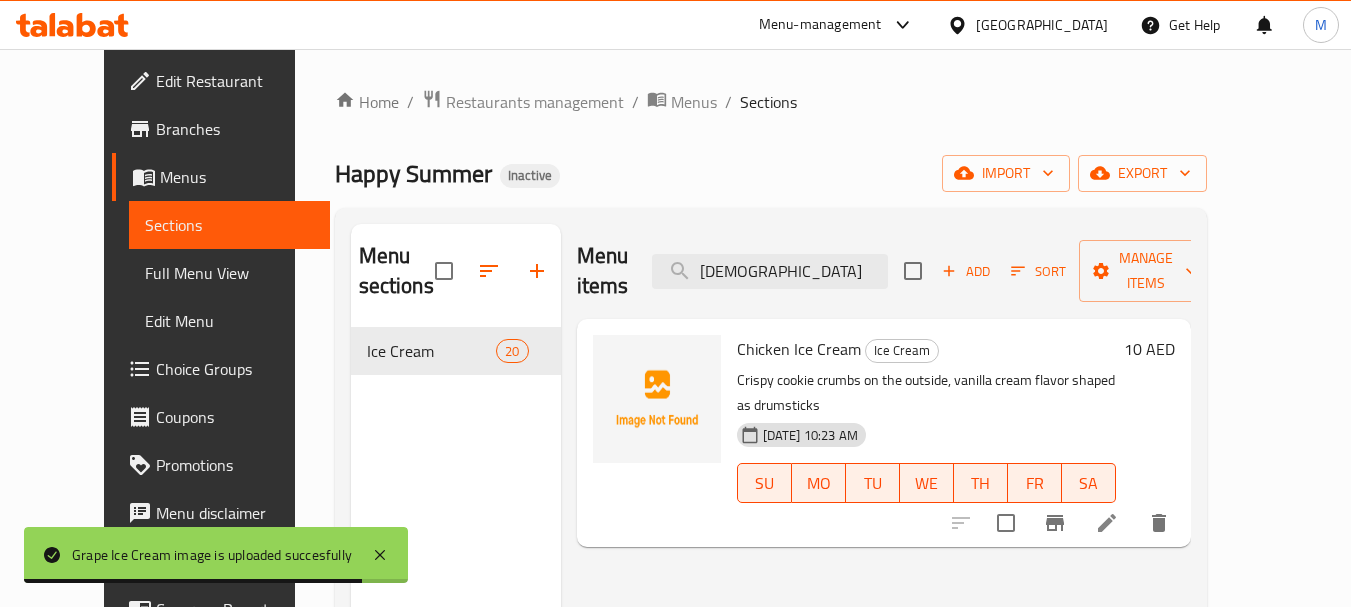 type on "chick" 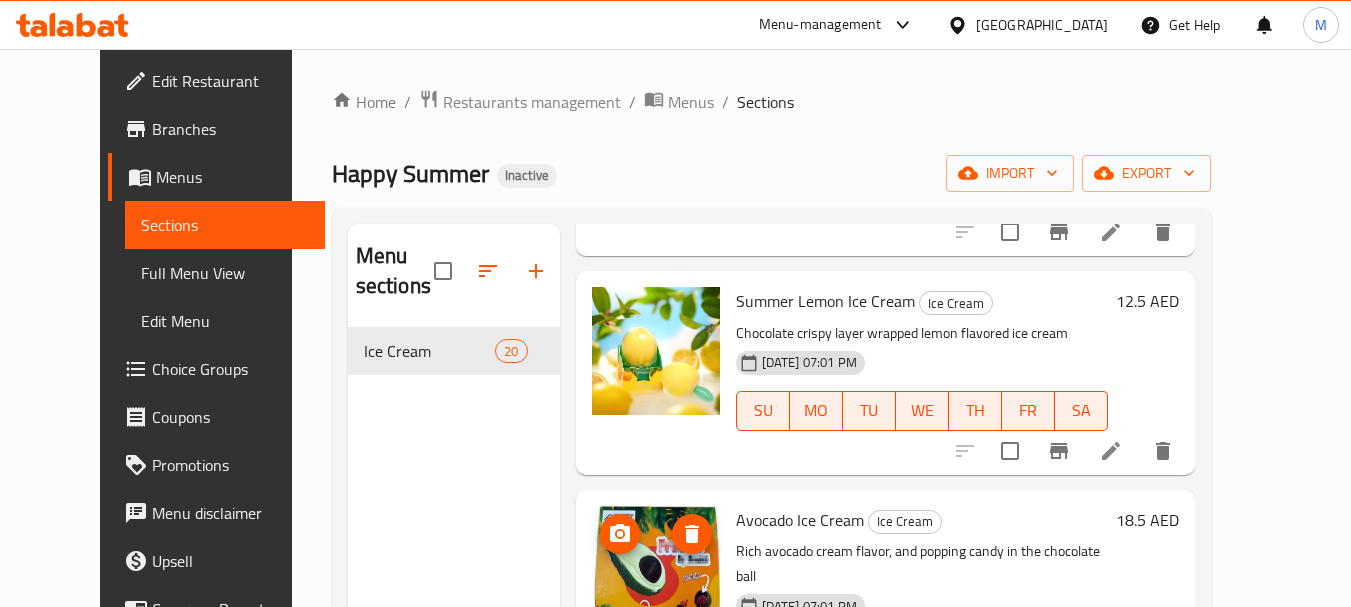 scroll, scrollTop: 2000, scrollLeft: 0, axis: vertical 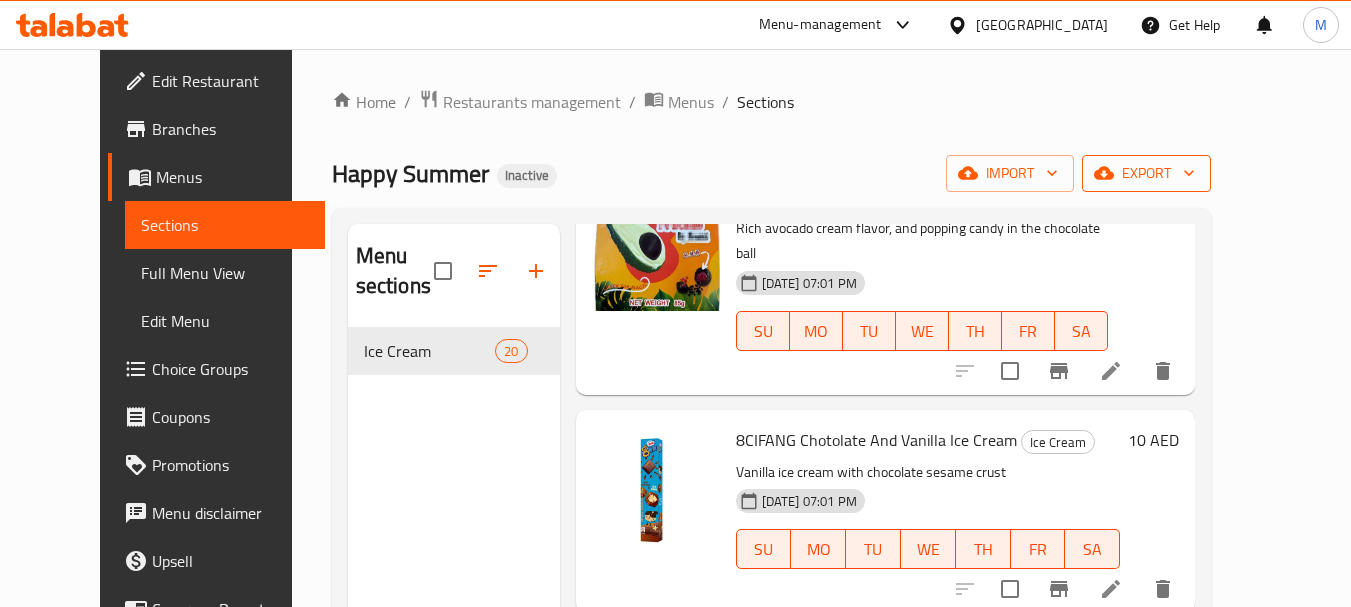 click 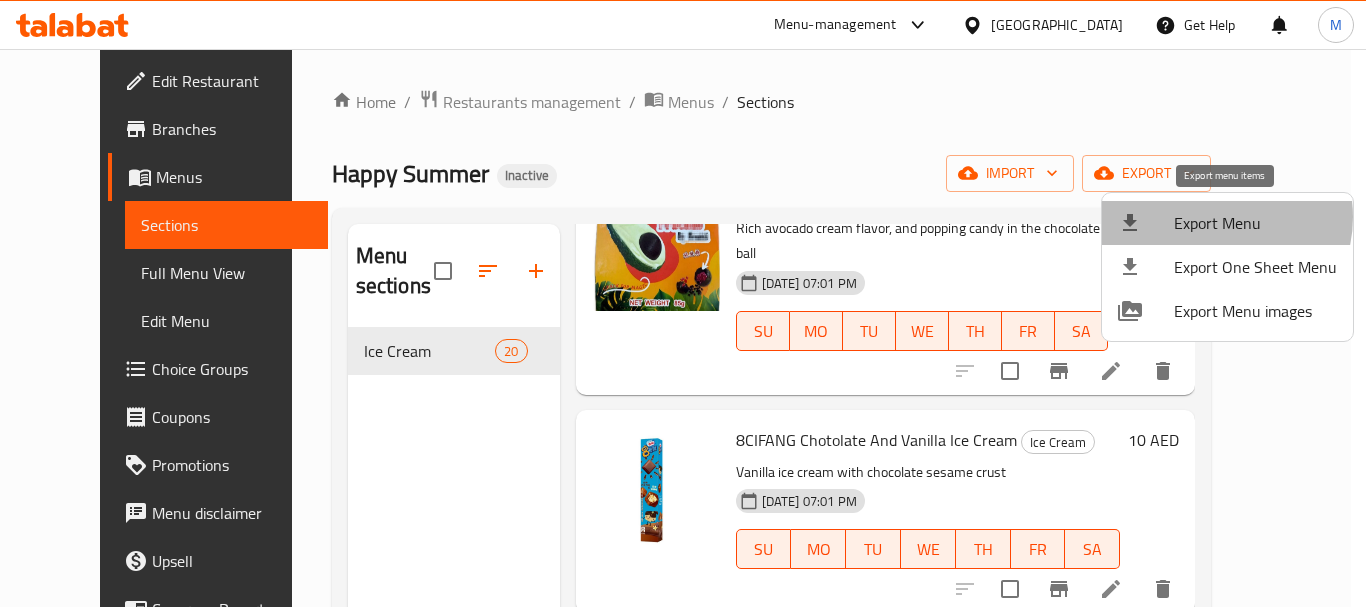 click on "Export Menu" at bounding box center (1255, 223) 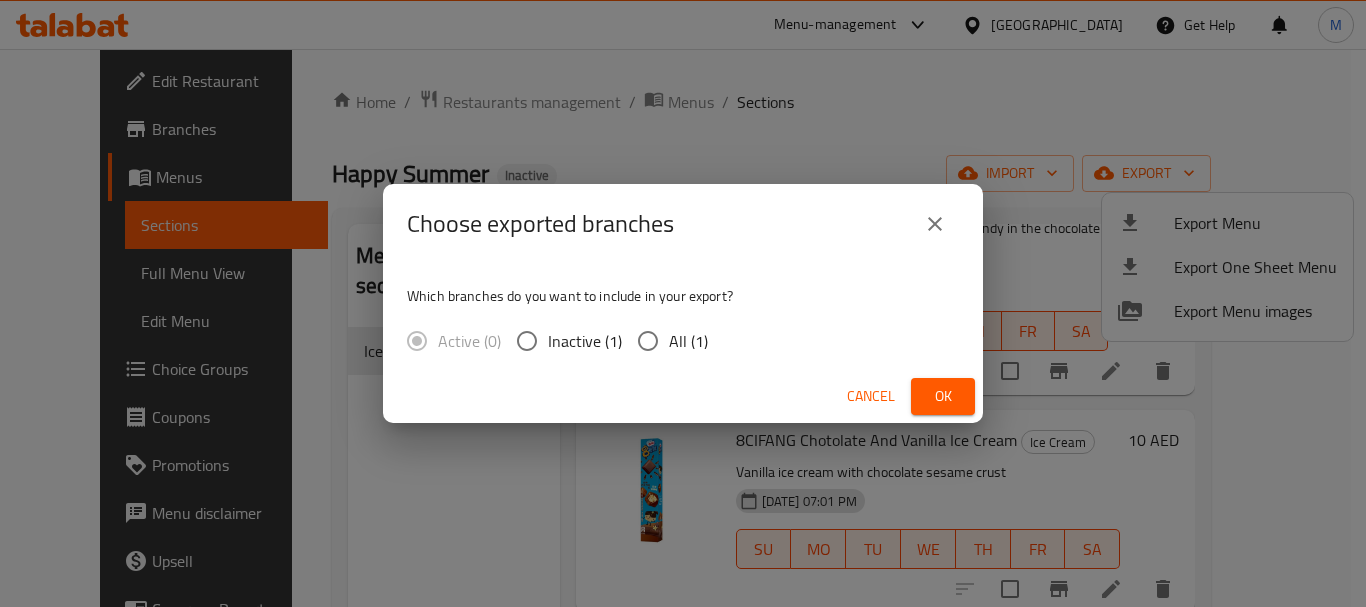 click on "All (1)" at bounding box center [688, 341] 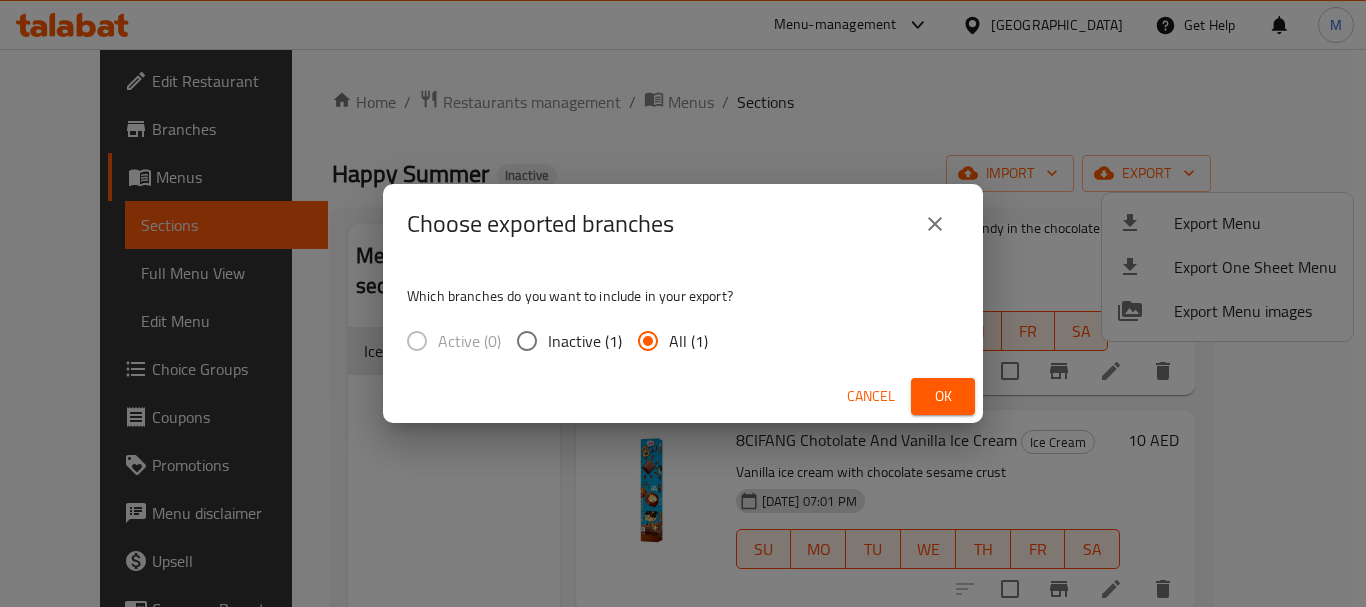 click on "Ok" at bounding box center [943, 396] 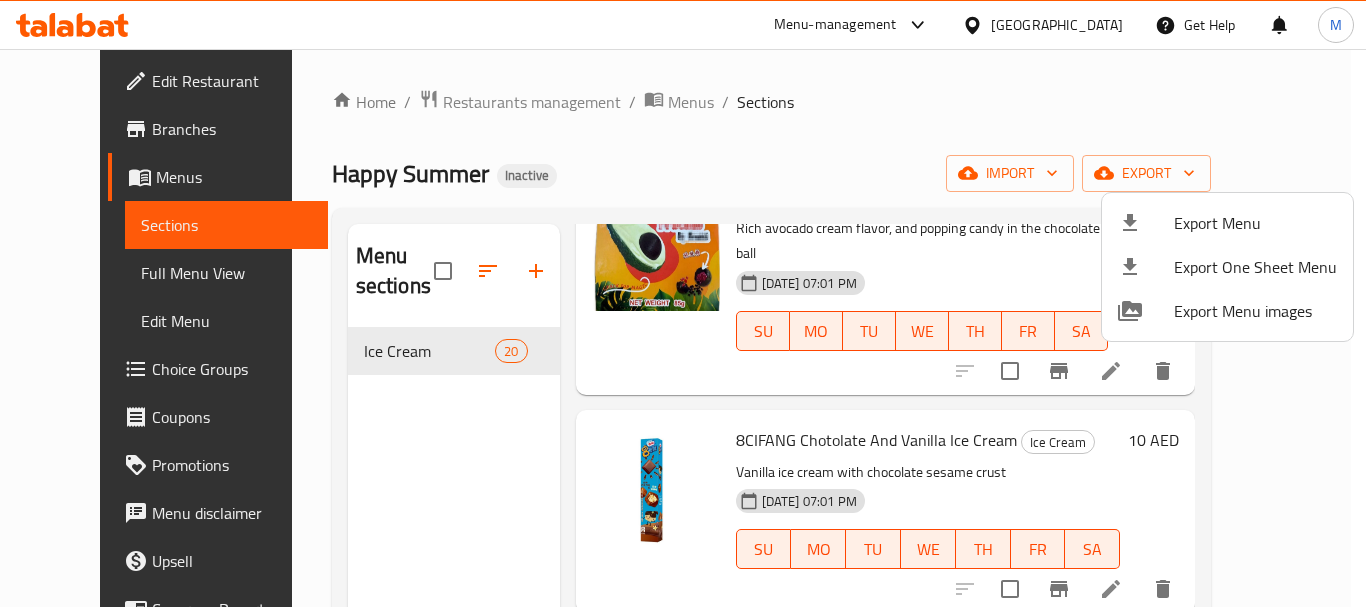 click at bounding box center [683, 303] 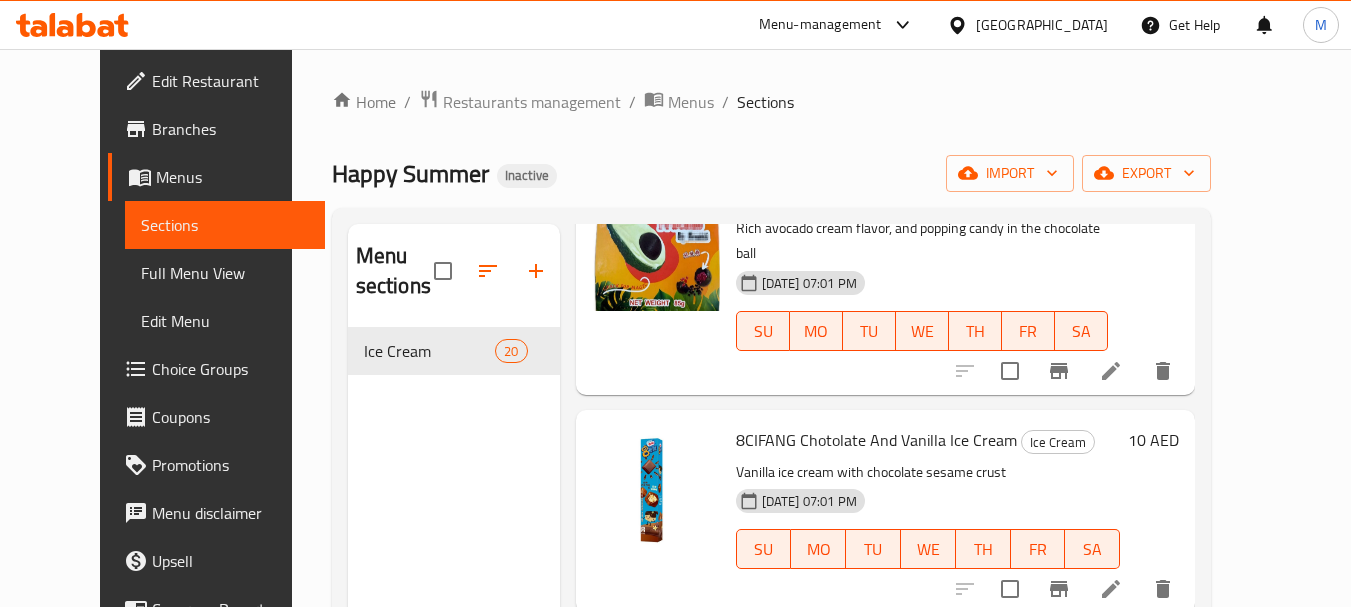 click on "Edit Restaurant" at bounding box center (231, 81) 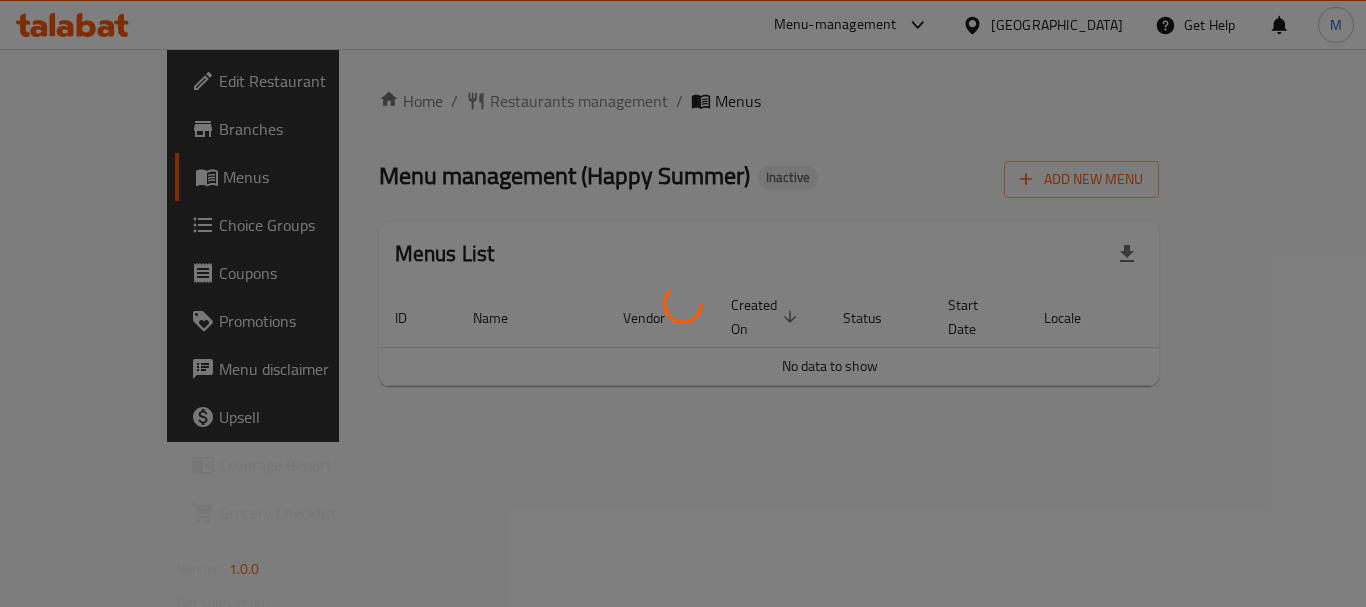scroll, scrollTop: 0, scrollLeft: 0, axis: both 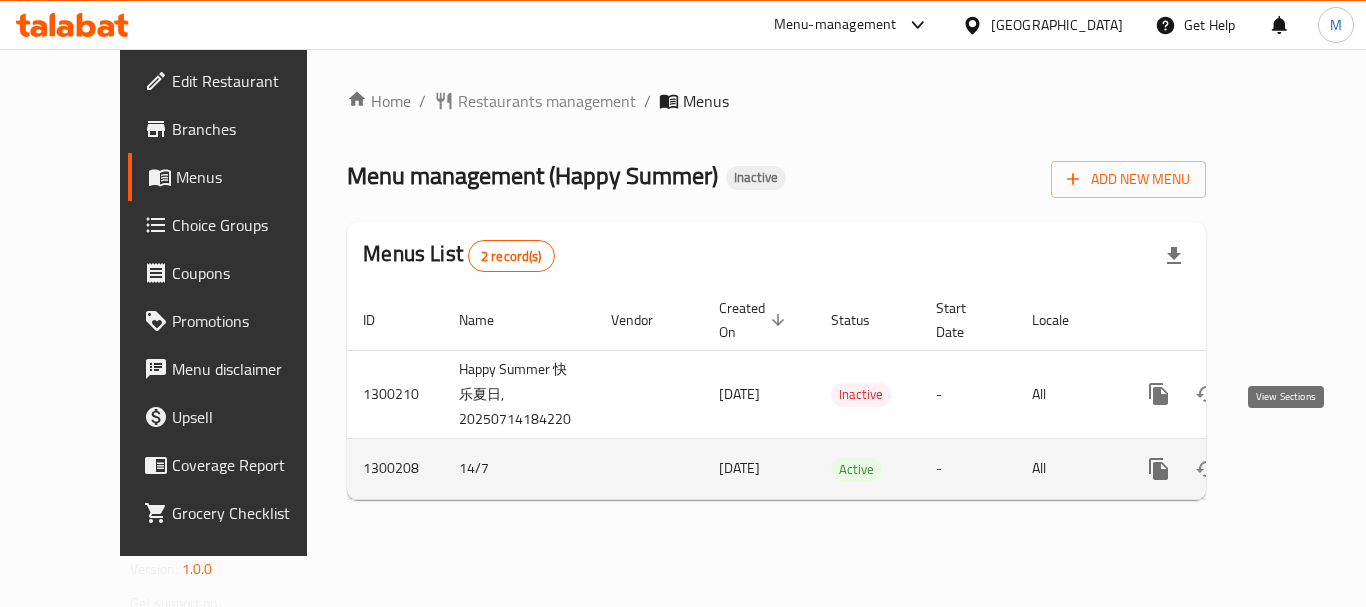 click 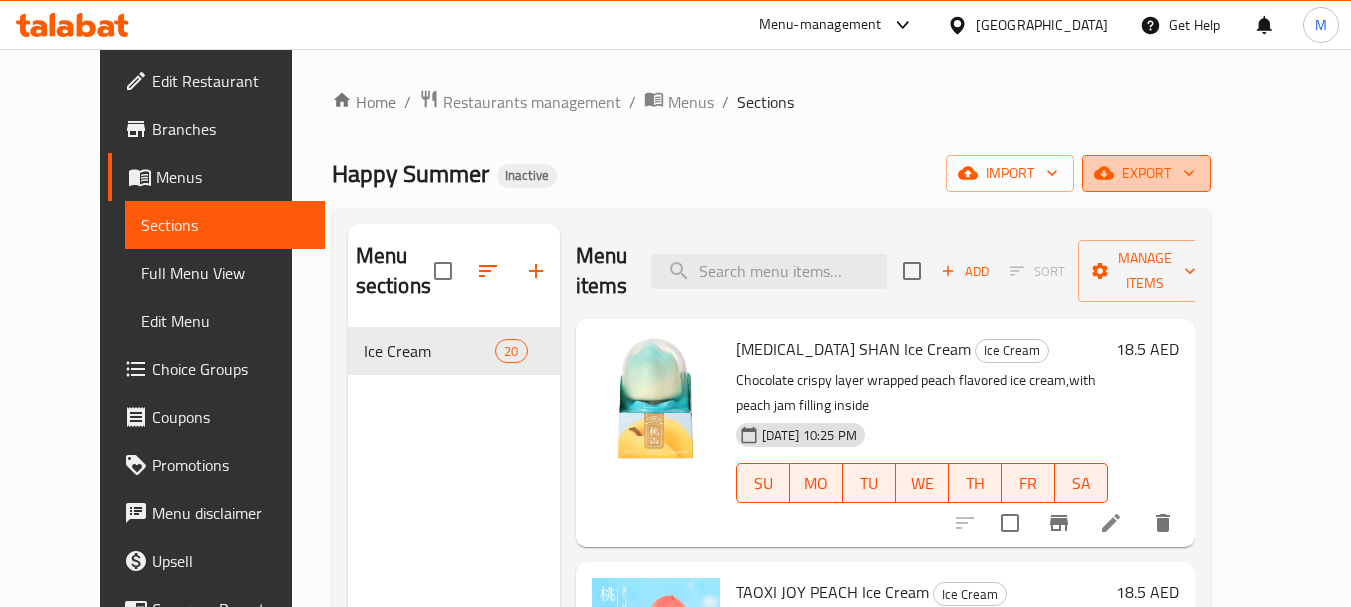 click 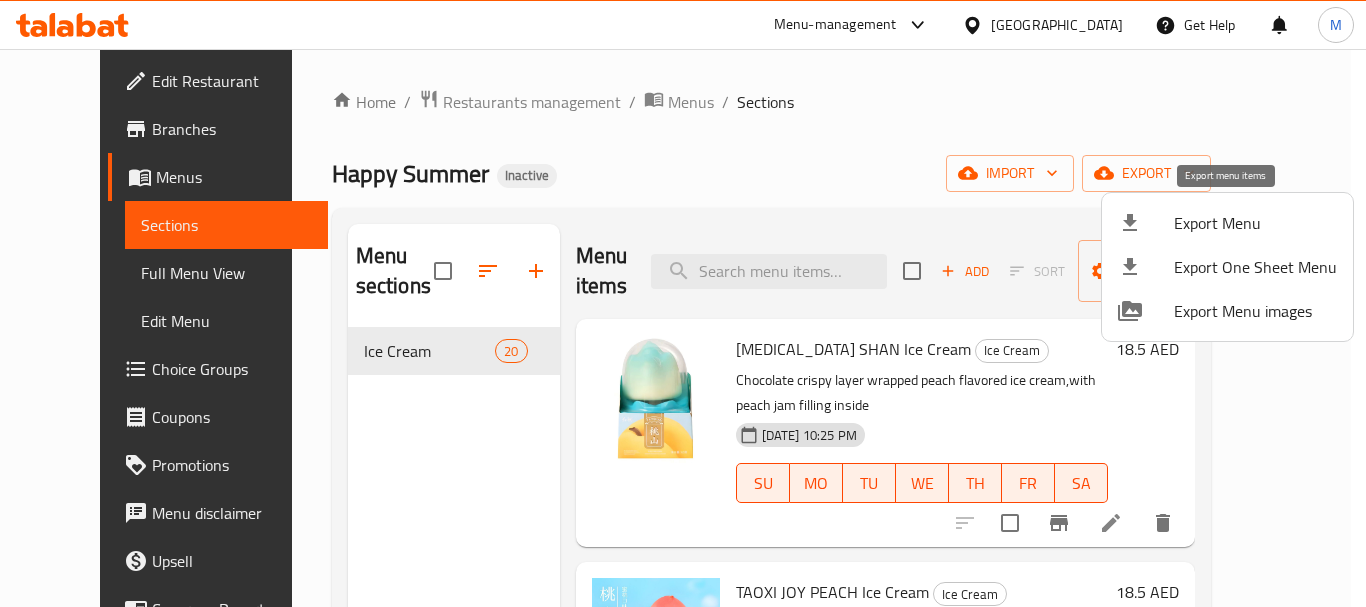 click on "Export Menu" at bounding box center (1255, 223) 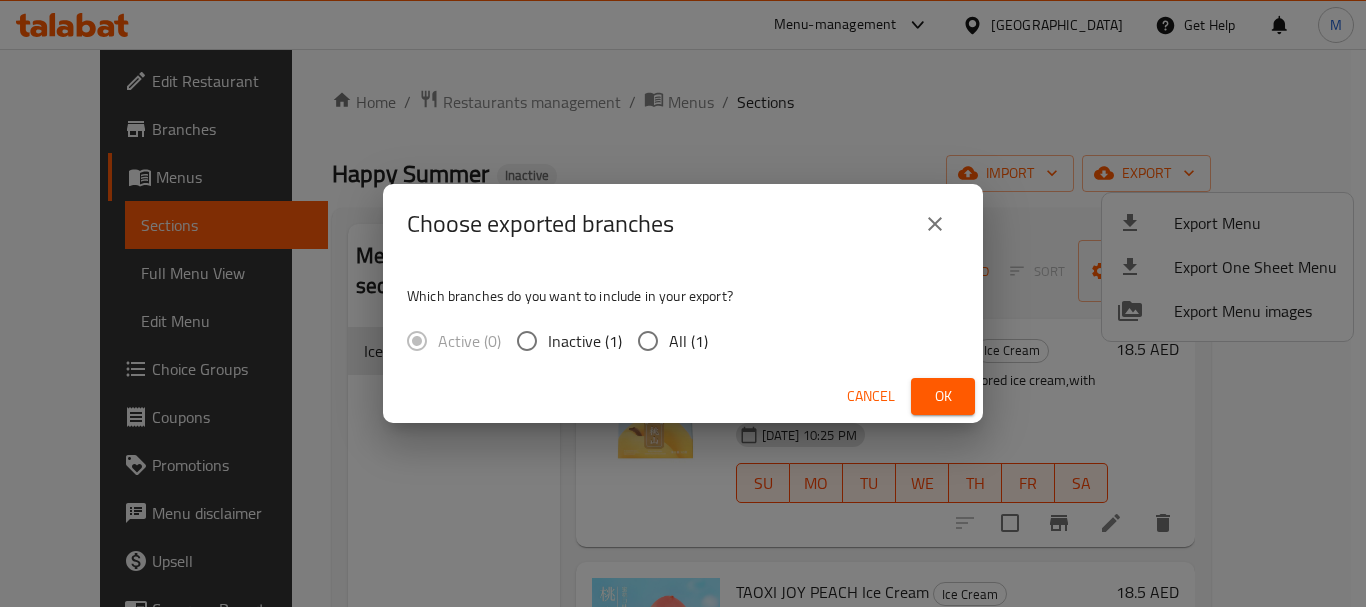 click on "All (1)" at bounding box center [667, 341] 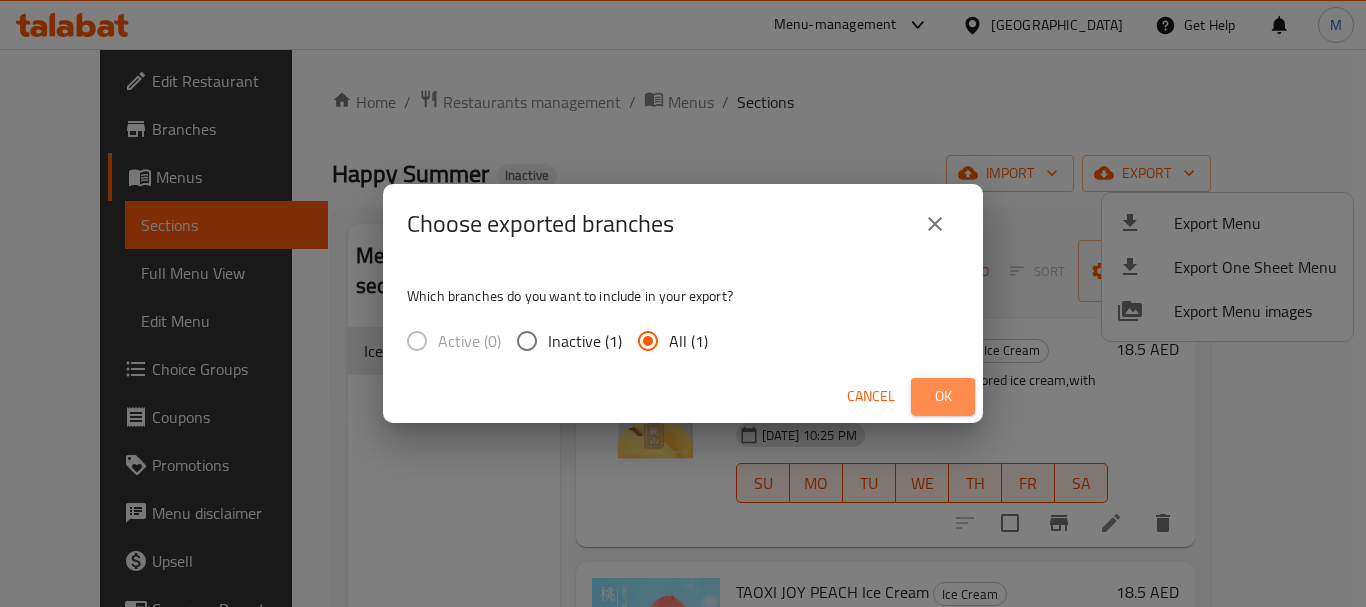 click on "Ok" at bounding box center [943, 396] 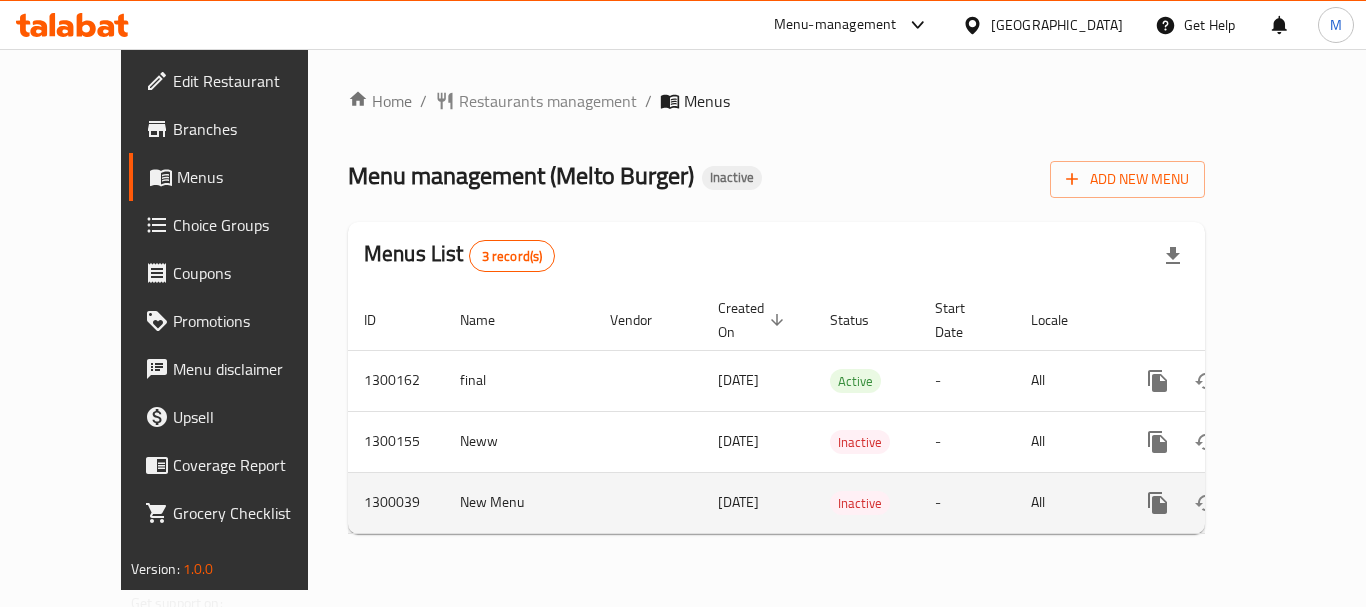 scroll, scrollTop: 0, scrollLeft: 0, axis: both 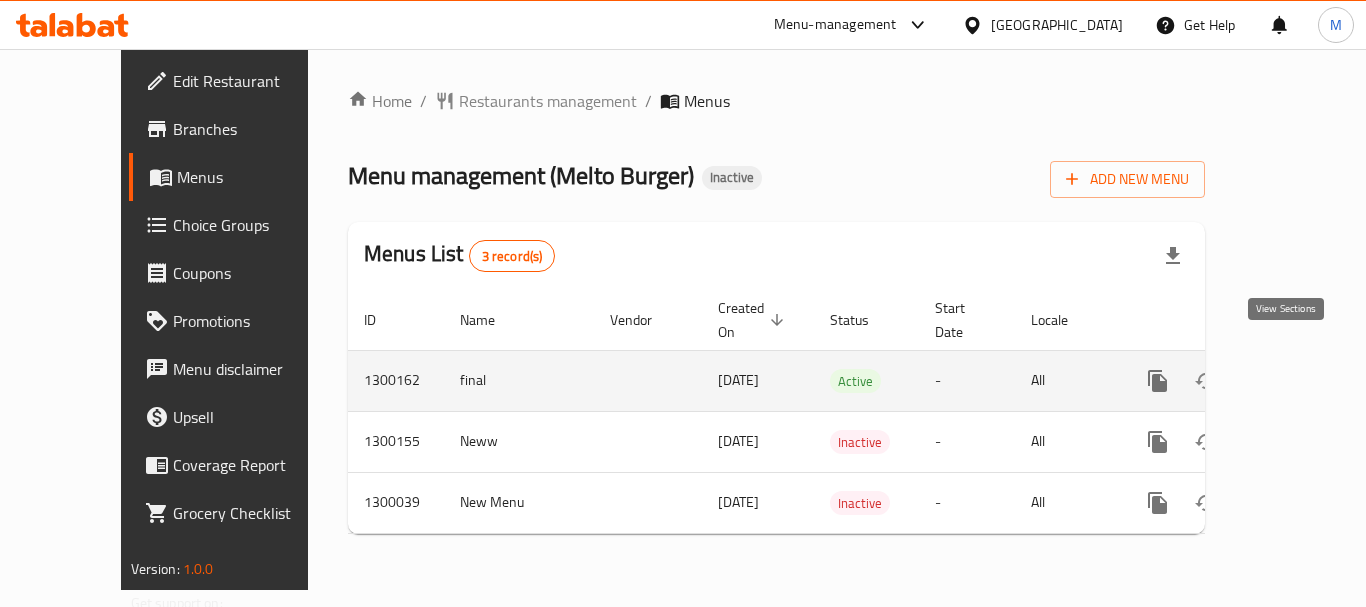 click 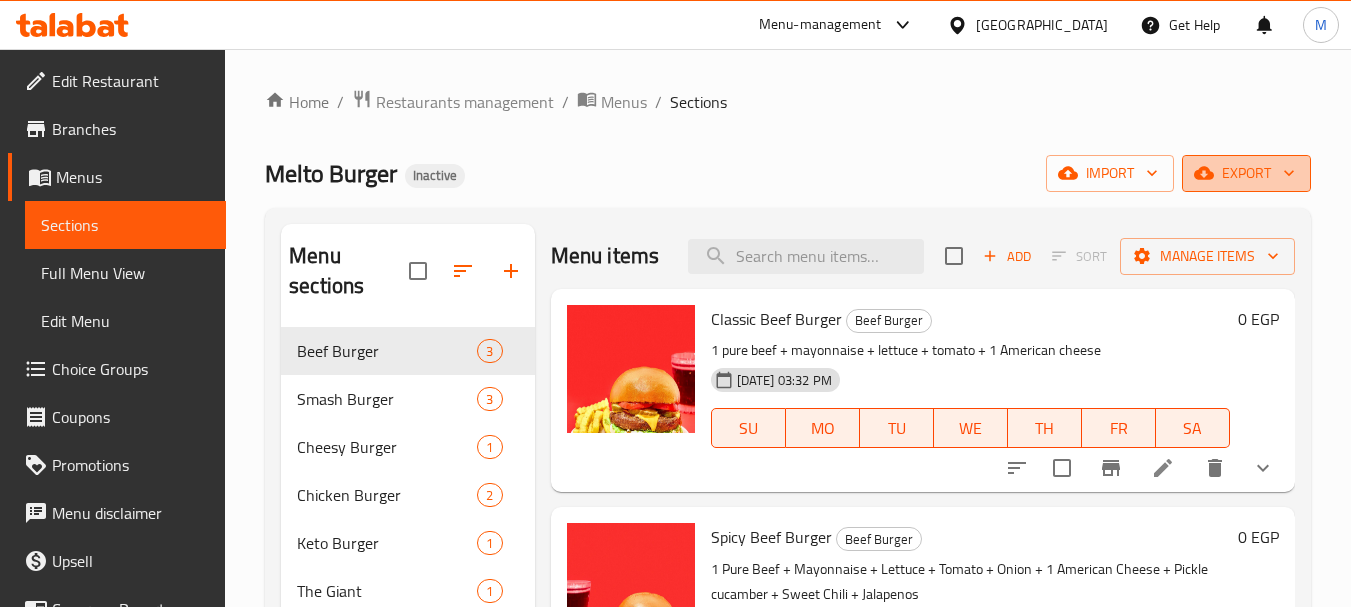 click on "export" at bounding box center [1246, 173] 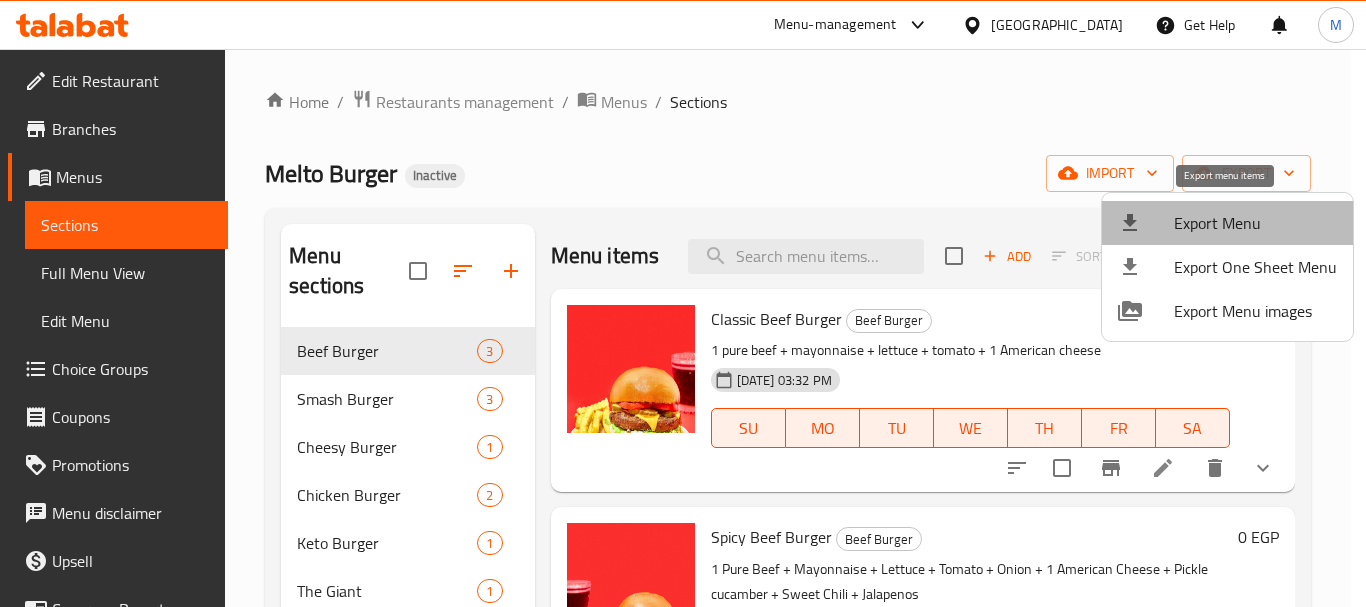 click on "Export Menu" at bounding box center (1255, 223) 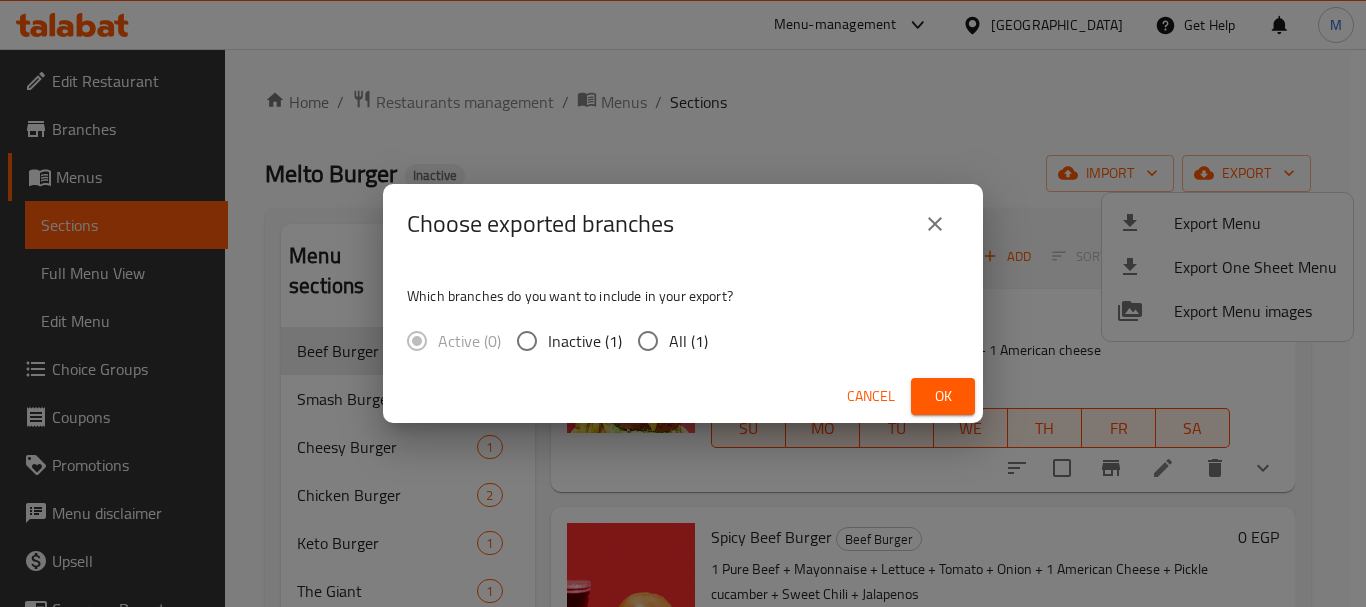 click on "All (1)" at bounding box center [688, 341] 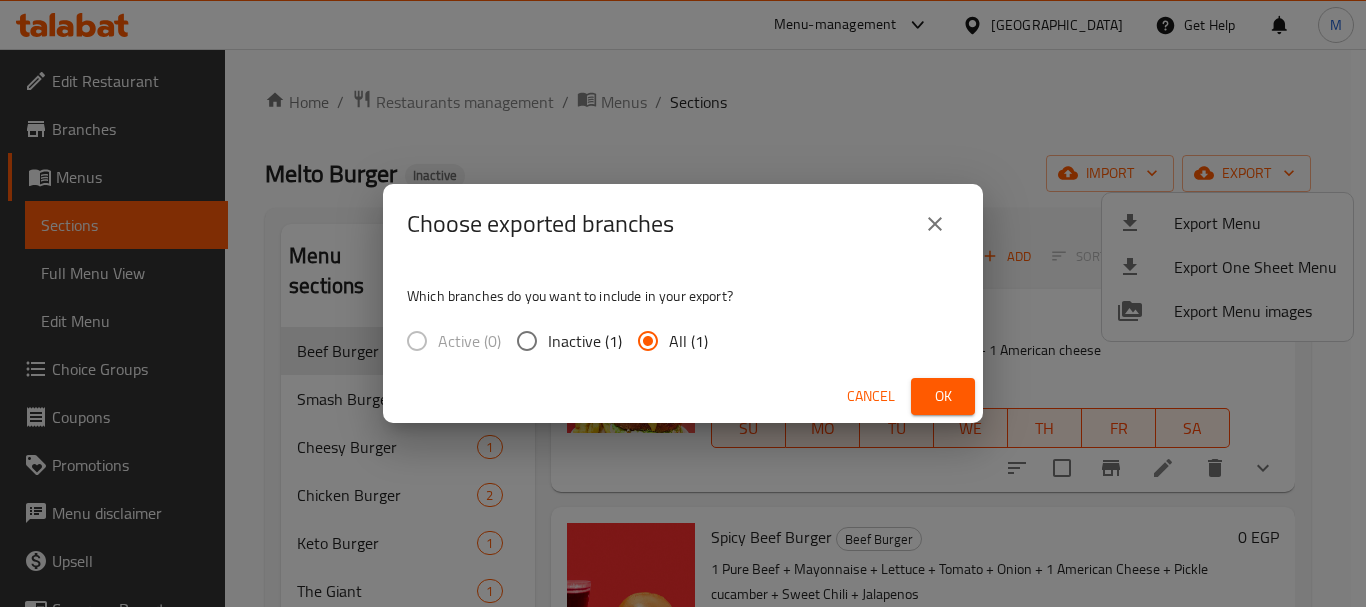 drag, startPoint x: 931, startPoint y: 392, endPoint x: 858, endPoint y: 422, distance: 78.92401 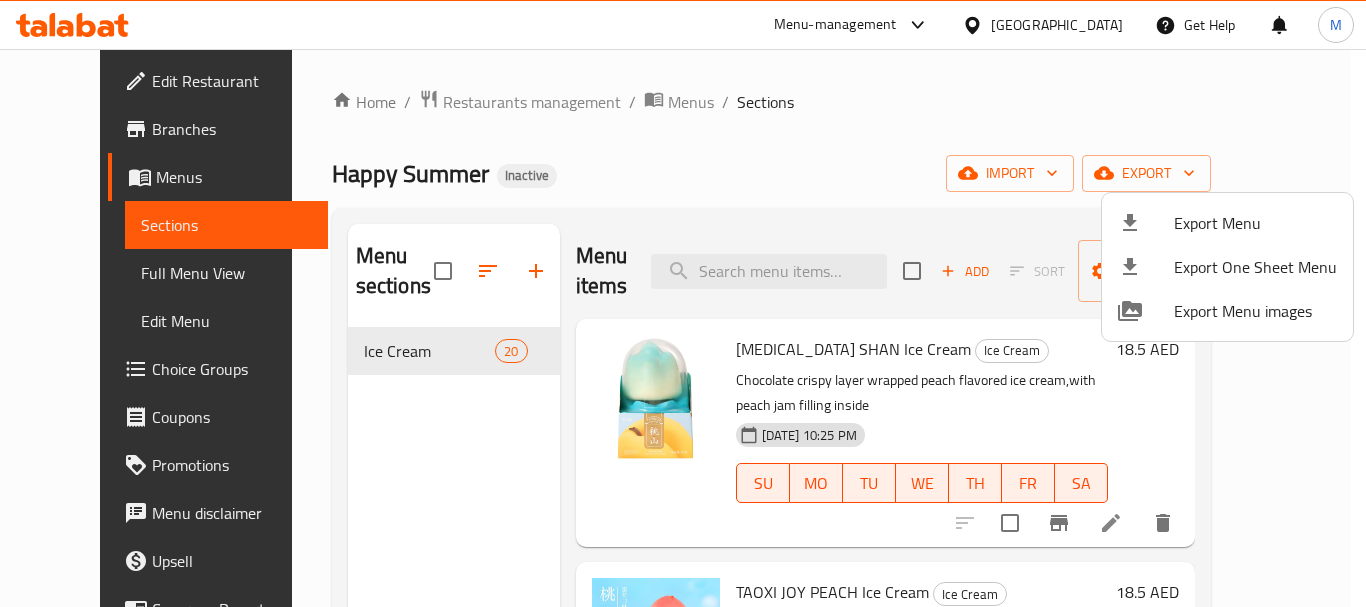 click at bounding box center (683, 303) 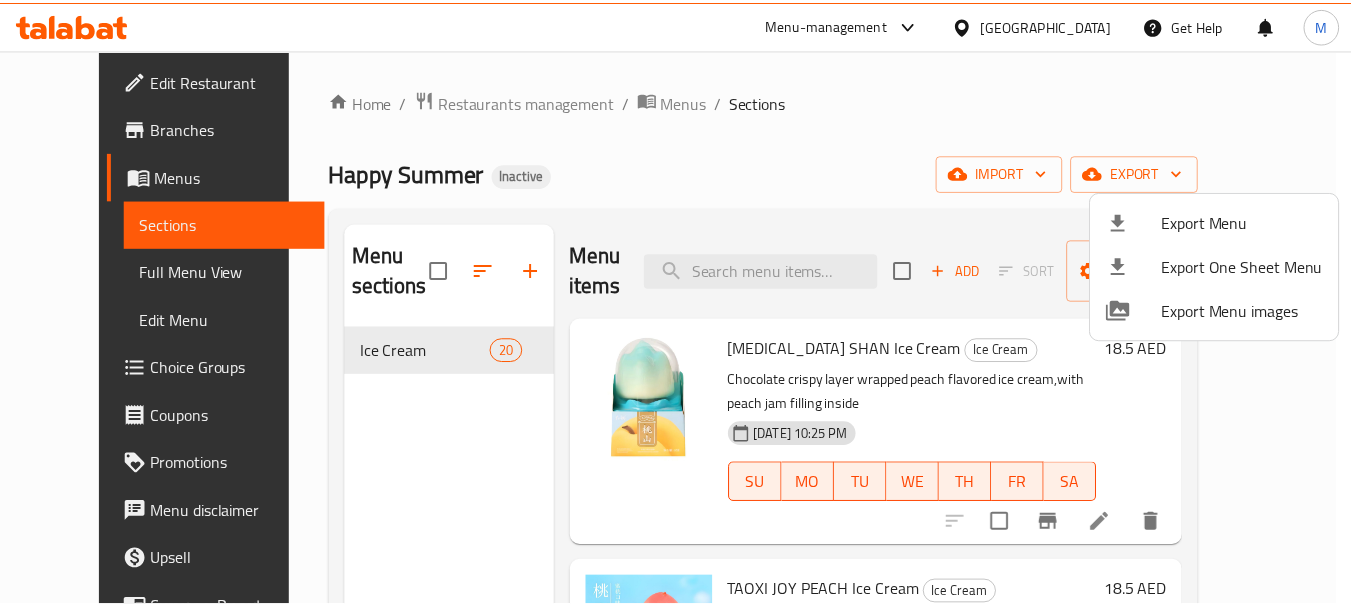 scroll, scrollTop: 0, scrollLeft: 0, axis: both 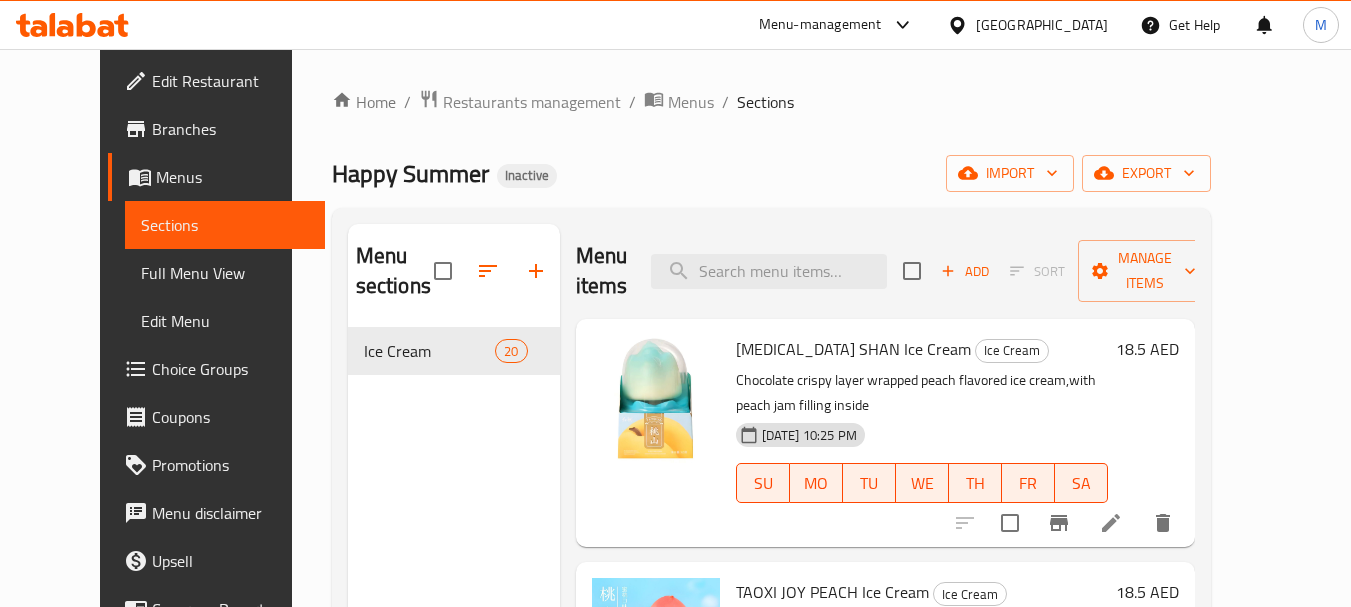 click on "United Arab Emirates" at bounding box center [1042, 25] 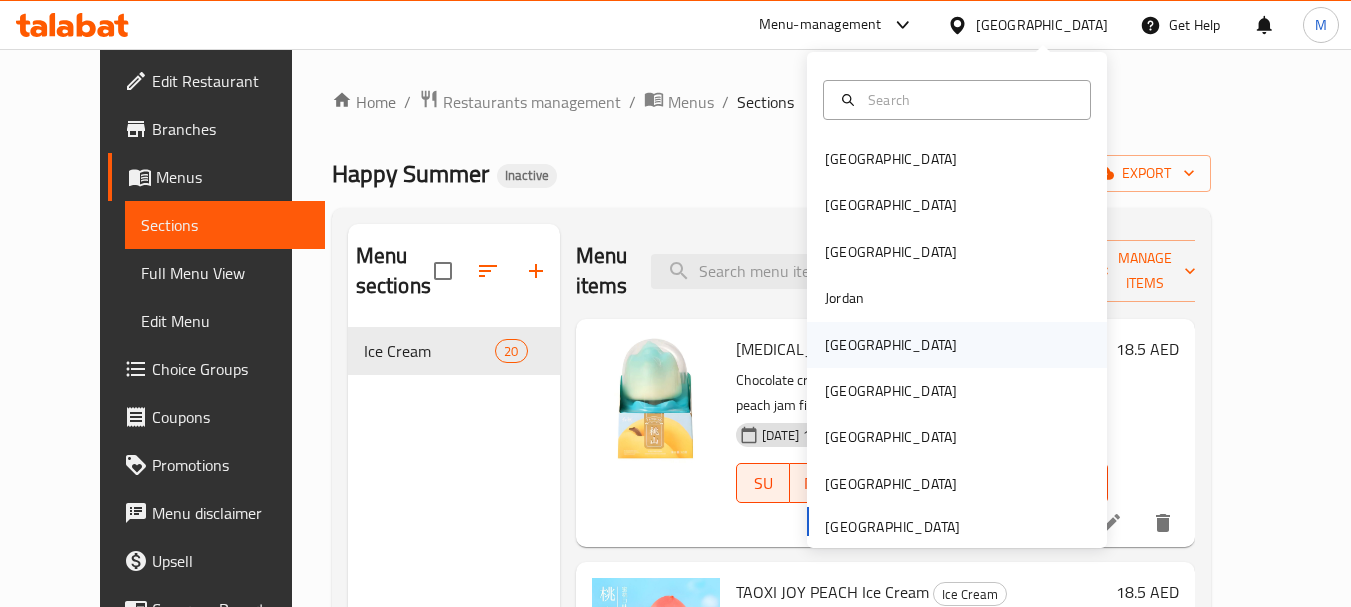 click on "Kuwait" at bounding box center [891, 345] 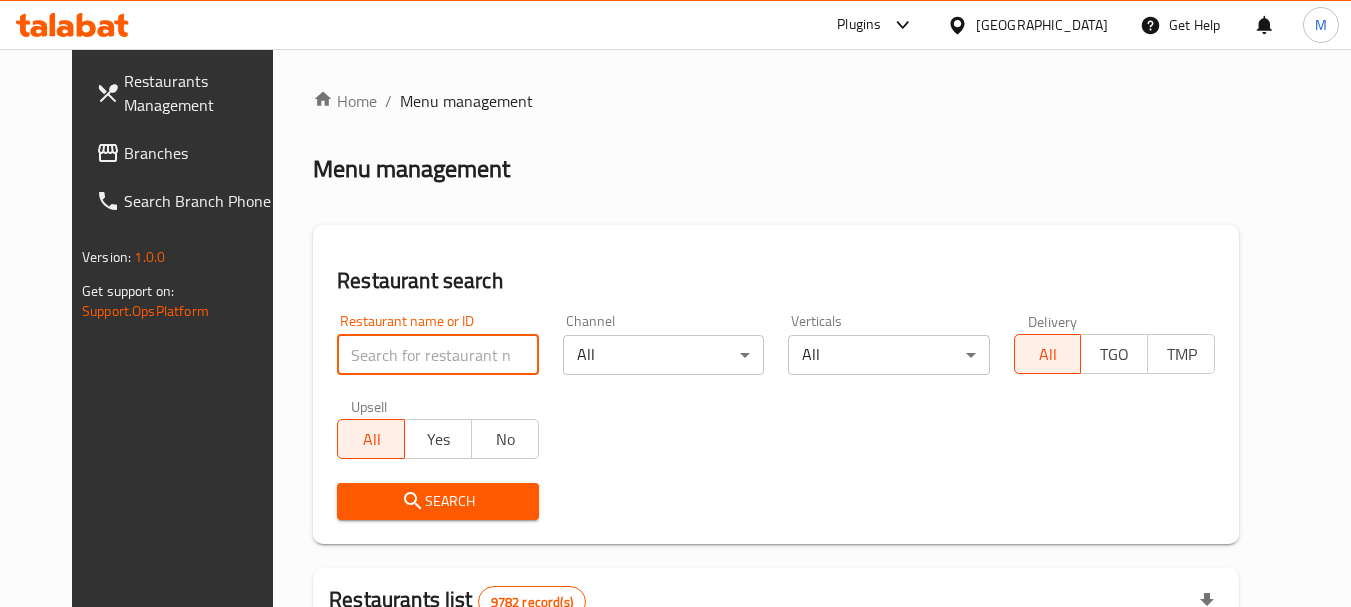 click at bounding box center (437, 355) 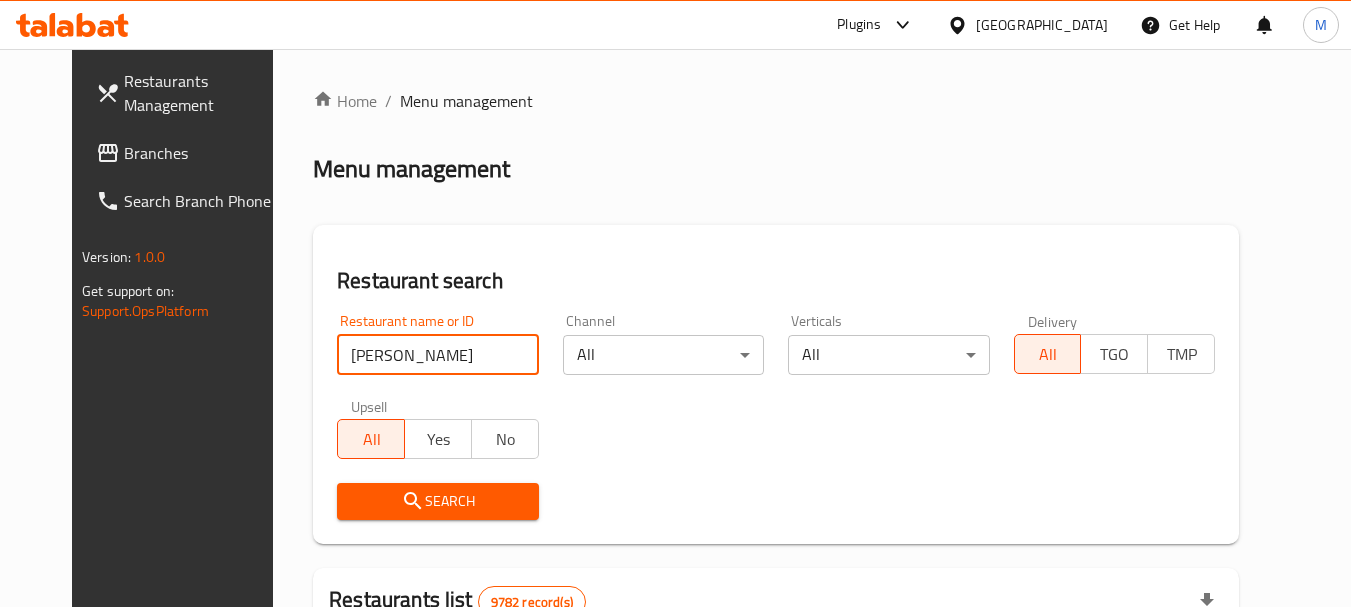 type on "Kunafa Mazaj" 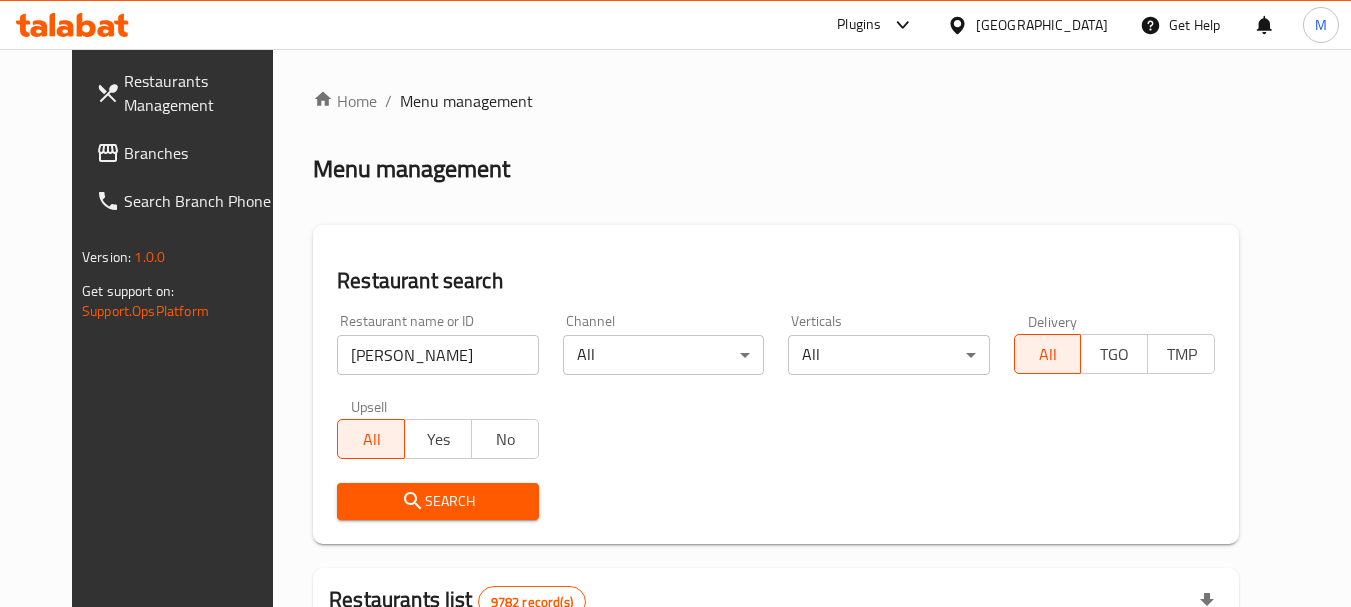 click on "Search" at bounding box center (437, 501) 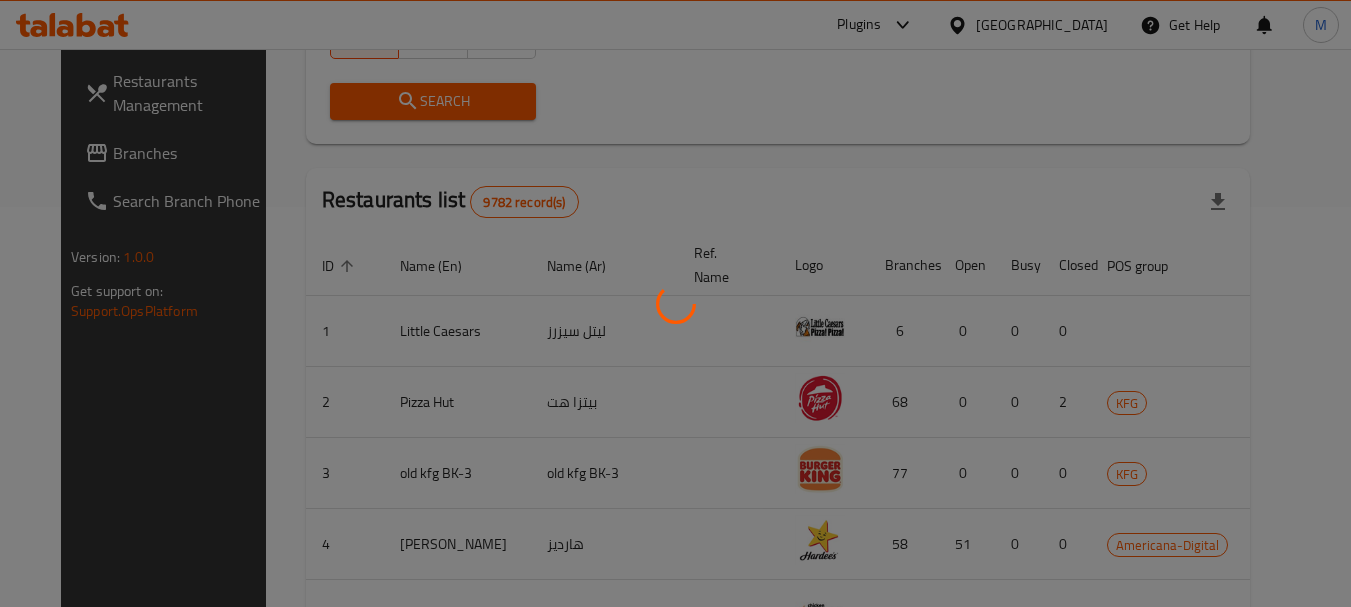 scroll, scrollTop: 268, scrollLeft: 0, axis: vertical 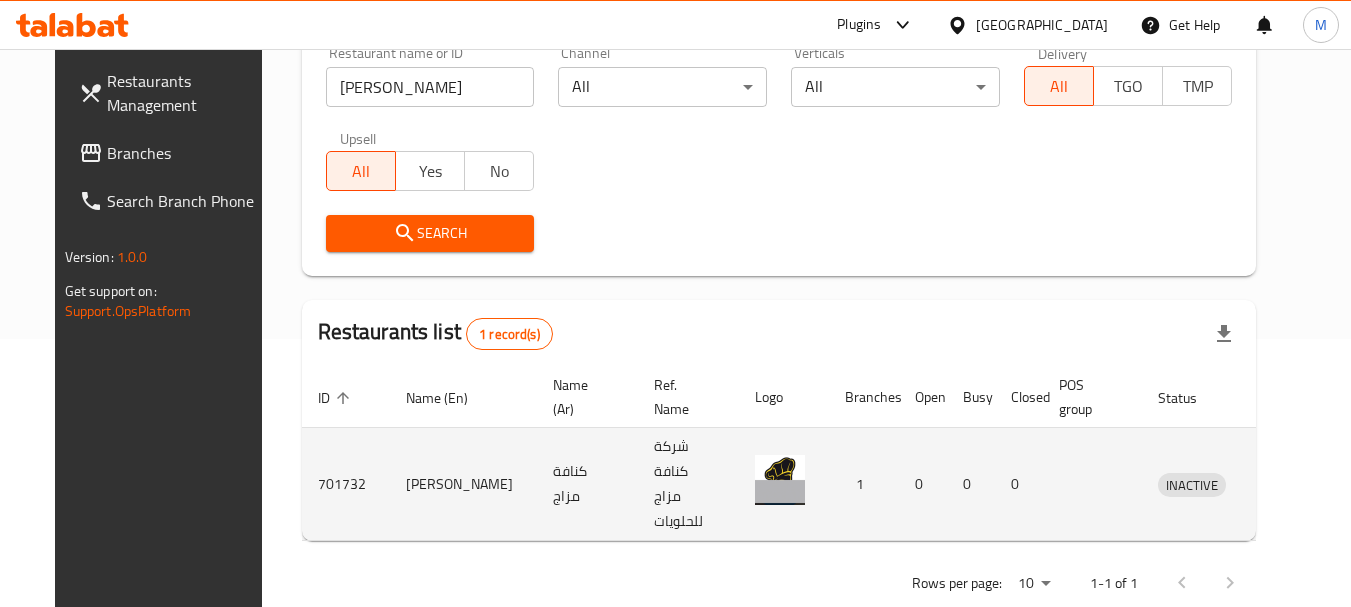 click at bounding box center (1284, 484) 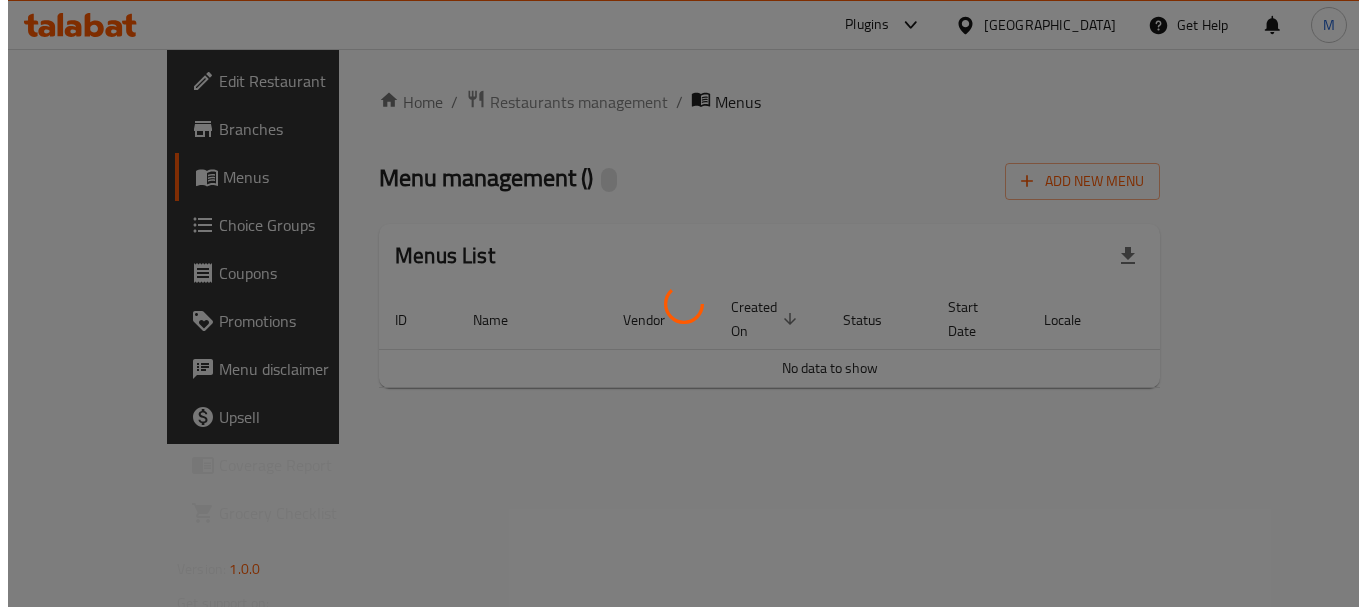 scroll, scrollTop: 0, scrollLeft: 0, axis: both 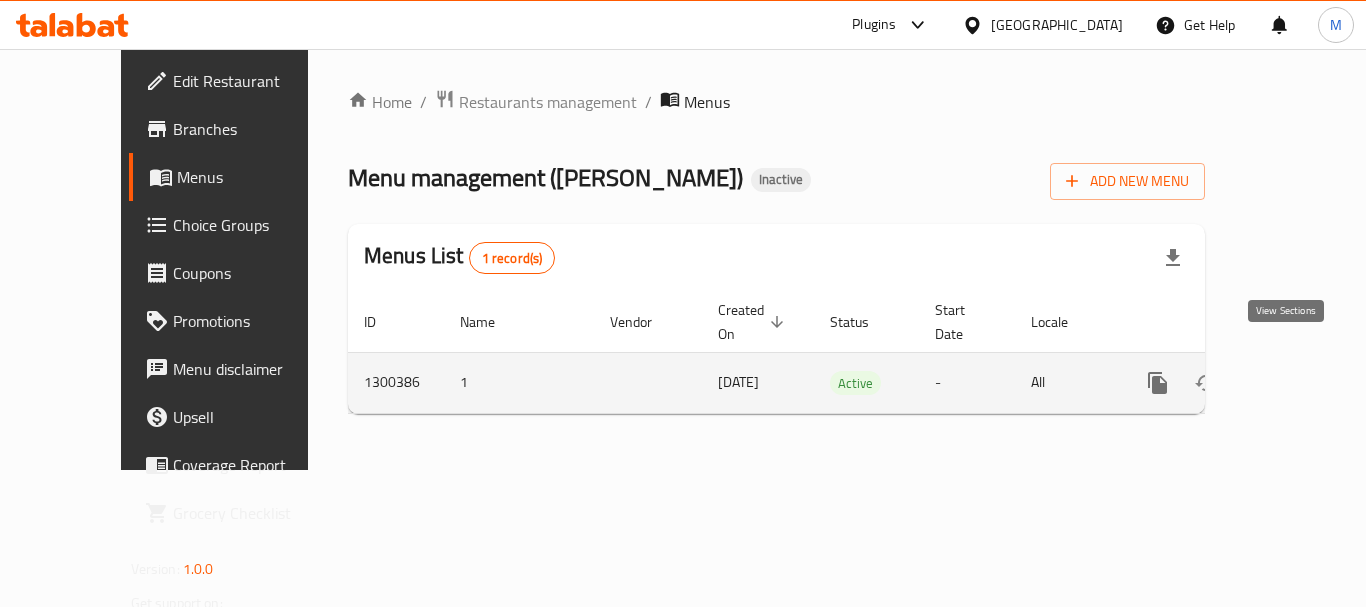 click 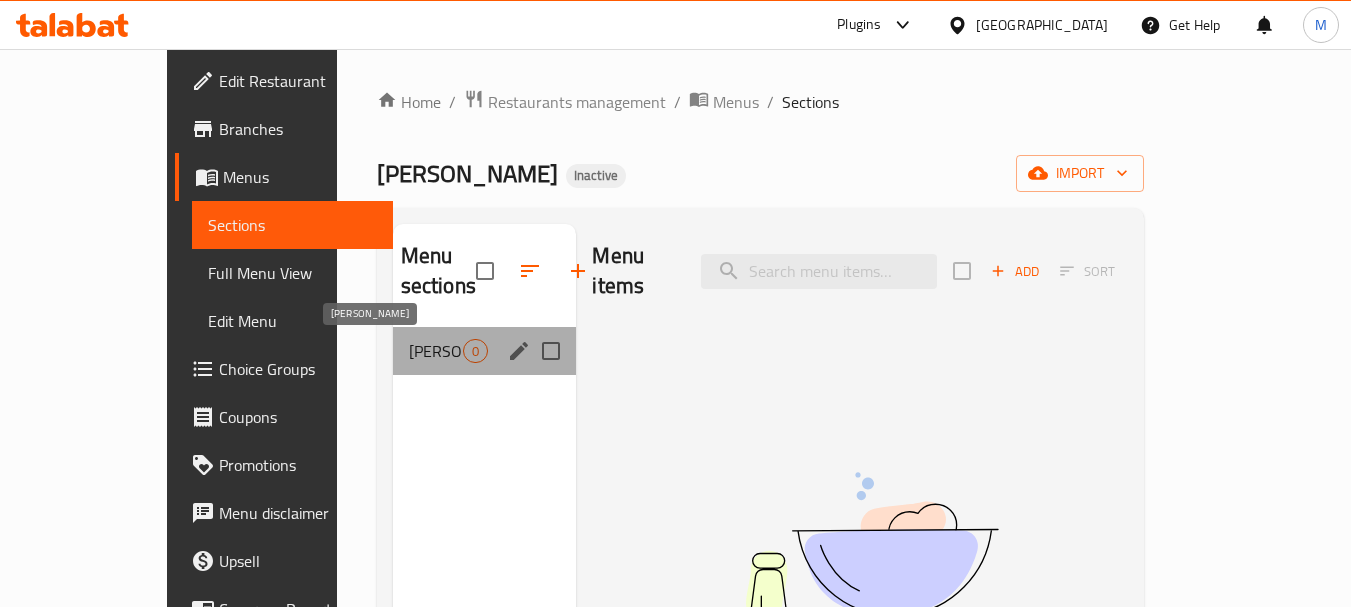click on "Kunafa Trays" at bounding box center (436, 351) 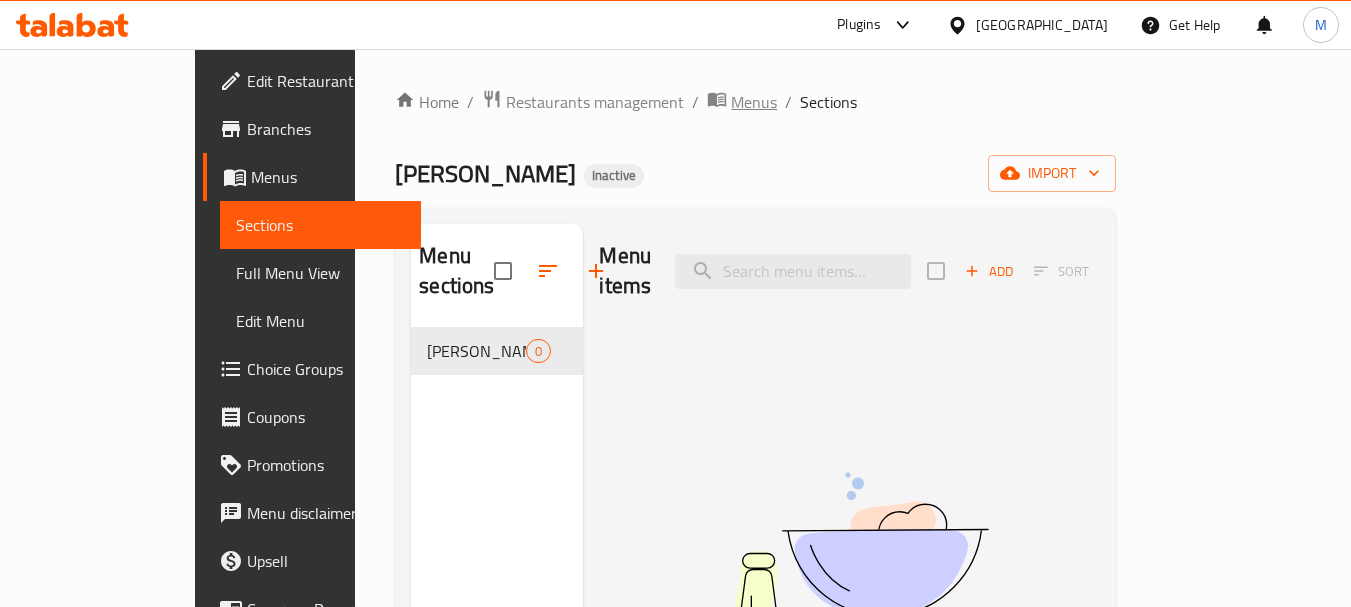 click on "Menus" at bounding box center [754, 102] 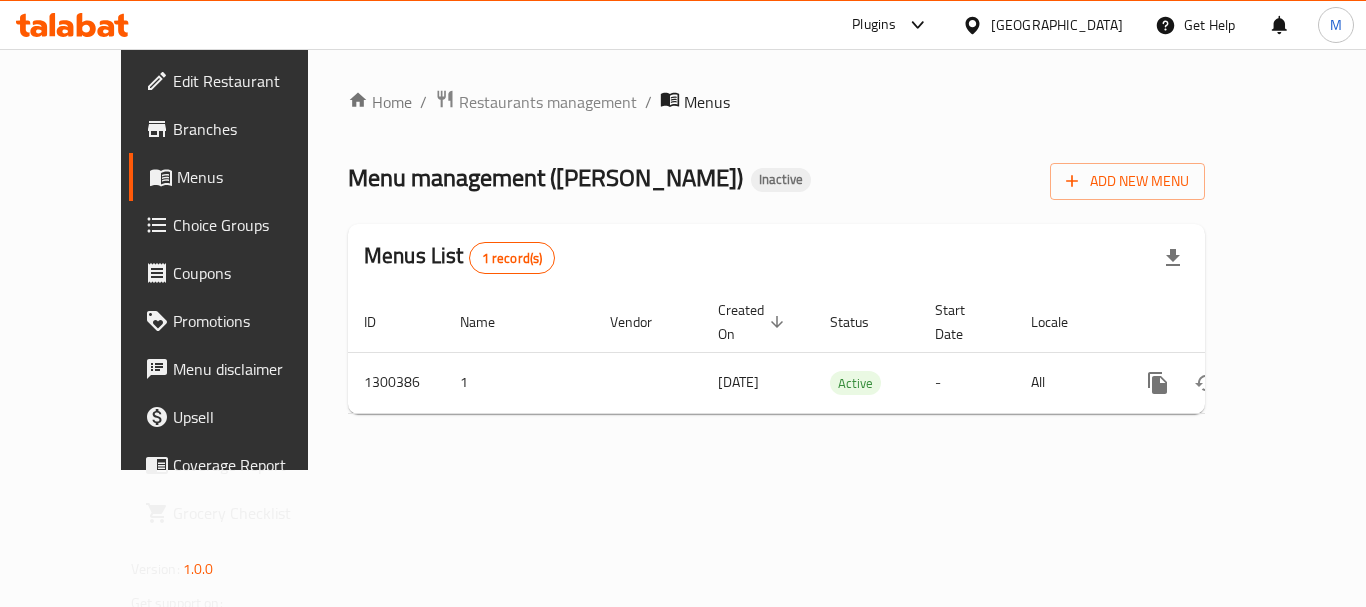 click on "Branches" at bounding box center [253, 129] 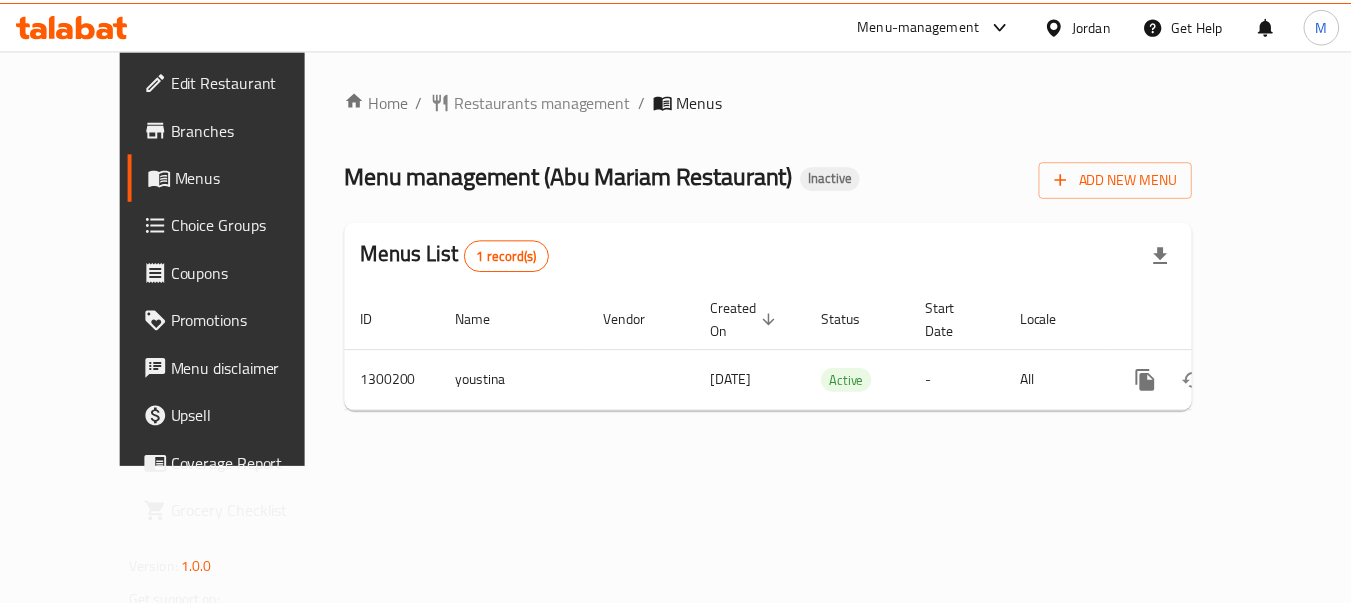 scroll, scrollTop: 0, scrollLeft: 0, axis: both 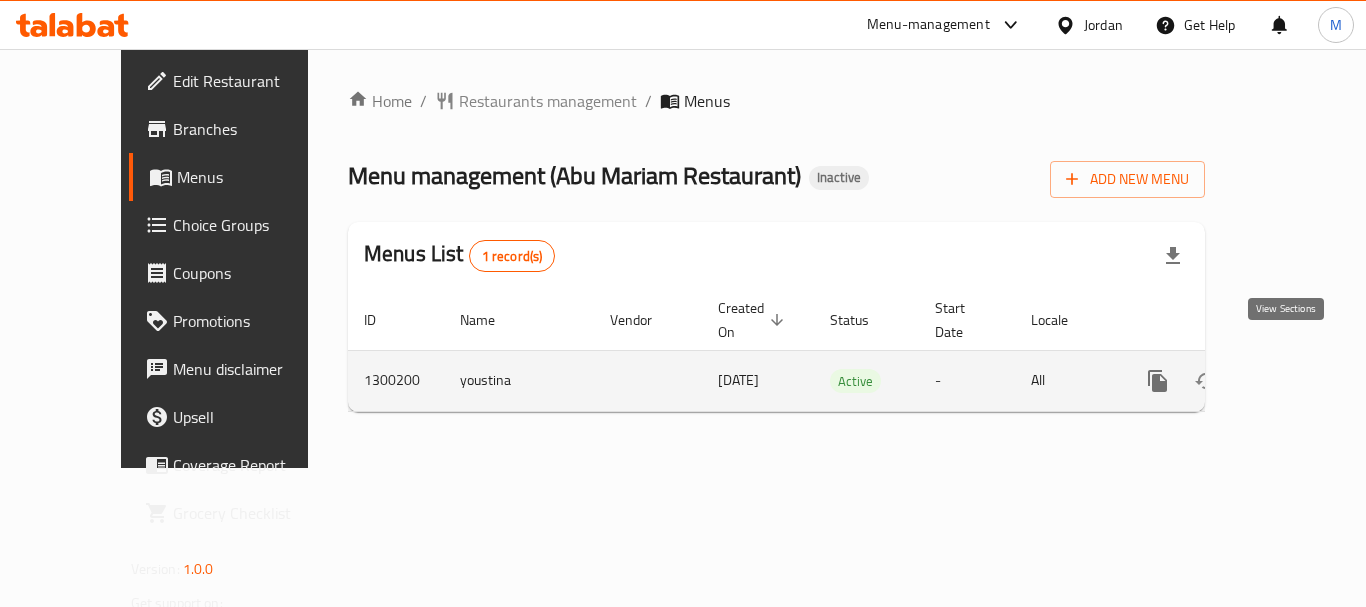 click 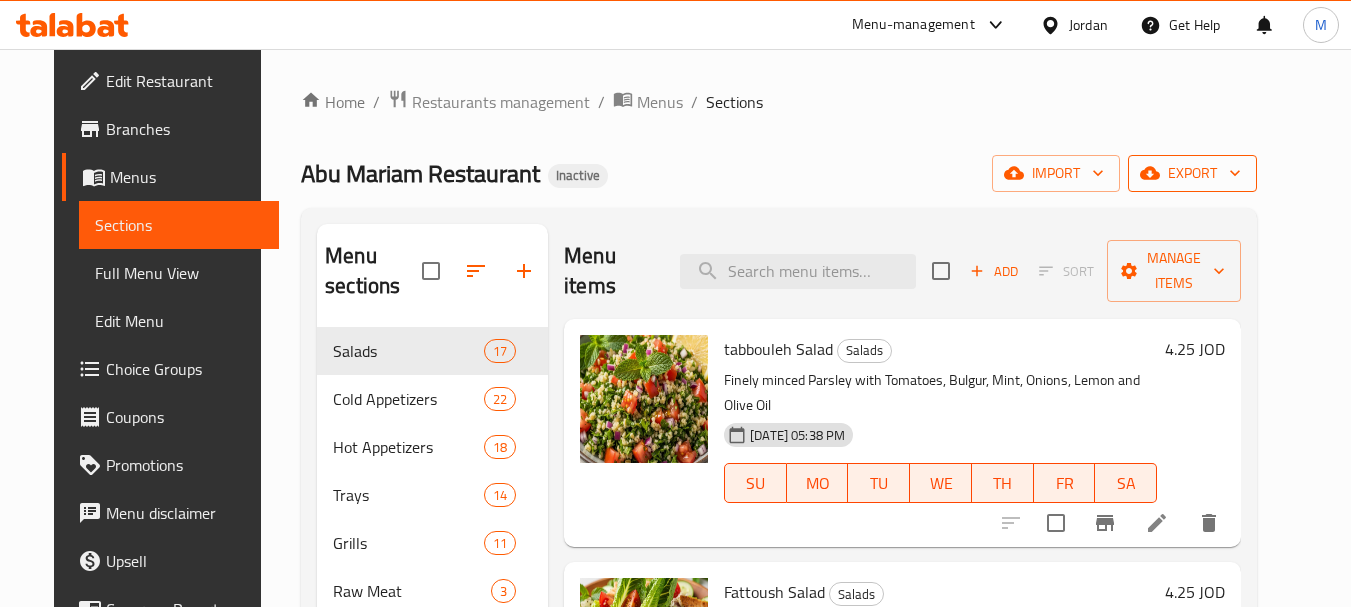 click on "export" at bounding box center (1192, 173) 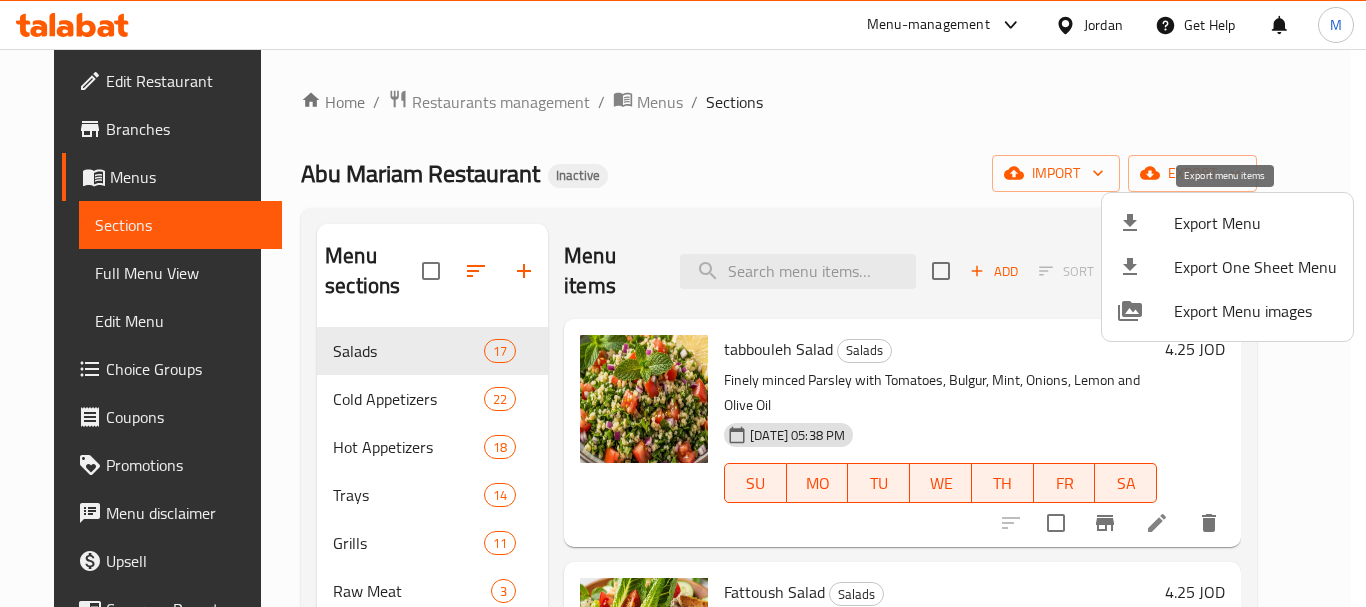 click 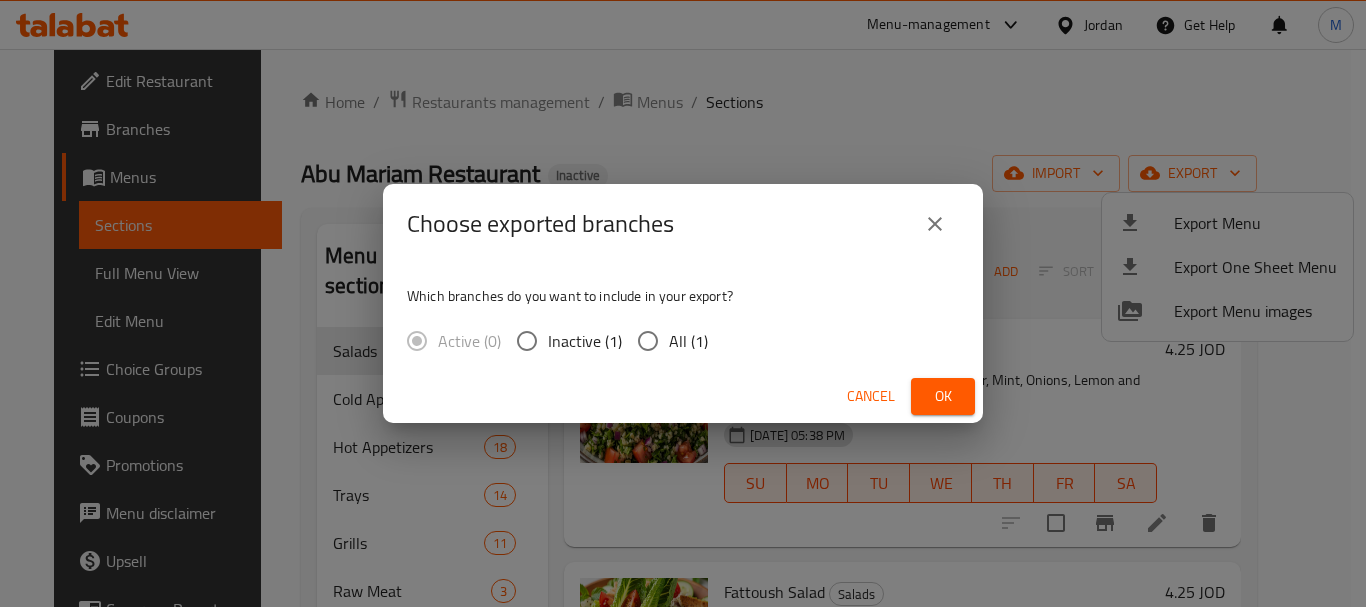 drag, startPoint x: 651, startPoint y: 347, endPoint x: 702, endPoint y: 367, distance: 54.781384 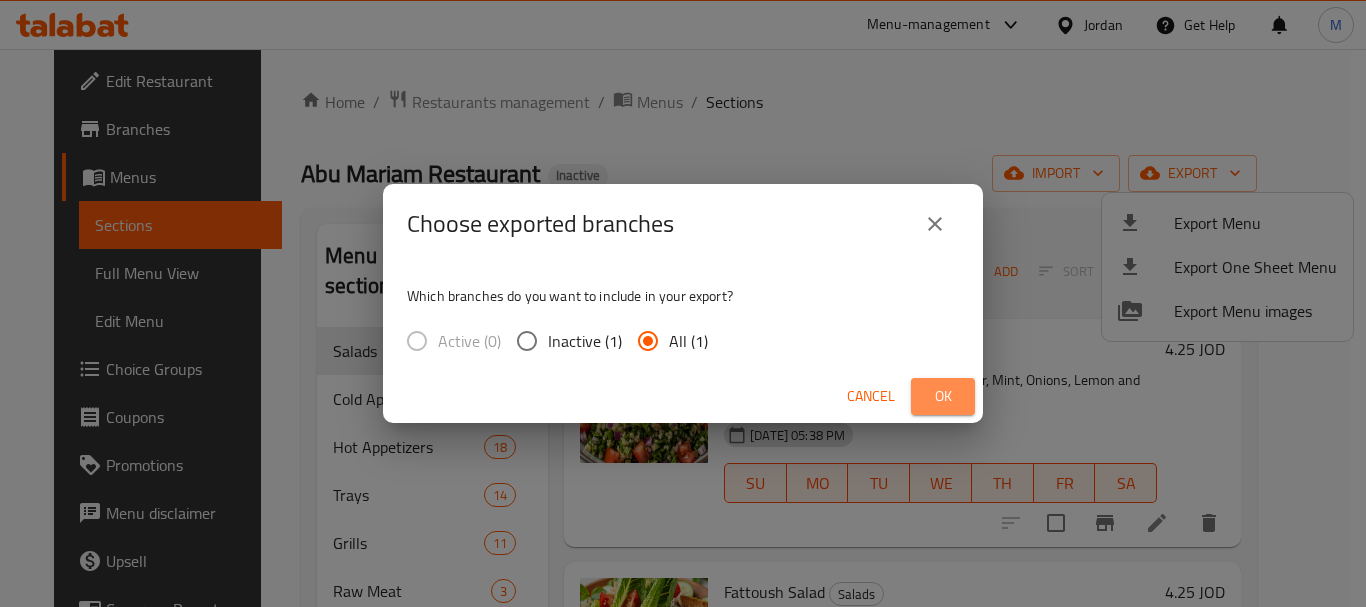 click on "Ok" at bounding box center [943, 396] 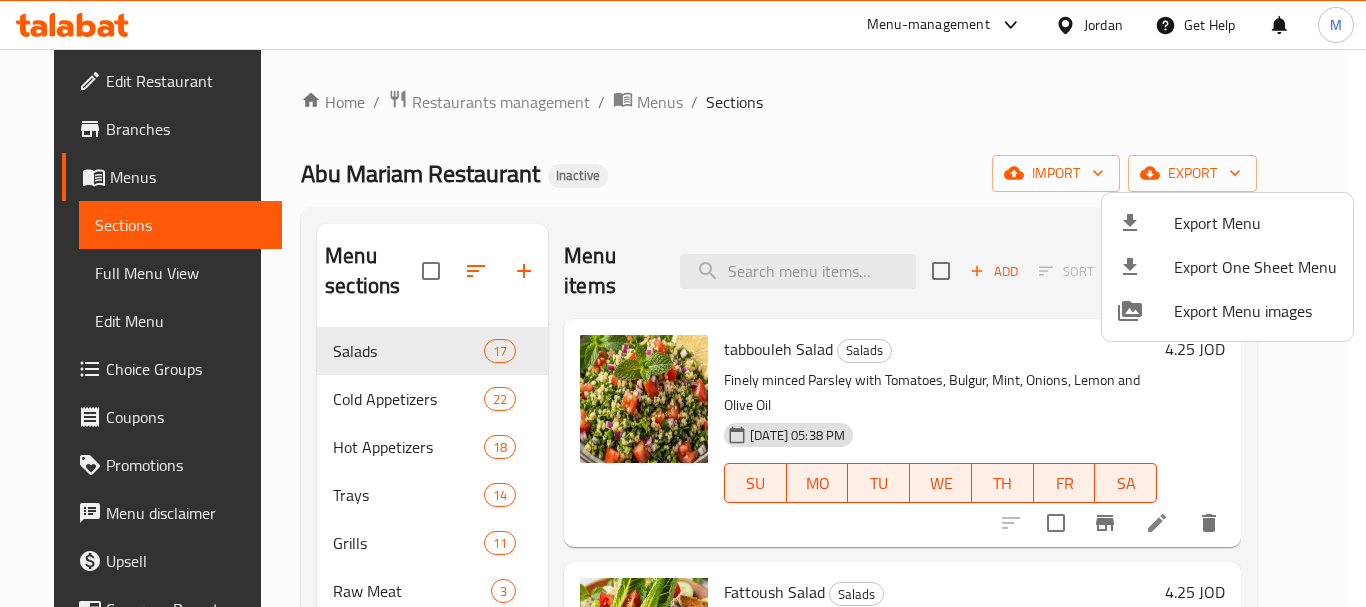 click at bounding box center [683, 303] 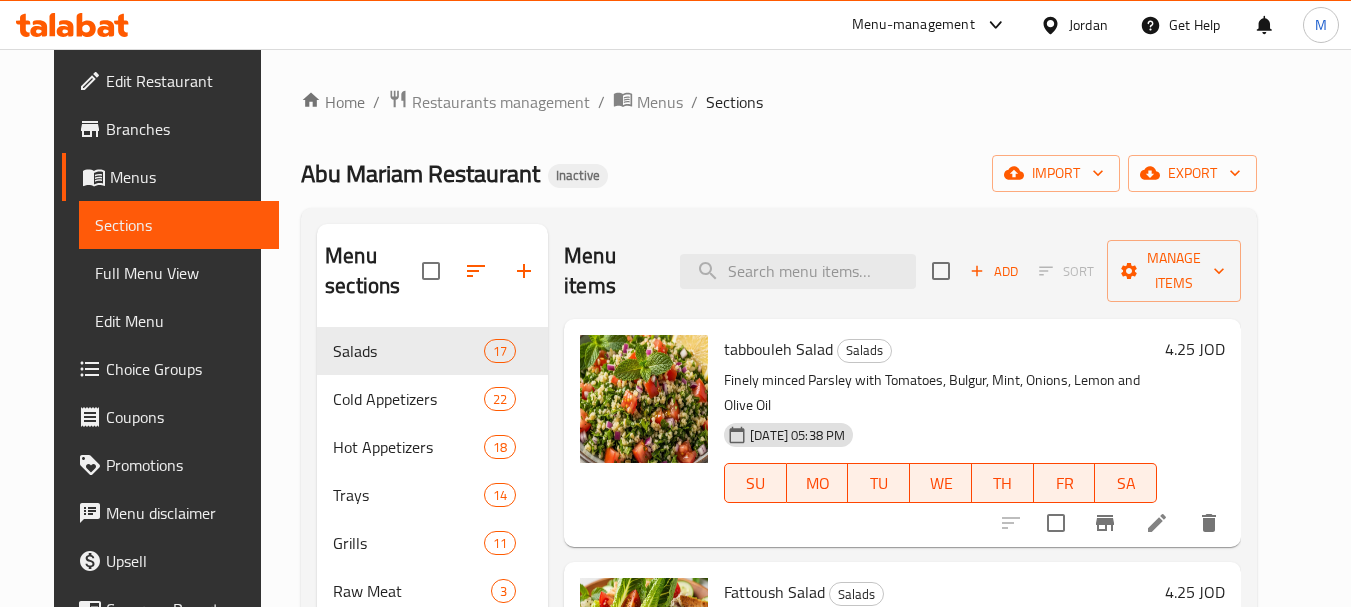 click on "Restaurants management" at bounding box center [501, 102] 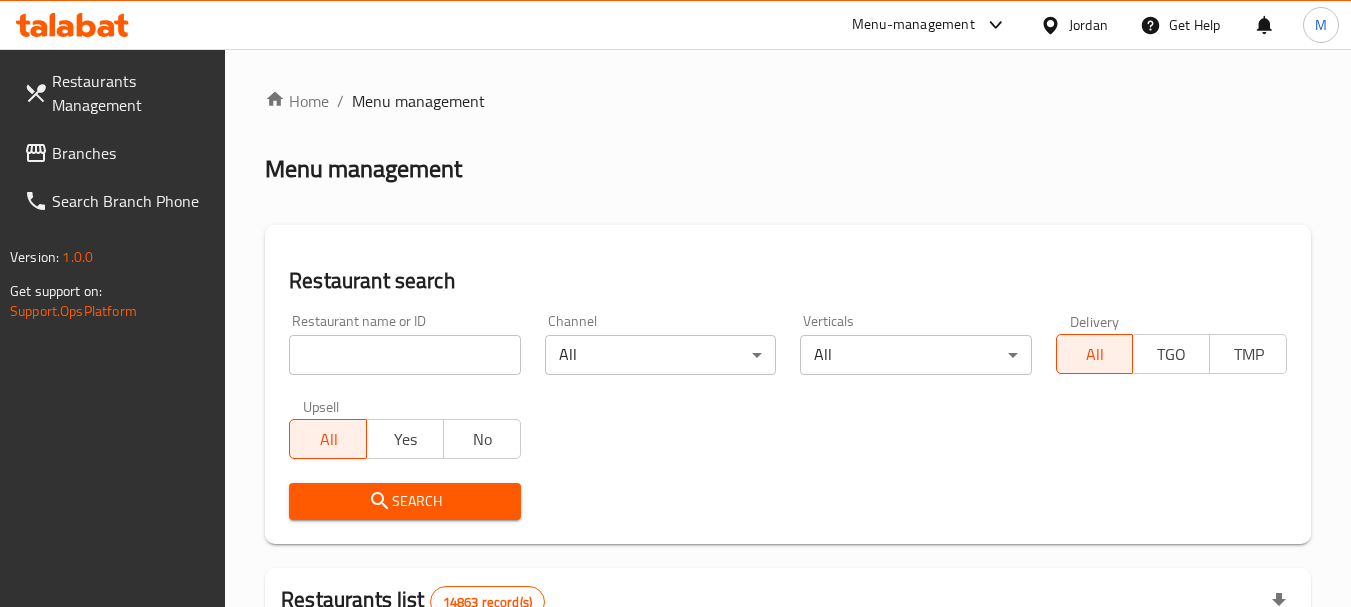 click on "Branches" at bounding box center (131, 153) 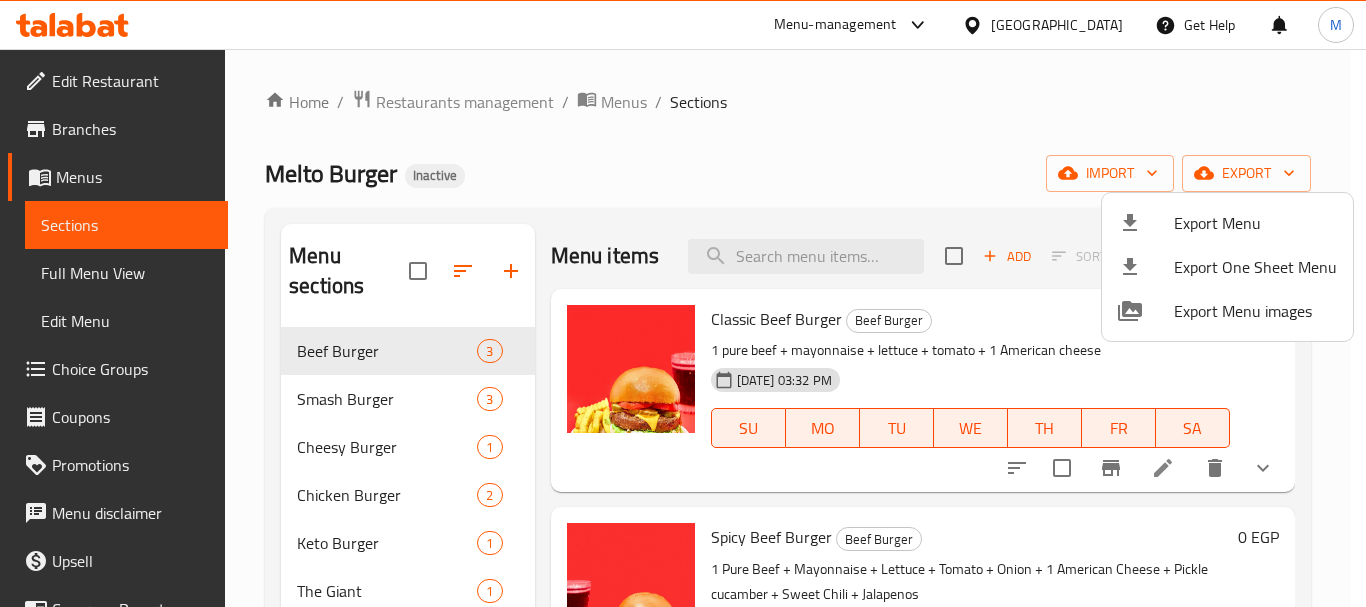 click at bounding box center (683, 303) 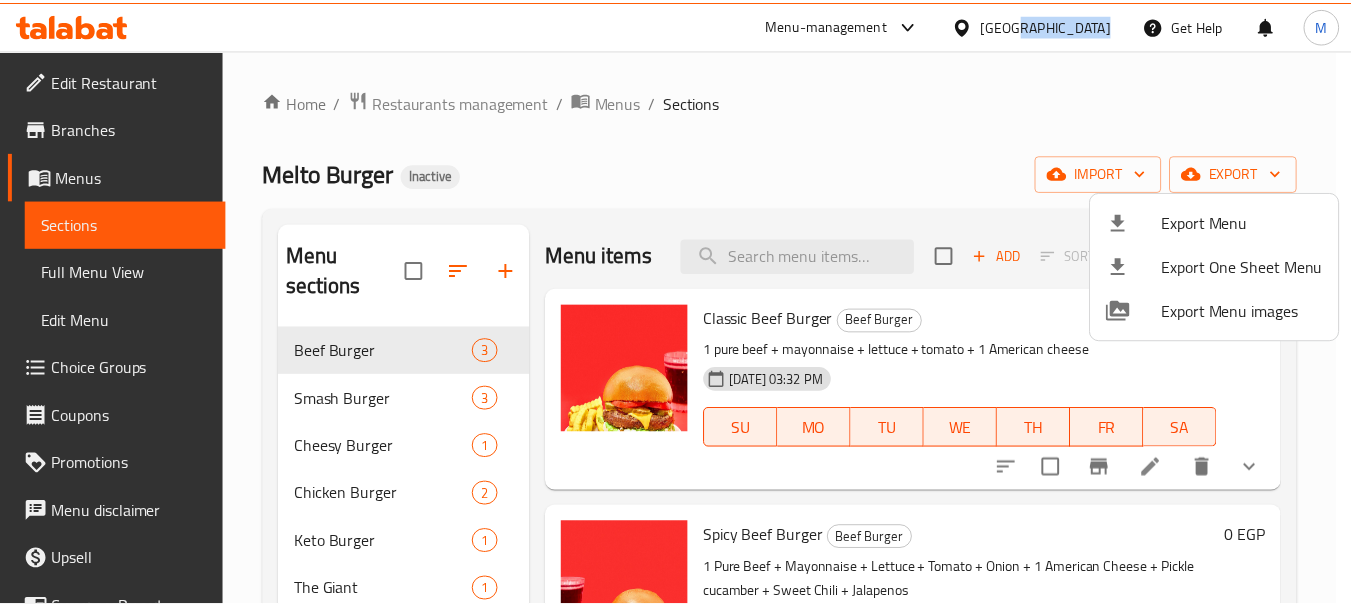 scroll, scrollTop: 0, scrollLeft: 0, axis: both 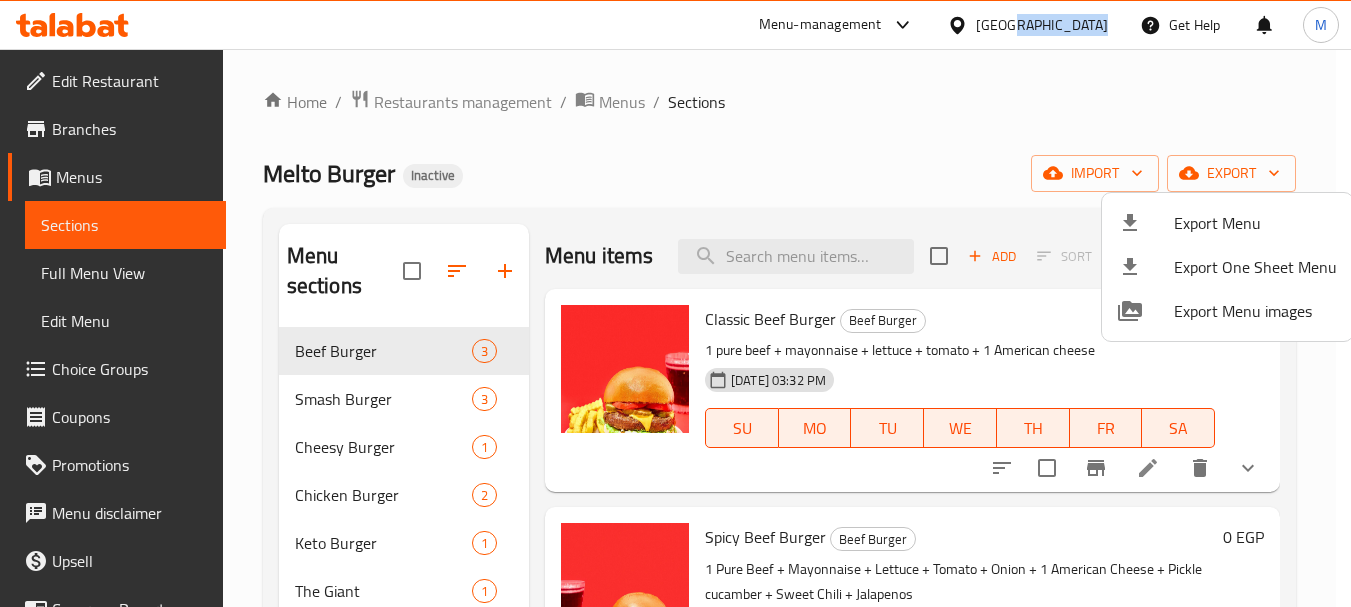 click on "Egypt" at bounding box center [1027, 25] 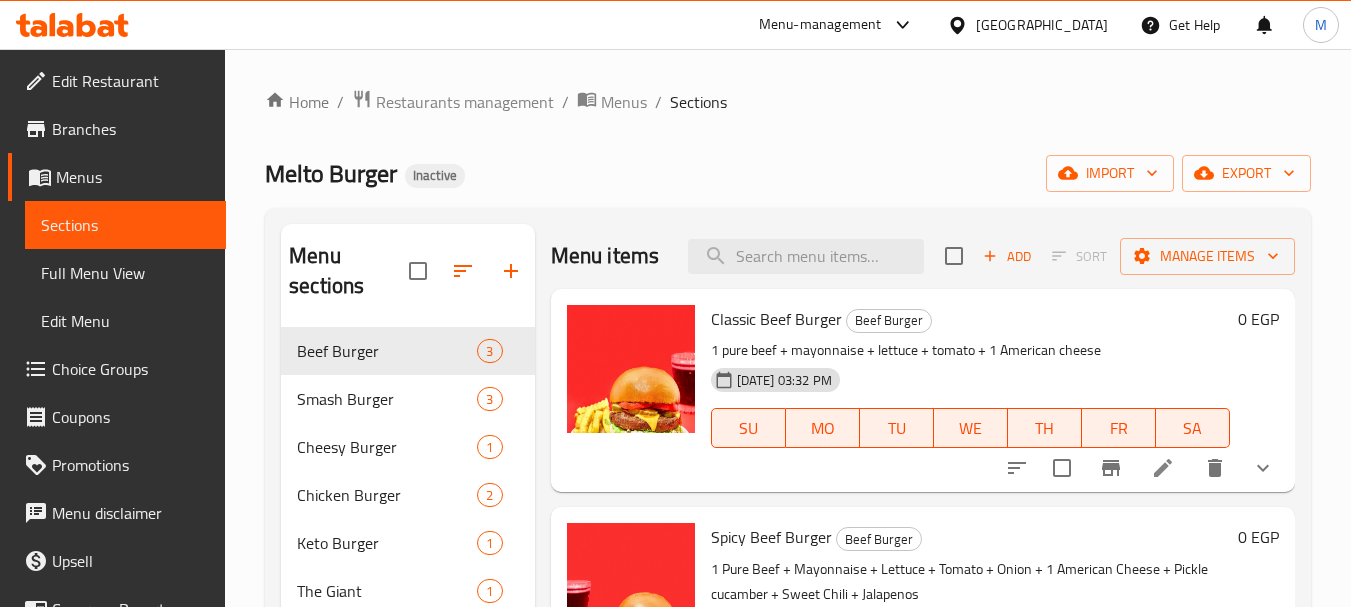 click on "Egypt" at bounding box center (1042, 25) 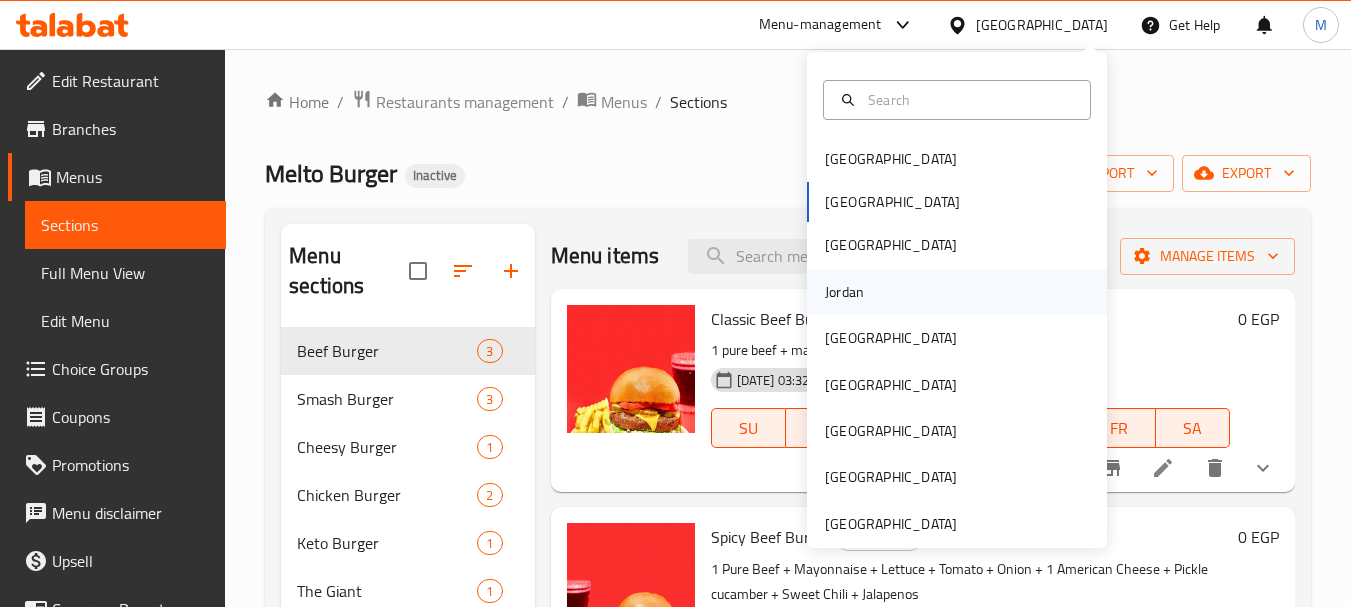 click on "Jordan" at bounding box center [957, 292] 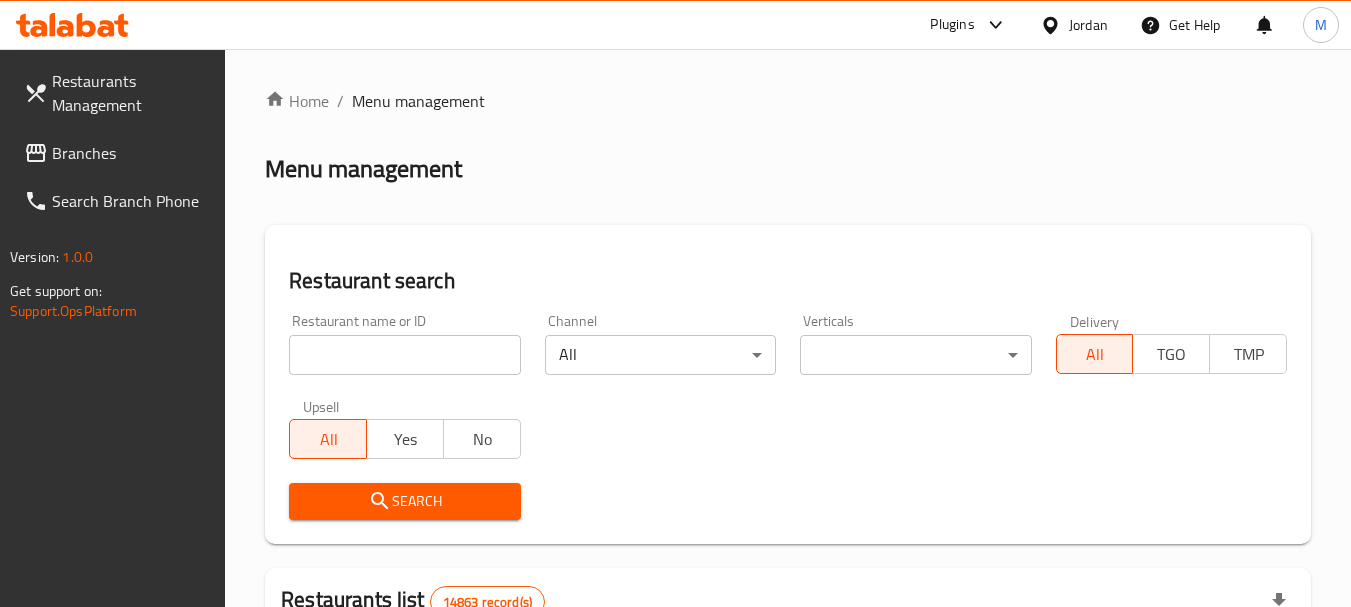 click at bounding box center [404, 355] 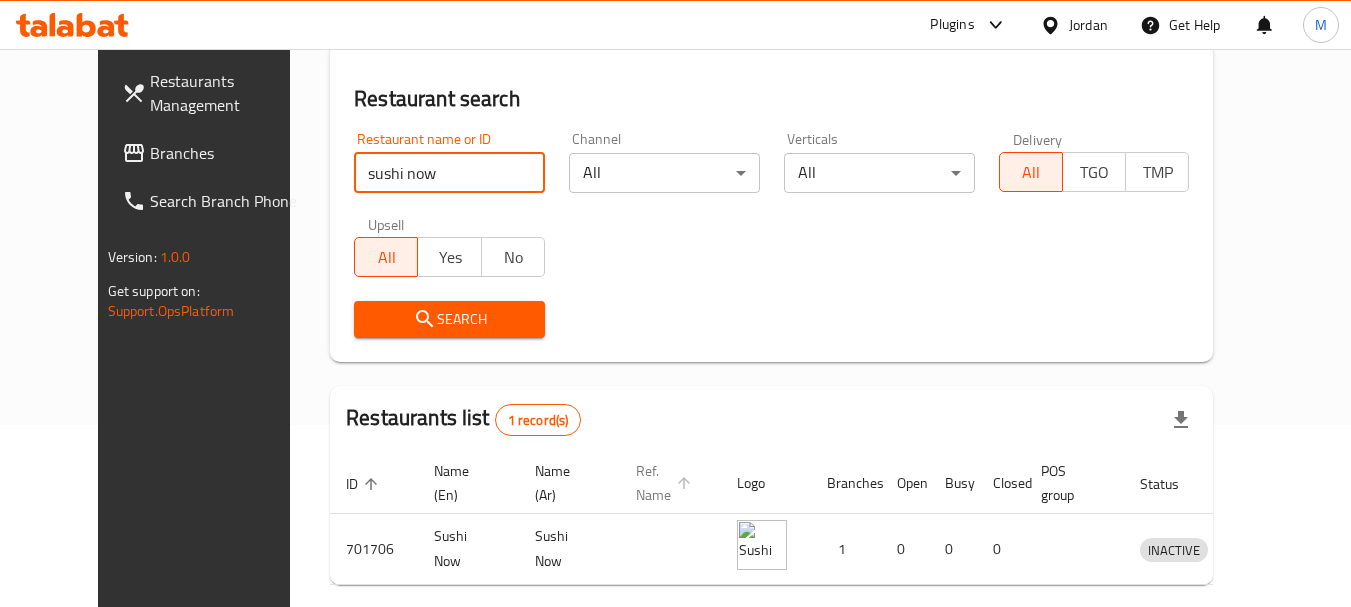 scroll, scrollTop: 236, scrollLeft: 0, axis: vertical 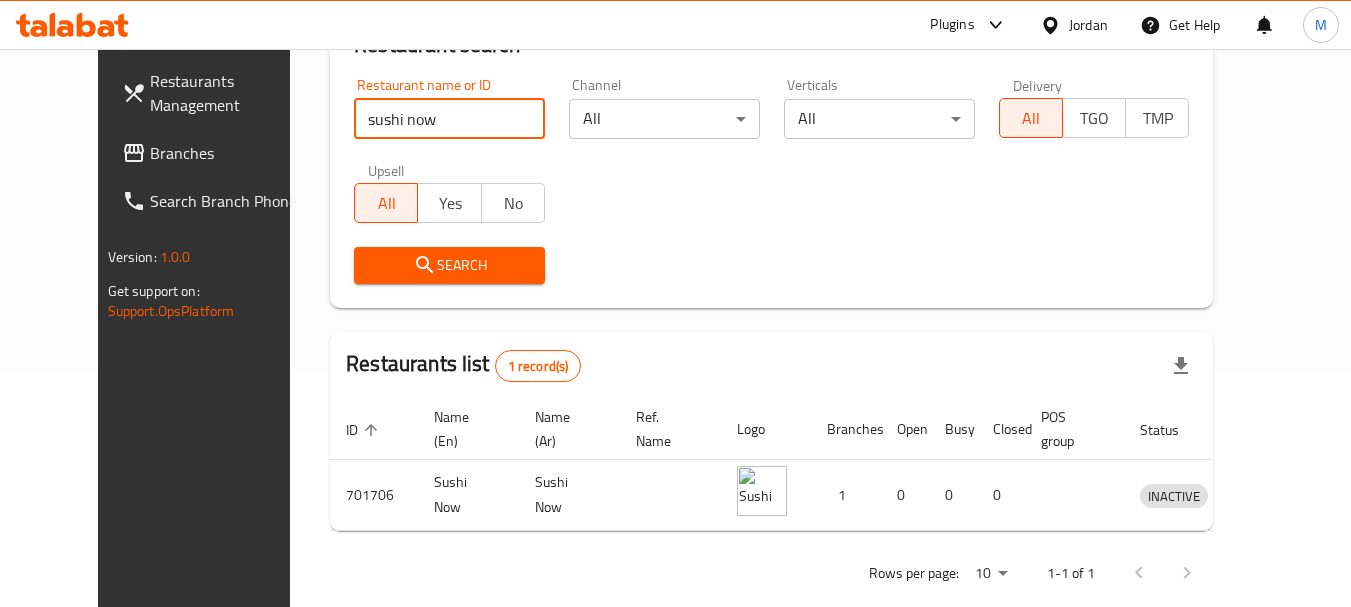 click on "sushi now" at bounding box center [449, 119] 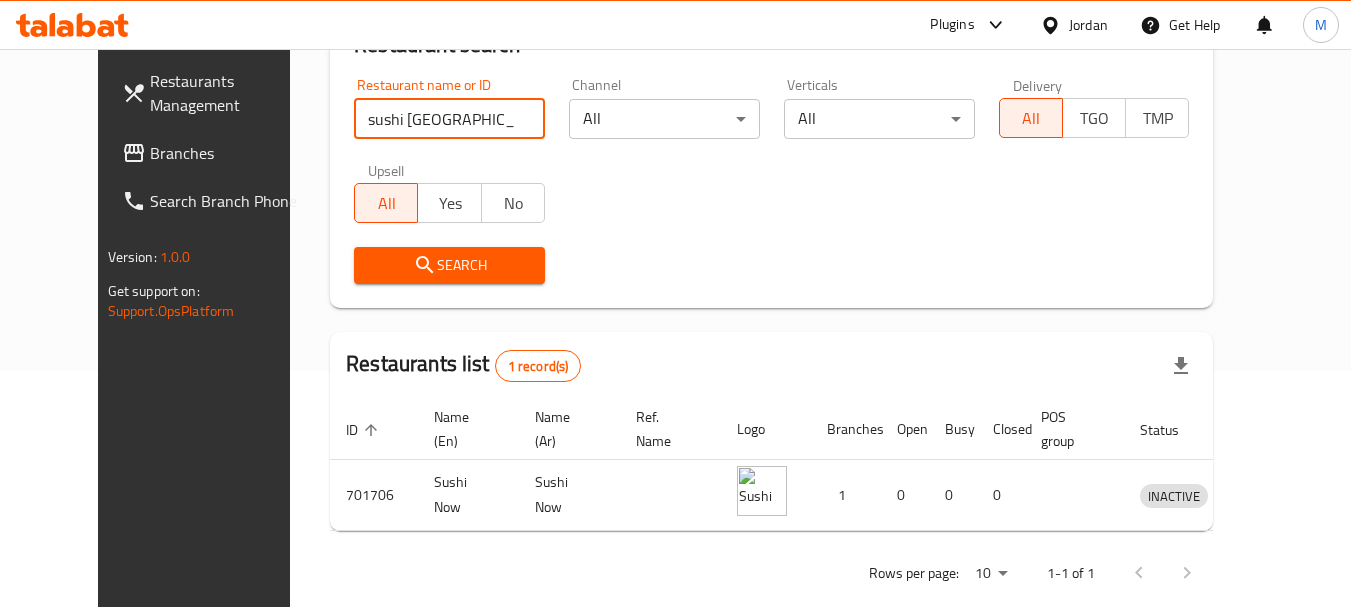 click on "sushi Asia House" at bounding box center (449, 119) 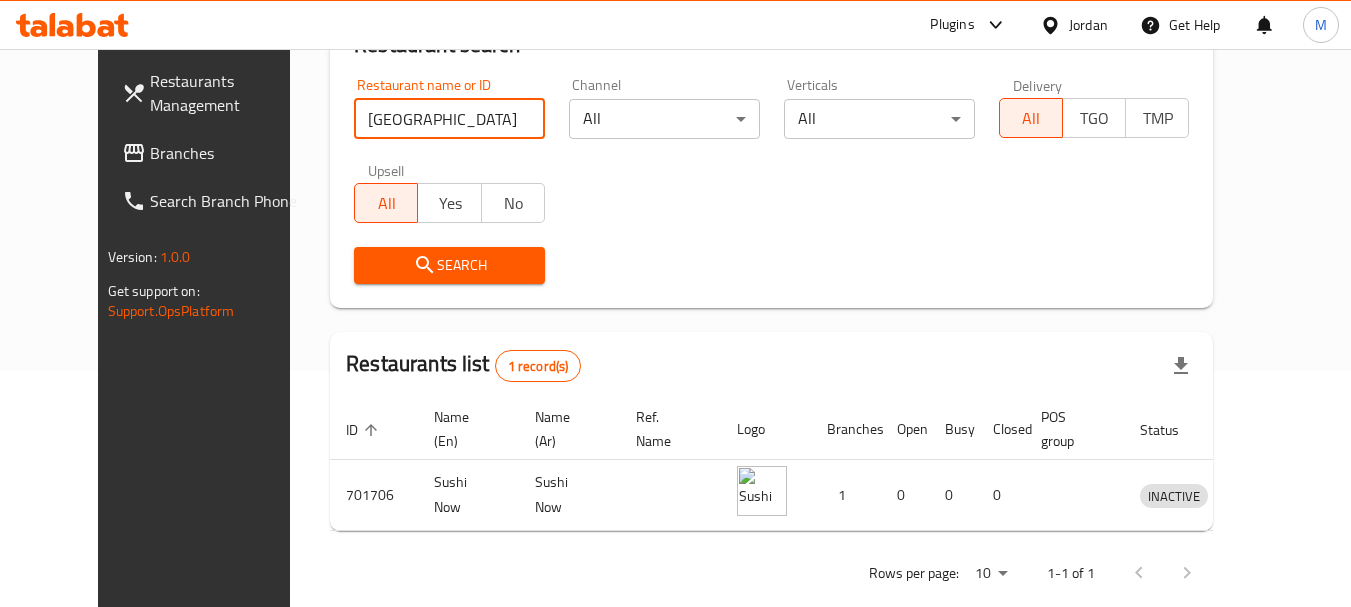 type on "Asia House" 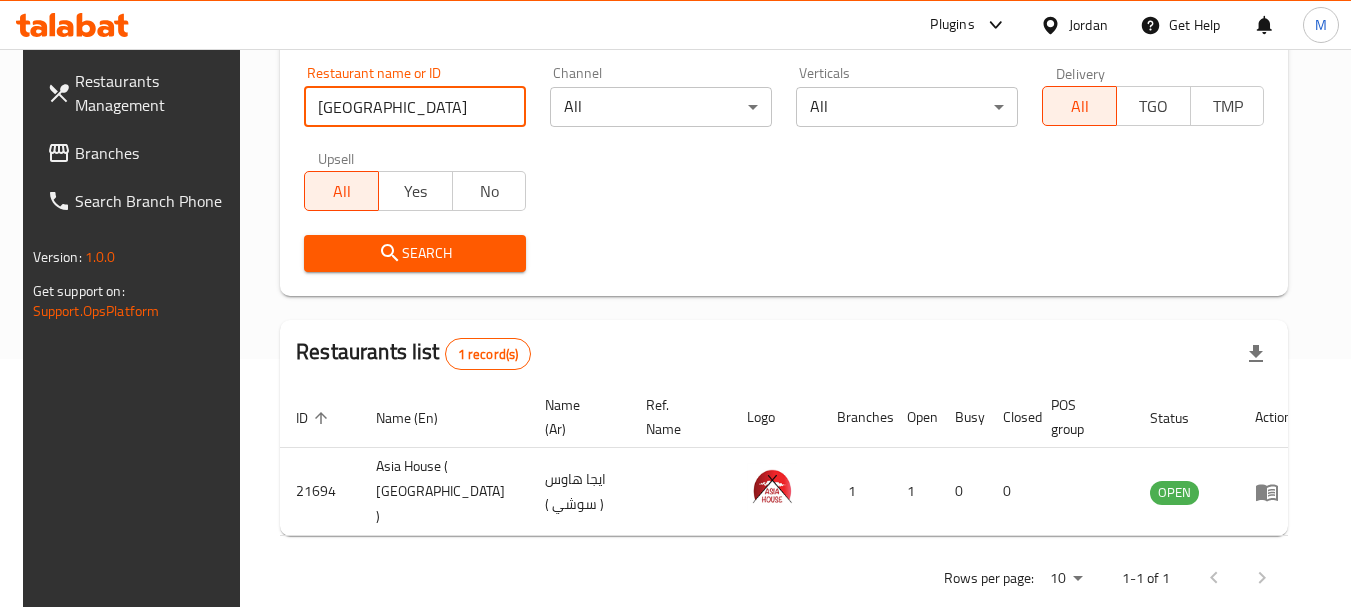 scroll, scrollTop: 268, scrollLeft: 0, axis: vertical 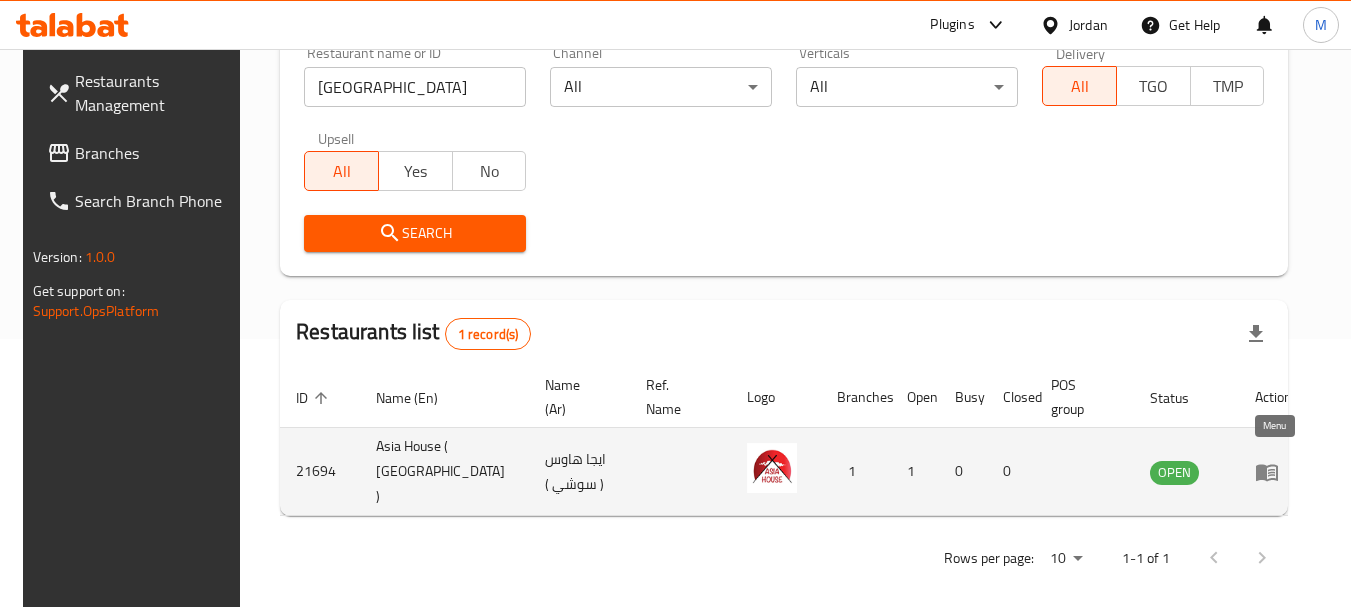 click 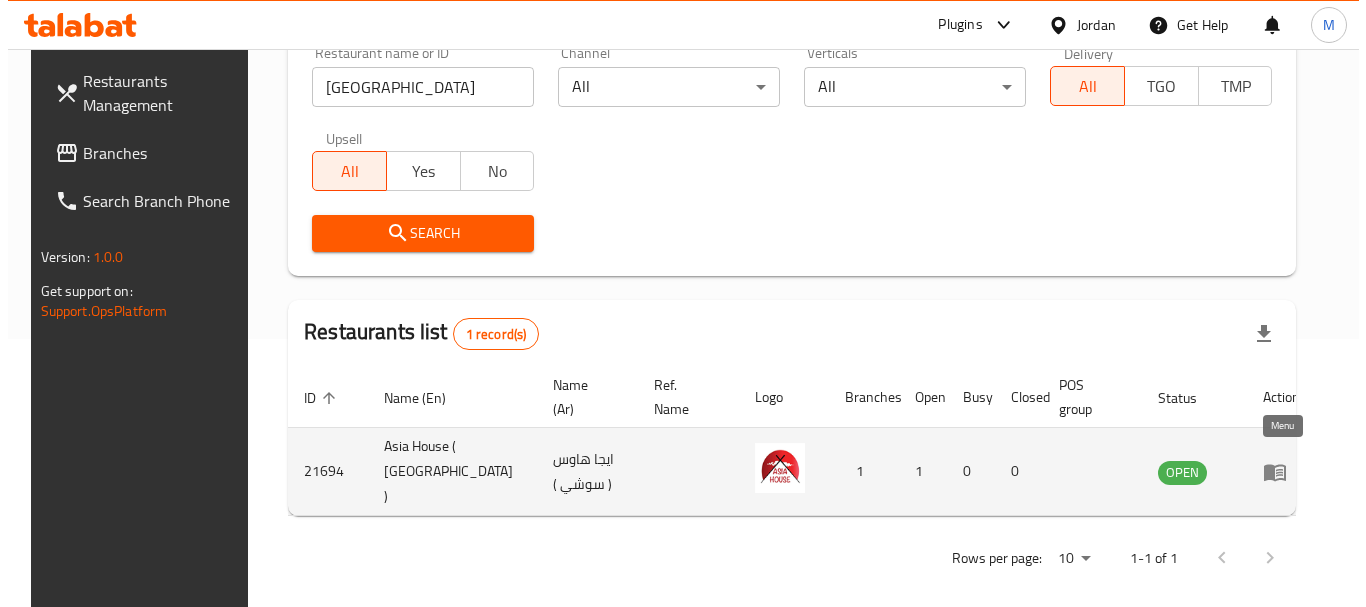 scroll, scrollTop: 0, scrollLeft: 0, axis: both 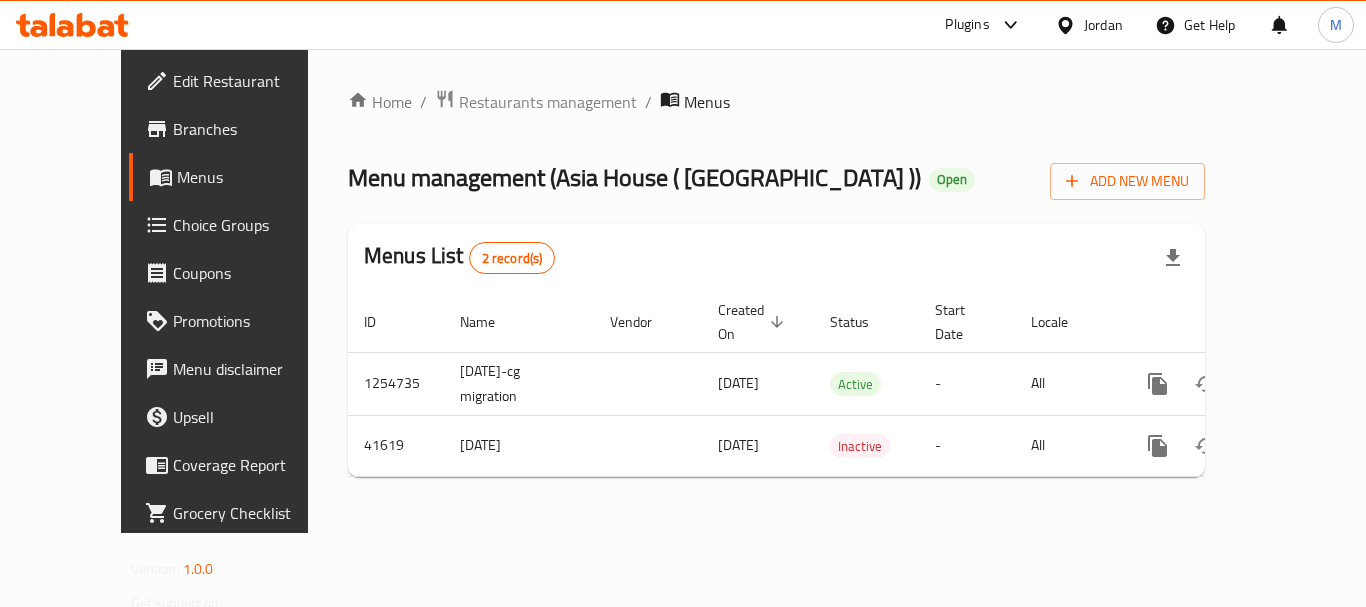 click on "Edit Restaurant" at bounding box center [253, 81] 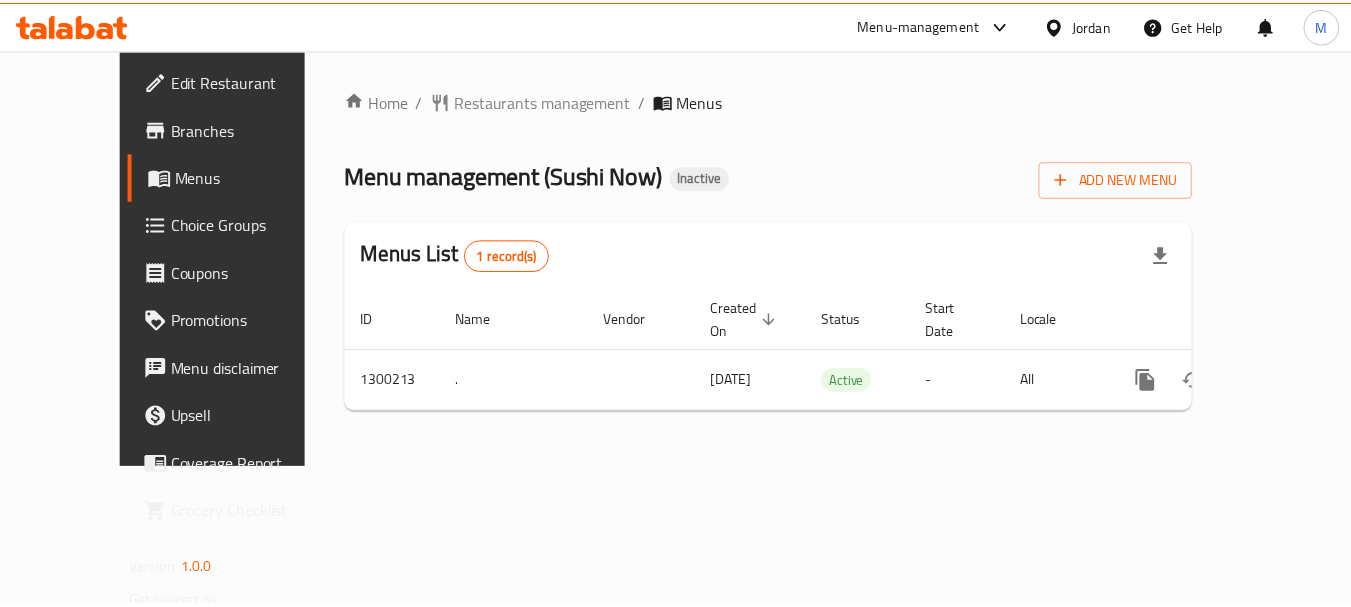 scroll, scrollTop: 0, scrollLeft: 0, axis: both 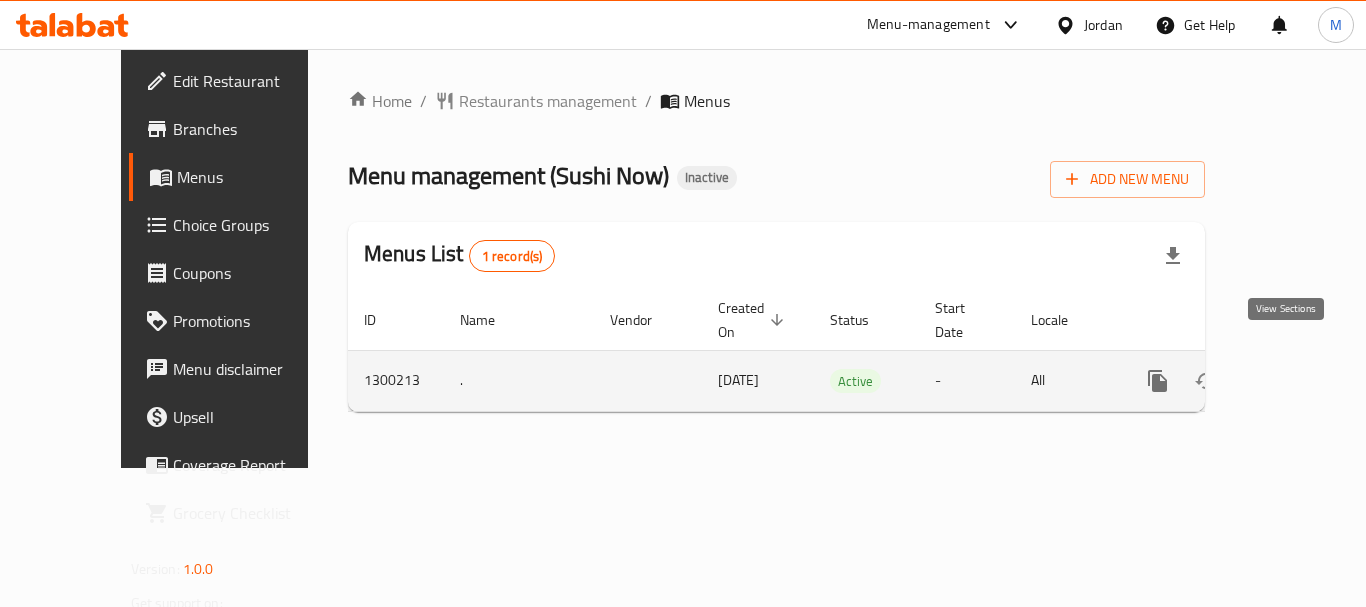 click 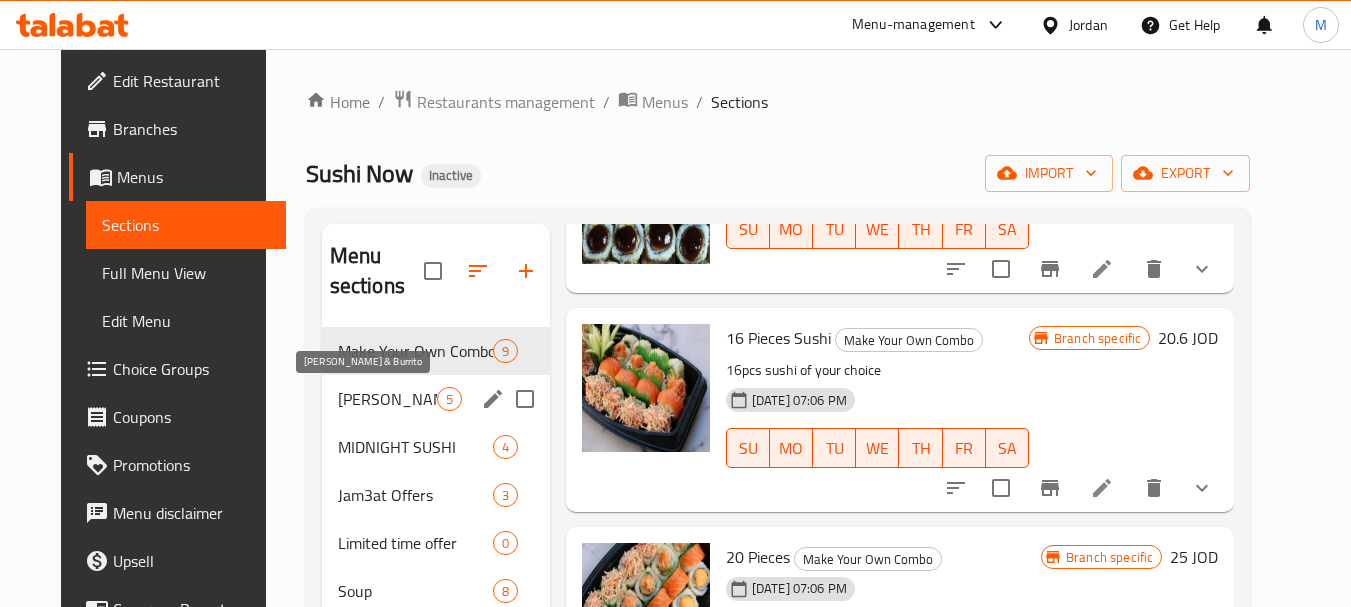 scroll, scrollTop: 200, scrollLeft: 0, axis: vertical 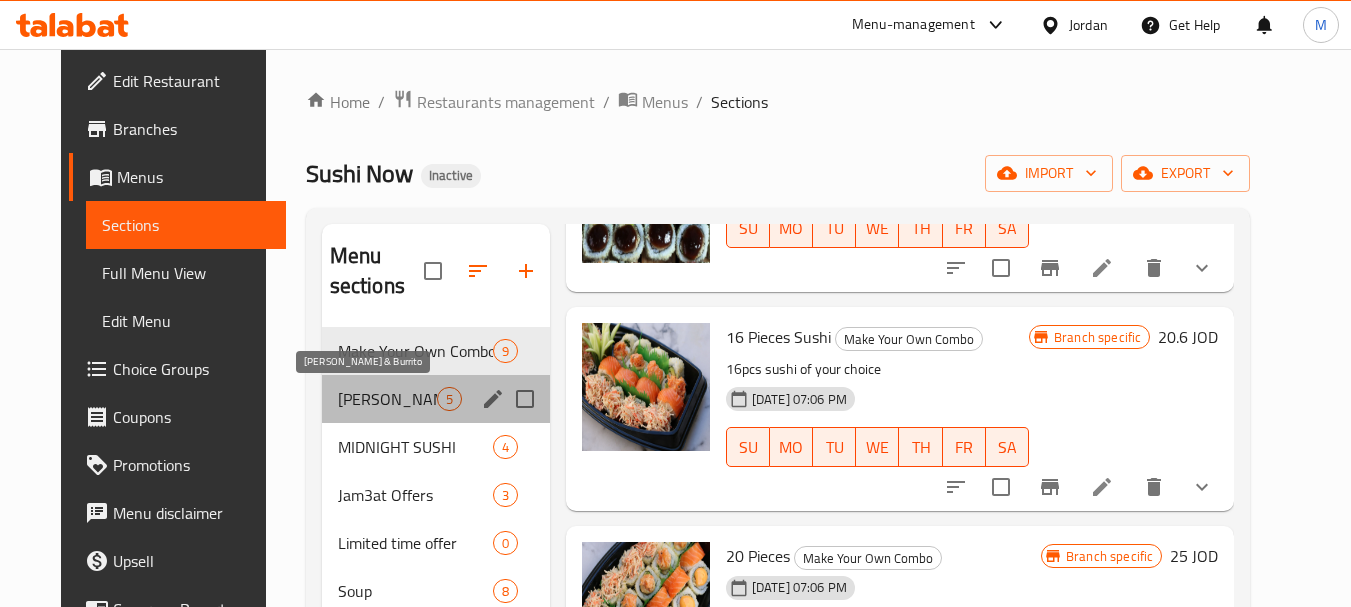 click on "[PERSON_NAME] & Burrito" at bounding box center (387, 399) 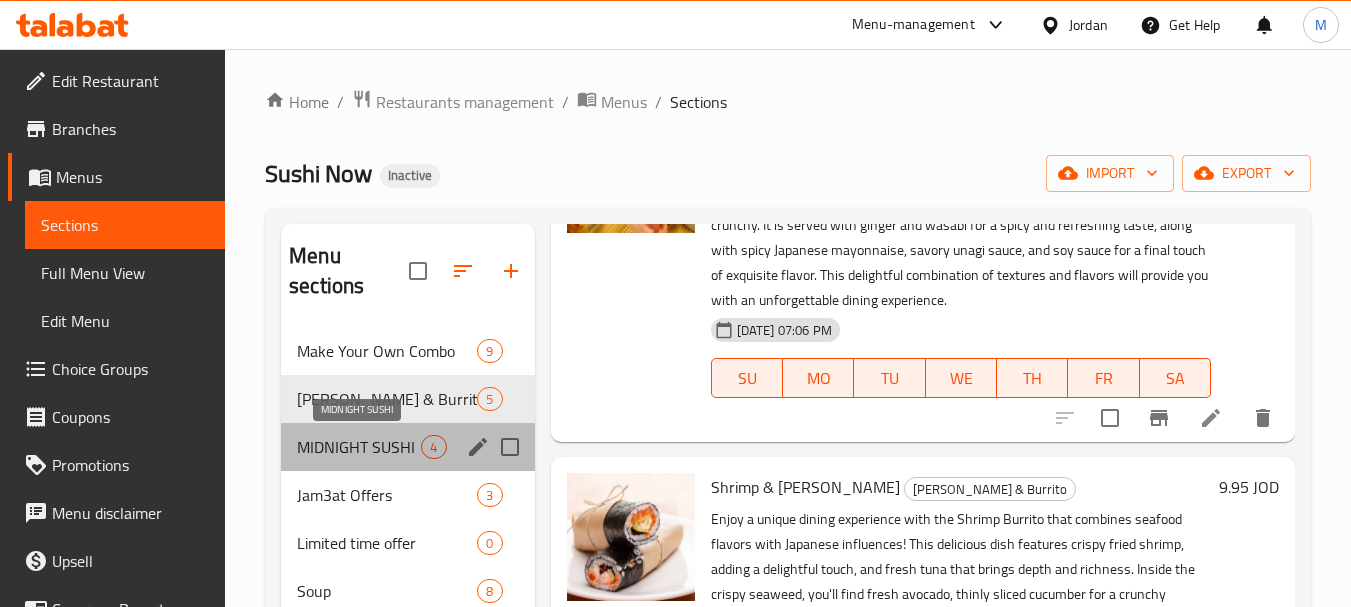 click on "MIDNIGHT SUSHI" at bounding box center [359, 447] 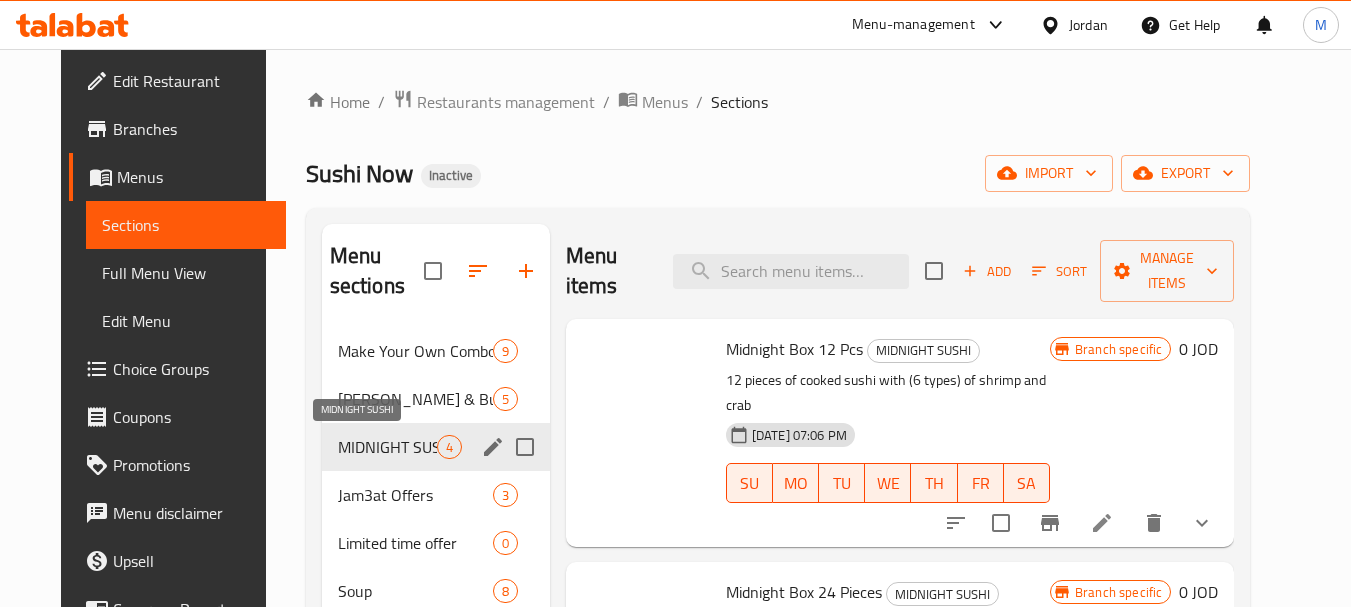 scroll, scrollTop: 0, scrollLeft: 0, axis: both 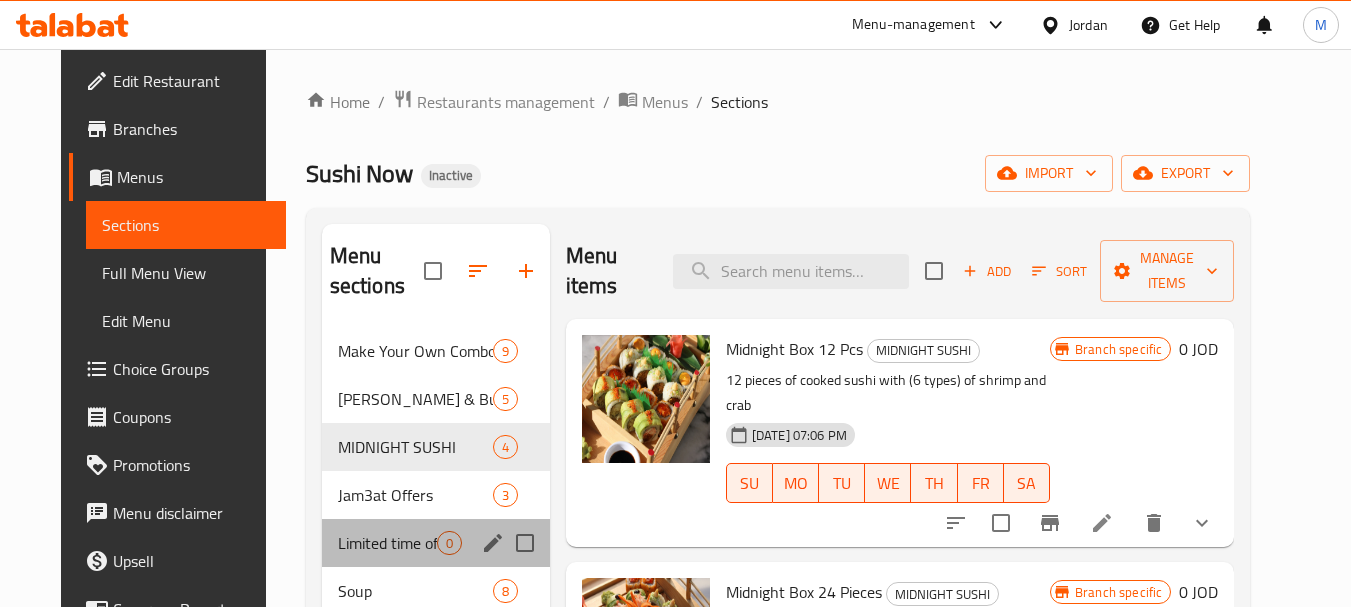 click on "Limited time offer 0" at bounding box center [436, 543] 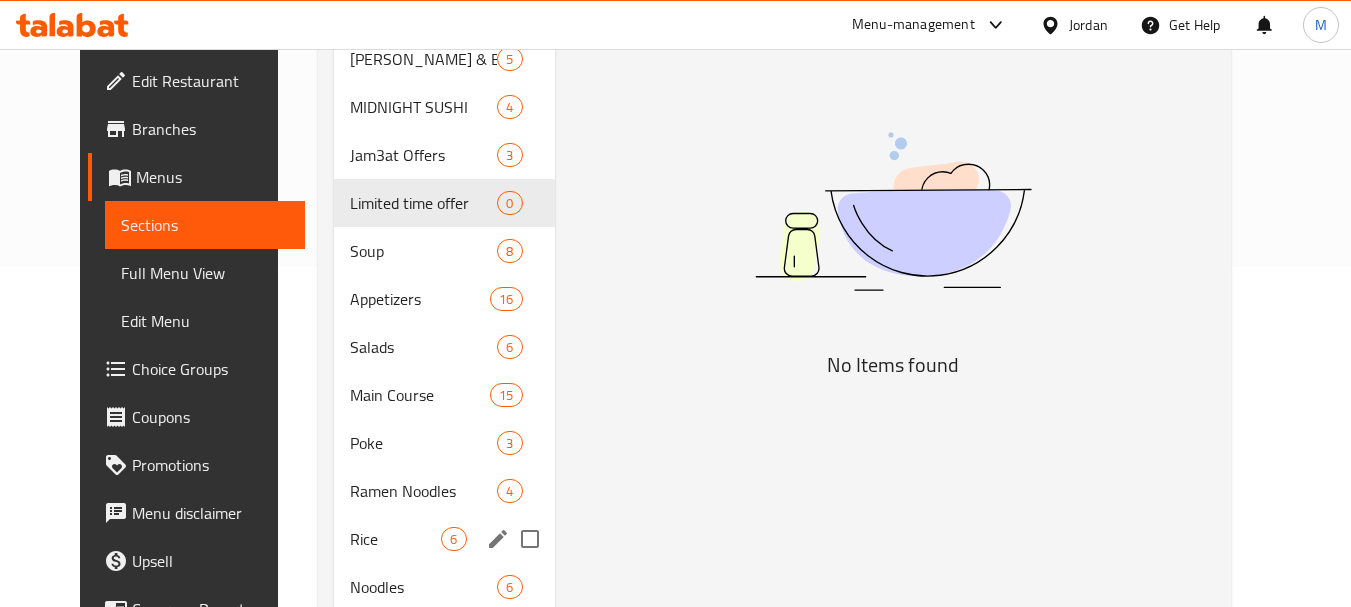 scroll, scrollTop: 400, scrollLeft: 0, axis: vertical 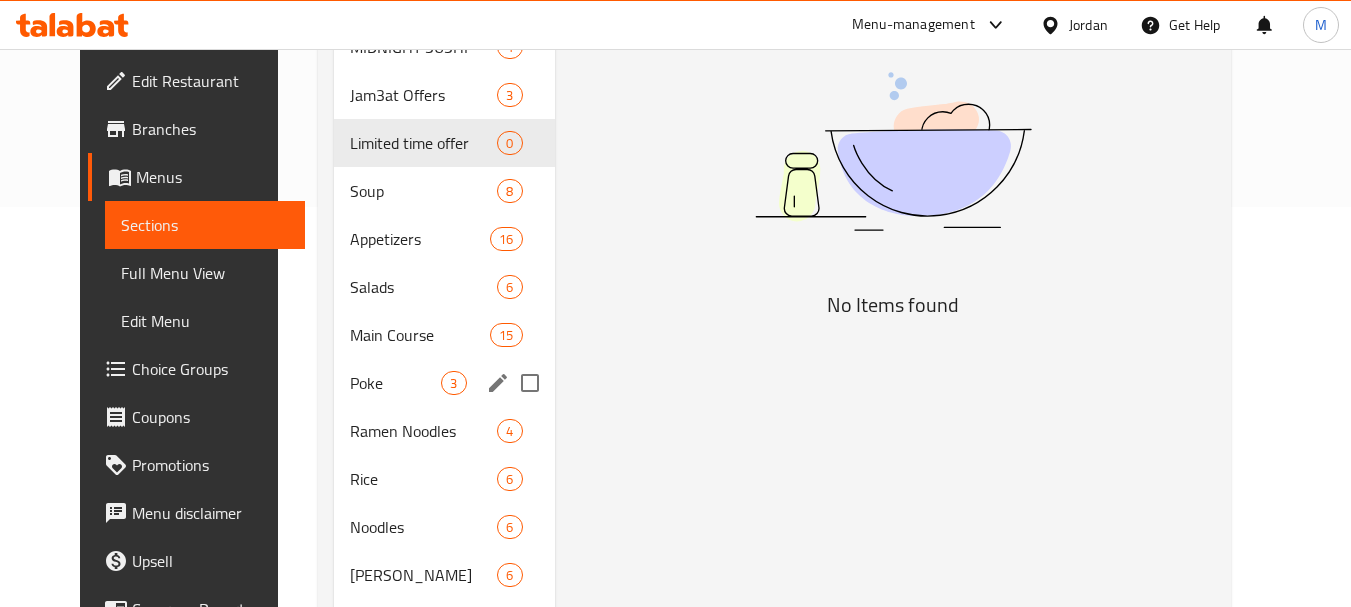 click on "Poke 3" at bounding box center (444, 383) 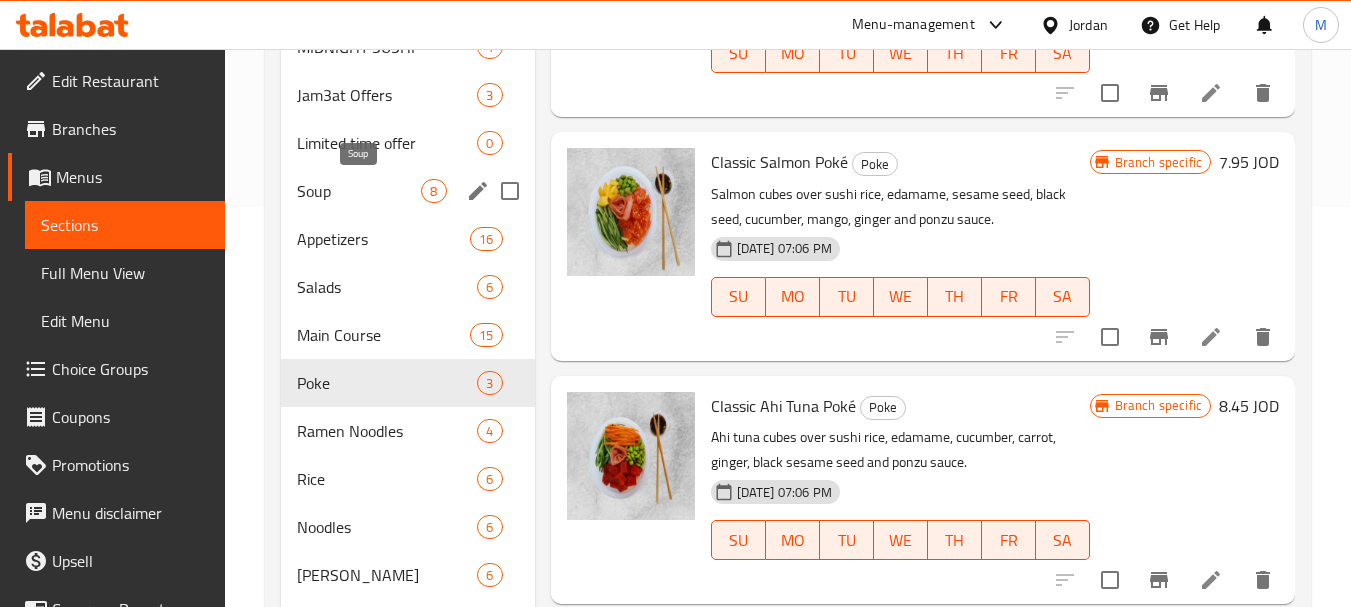 drag, startPoint x: 396, startPoint y: 179, endPoint x: 400, endPoint y: 220, distance: 41.19466 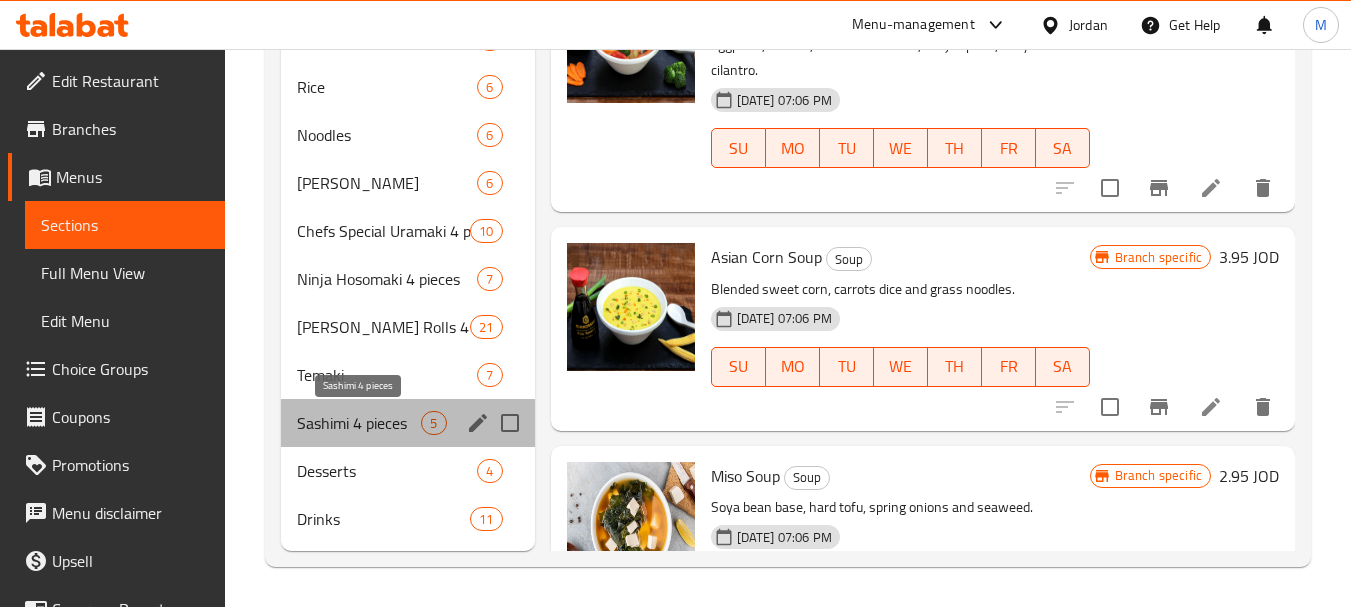 click on "Sashimi 4 pieces" at bounding box center (359, 423) 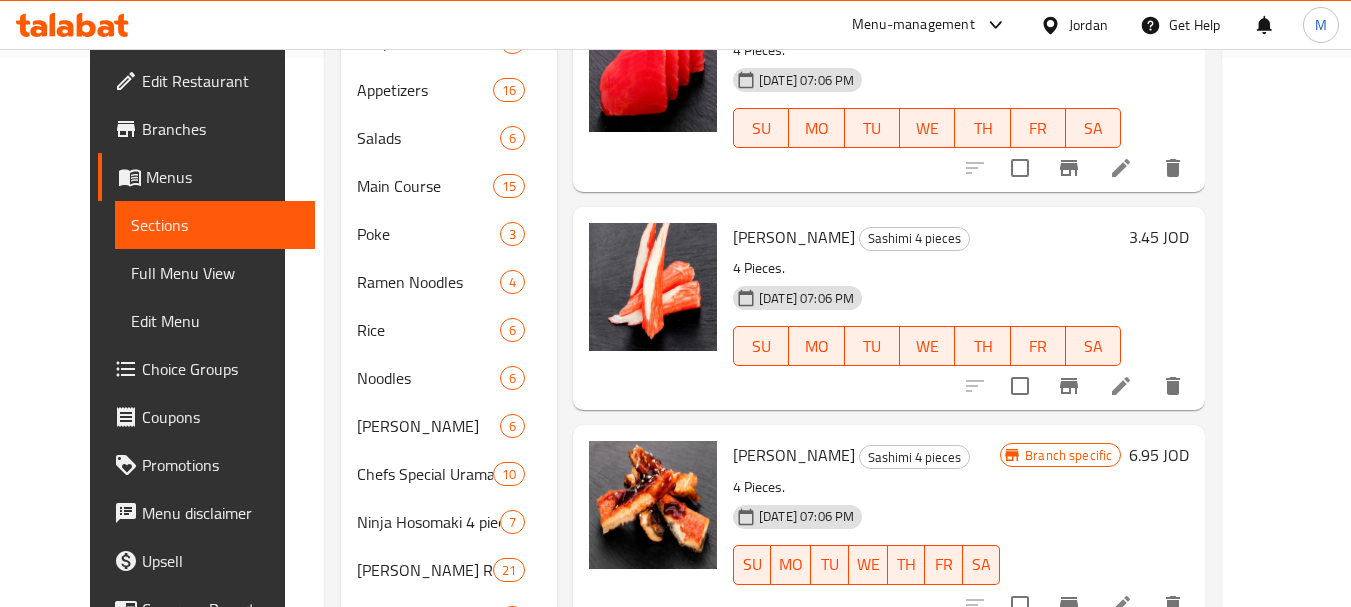scroll, scrollTop: 492, scrollLeft: 0, axis: vertical 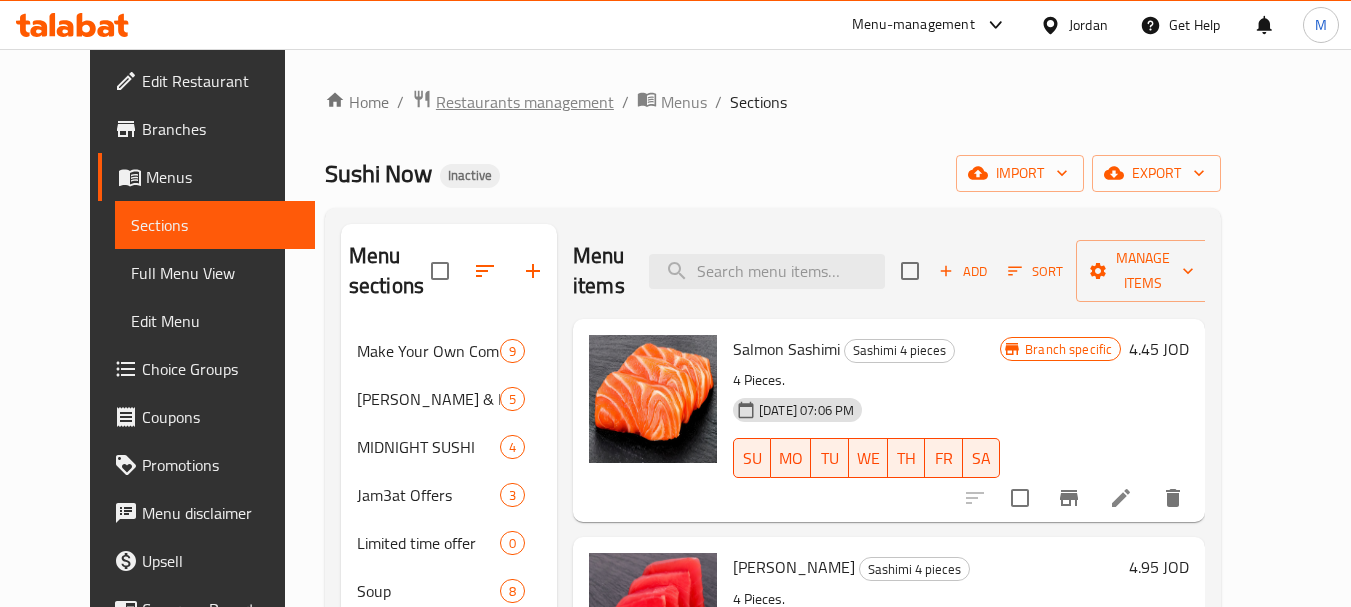 click on "Restaurants management" at bounding box center [525, 102] 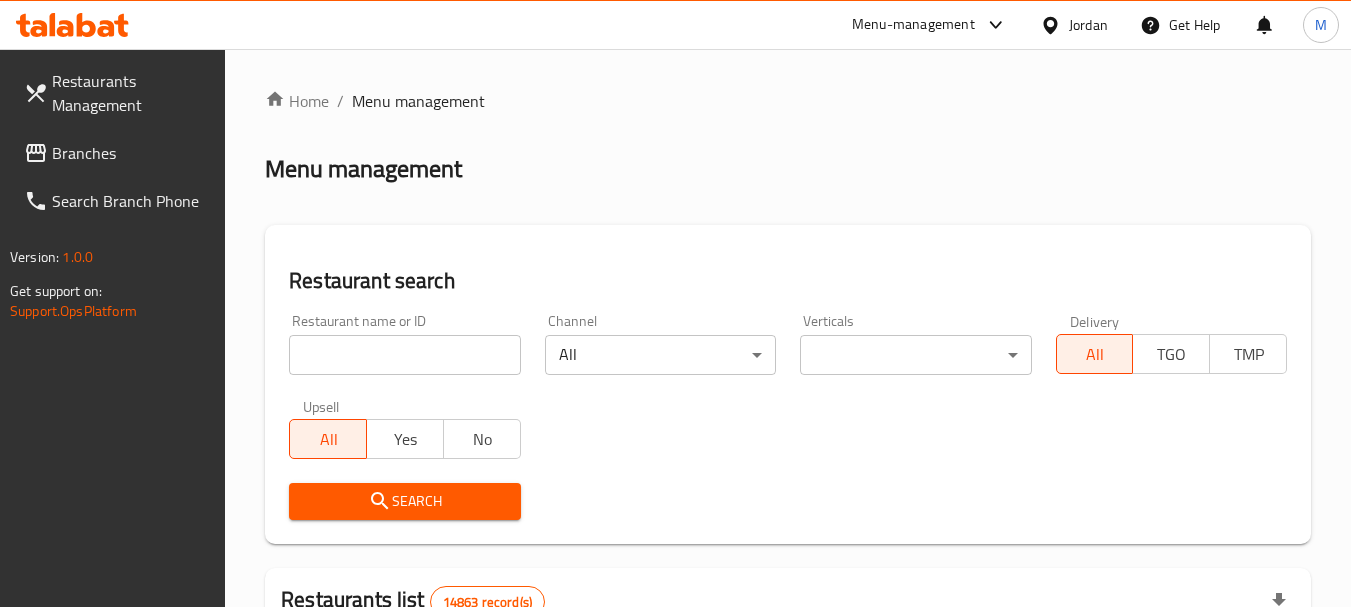 click at bounding box center (404, 355) 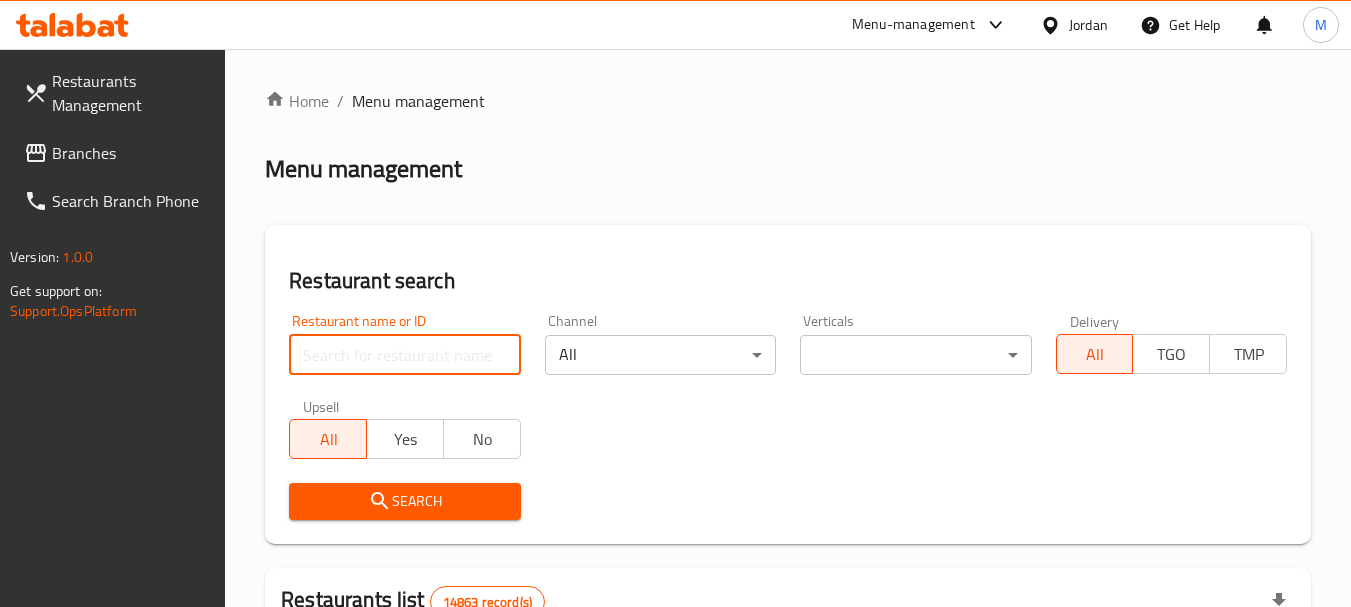 paste on "مطبخ و مطعم بيوتيفل" 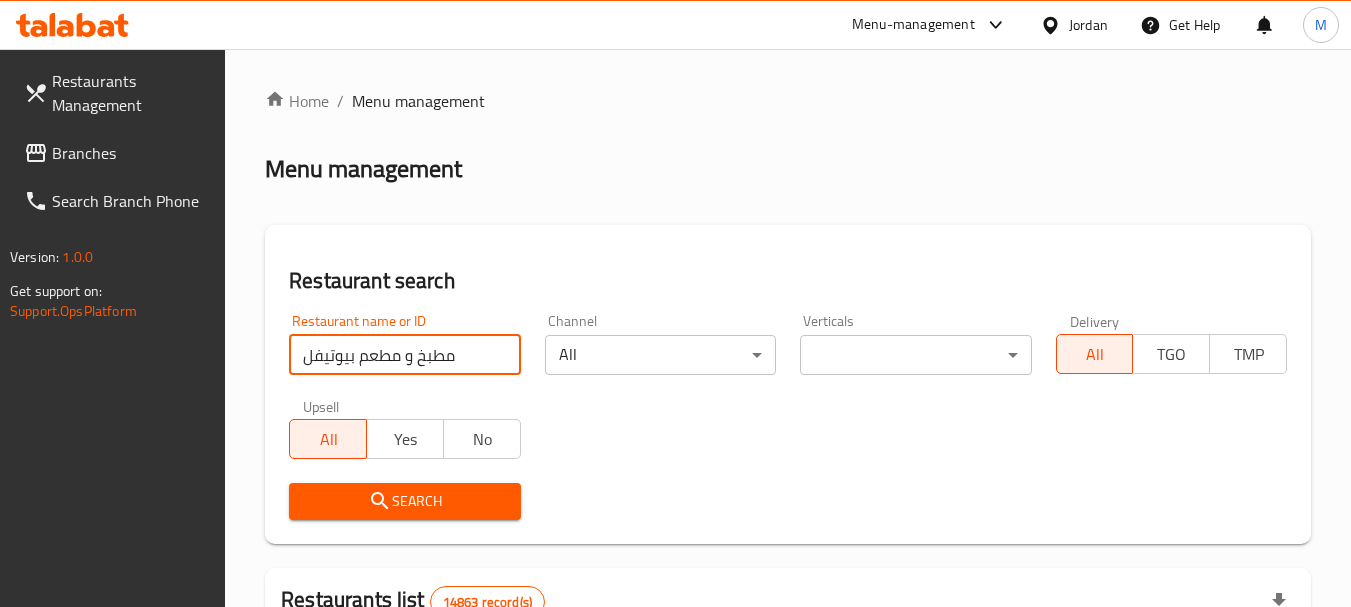 type on "مطبخ و مطعم بيوتيفل" 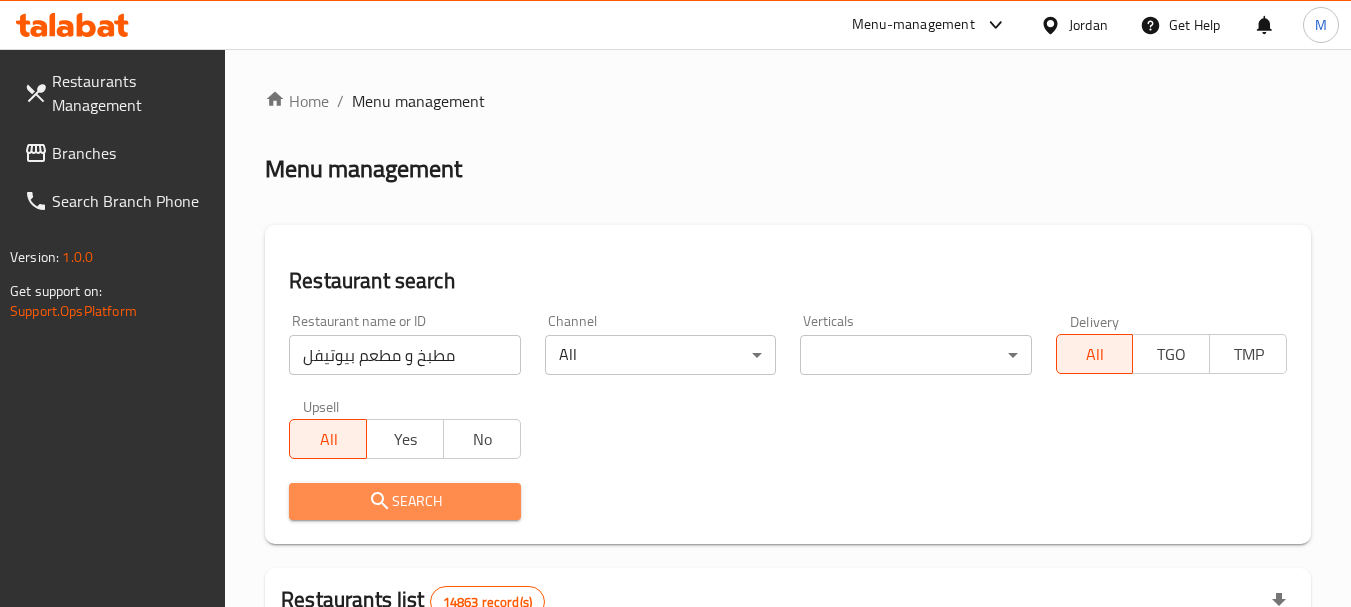 click on "Search" at bounding box center [404, 501] 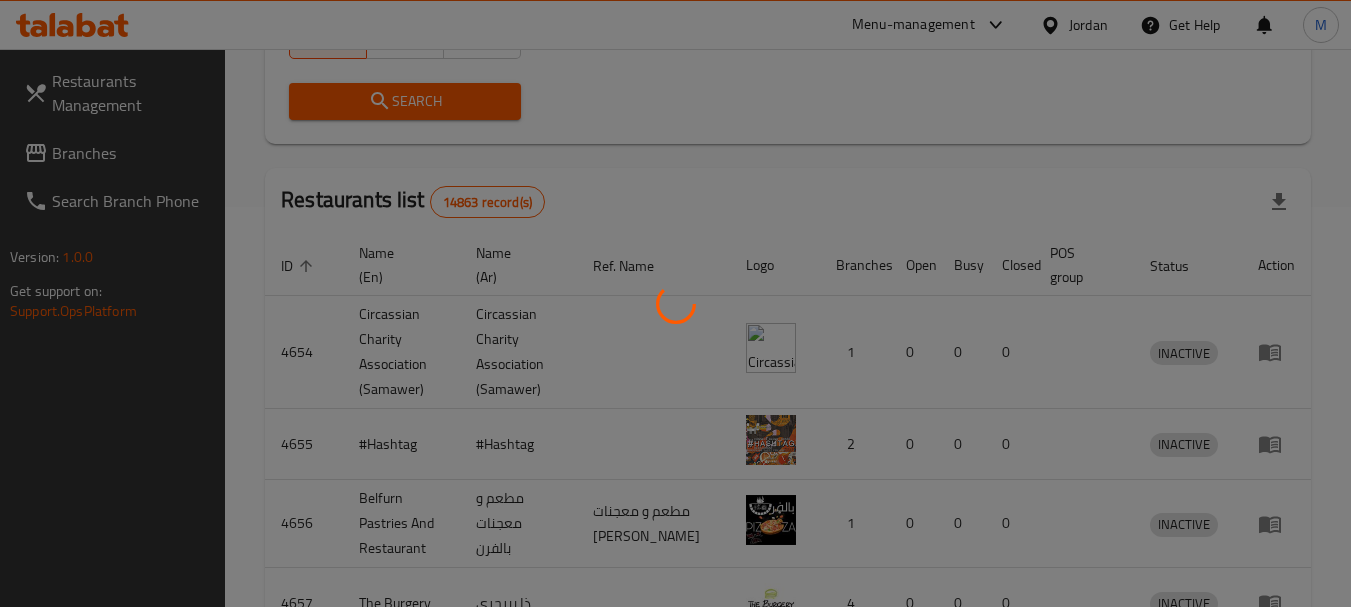 scroll, scrollTop: 285, scrollLeft: 0, axis: vertical 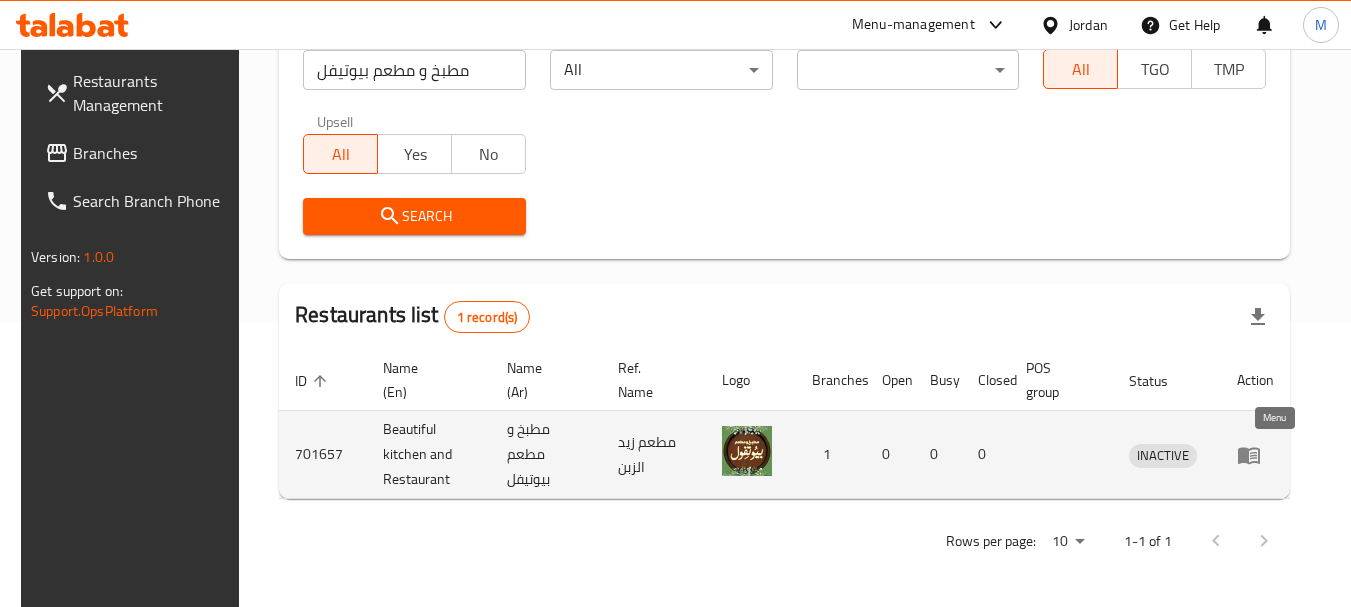 click 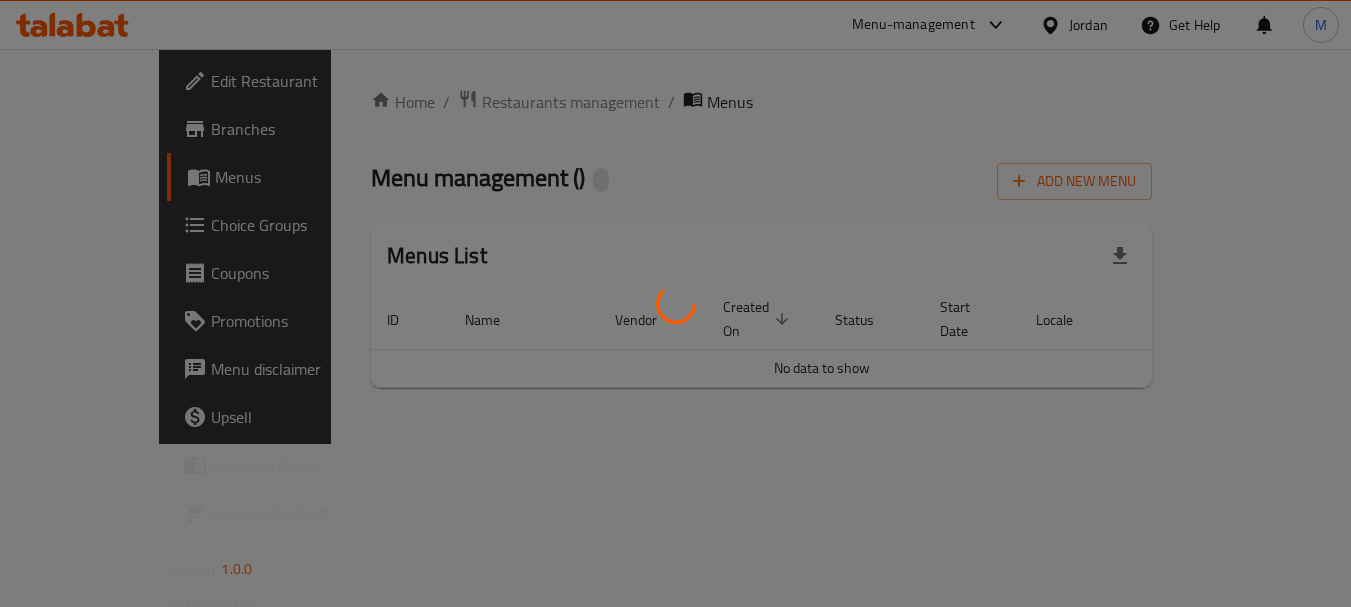scroll, scrollTop: 0, scrollLeft: 0, axis: both 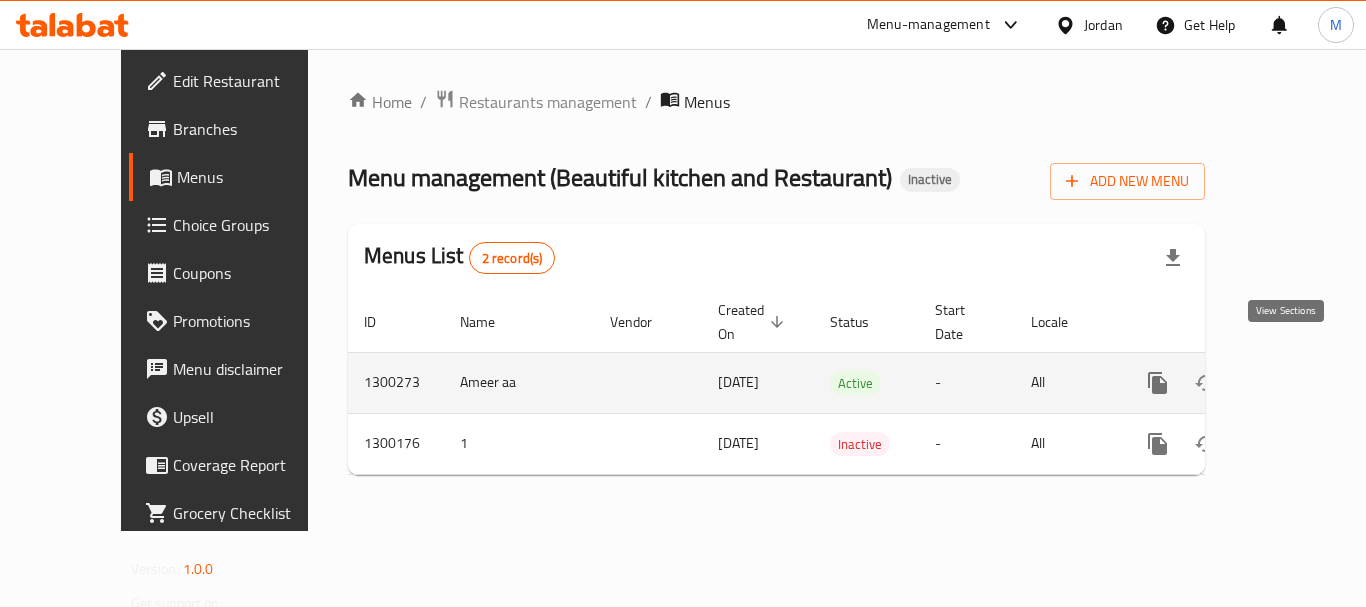 click 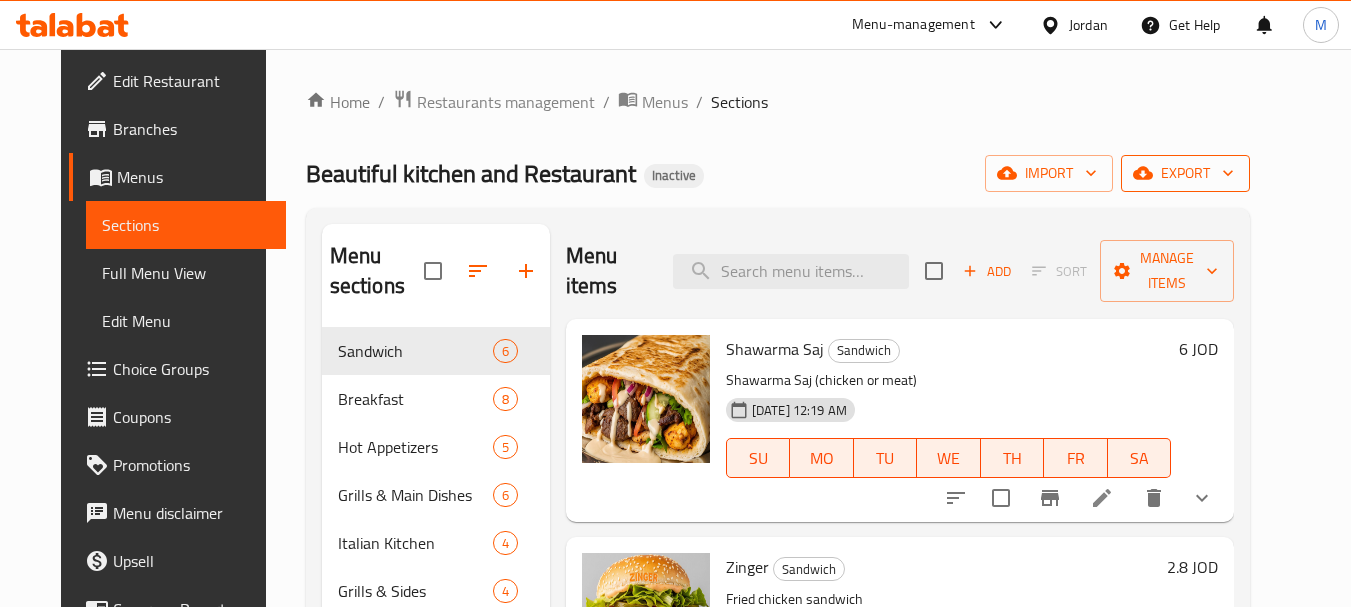 click on "export" at bounding box center [1185, 173] 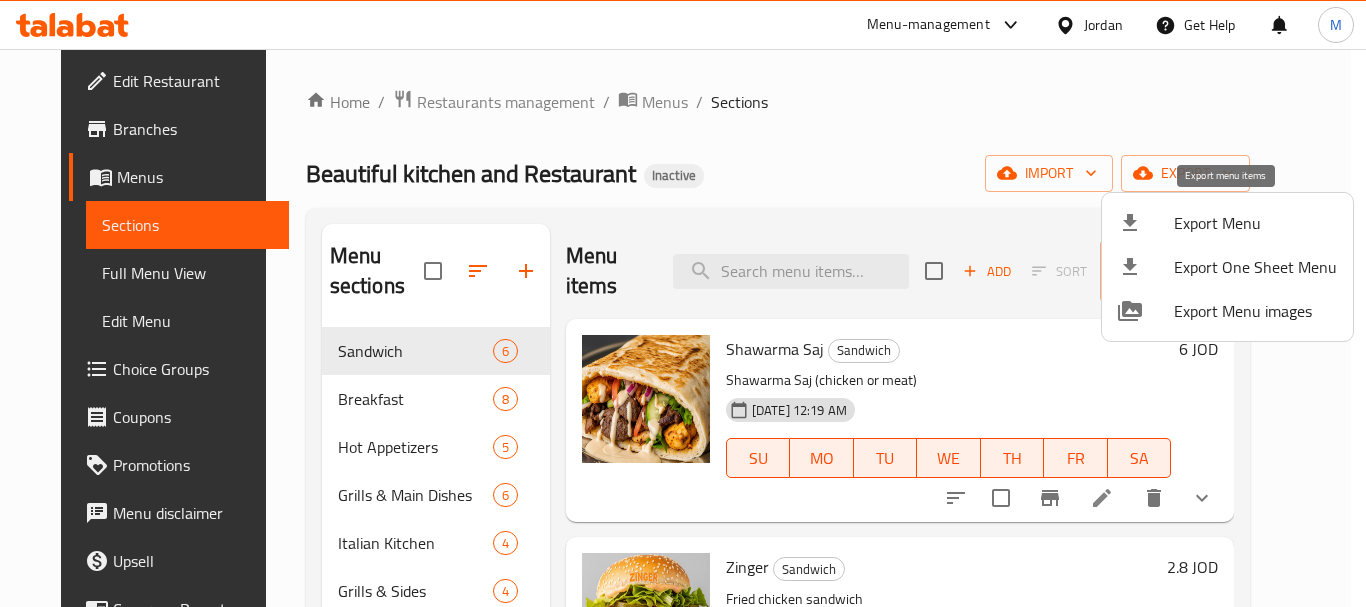 click on "Export Menu" at bounding box center [1227, 223] 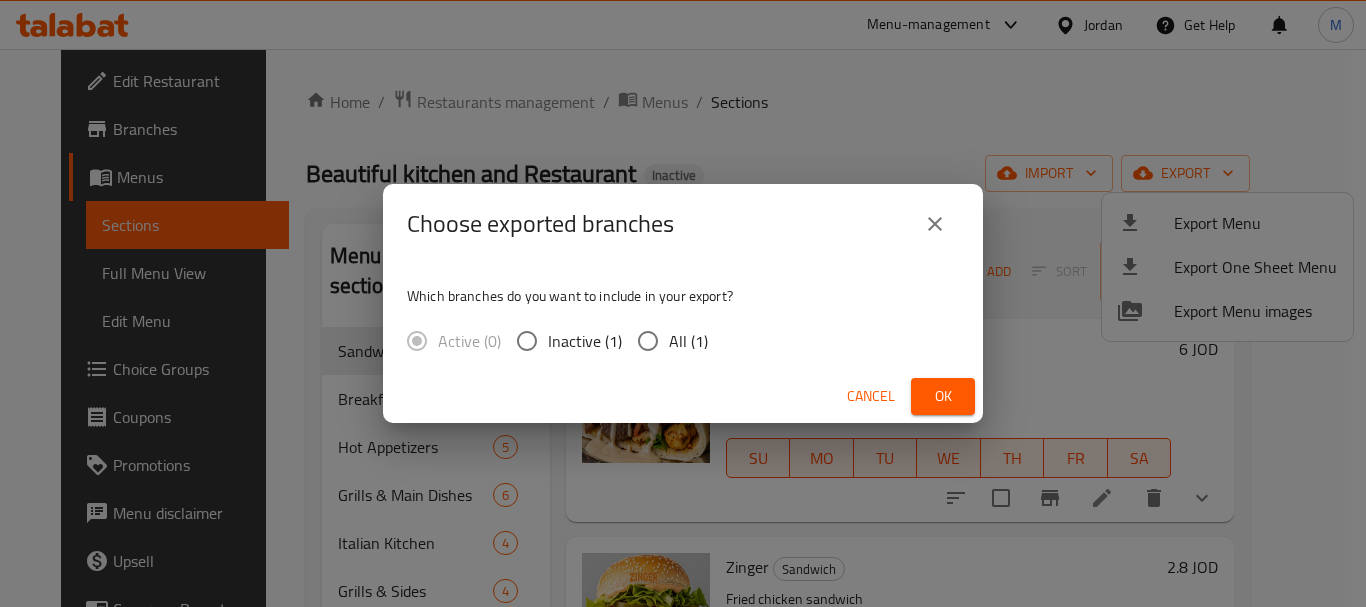 click on "All (1)" at bounding box center (688, 341) 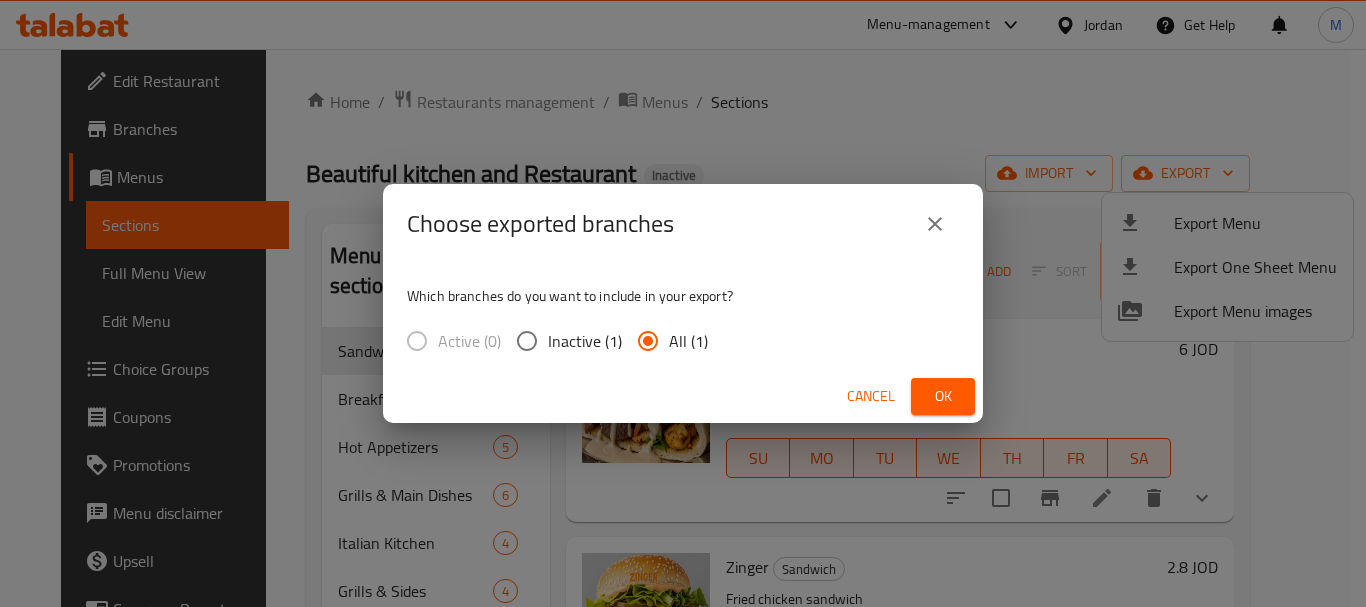 drag, startPoint x: 948, startPoint y: 407, endPoint x: 773, endPoint y: 470, distance: 185.99463 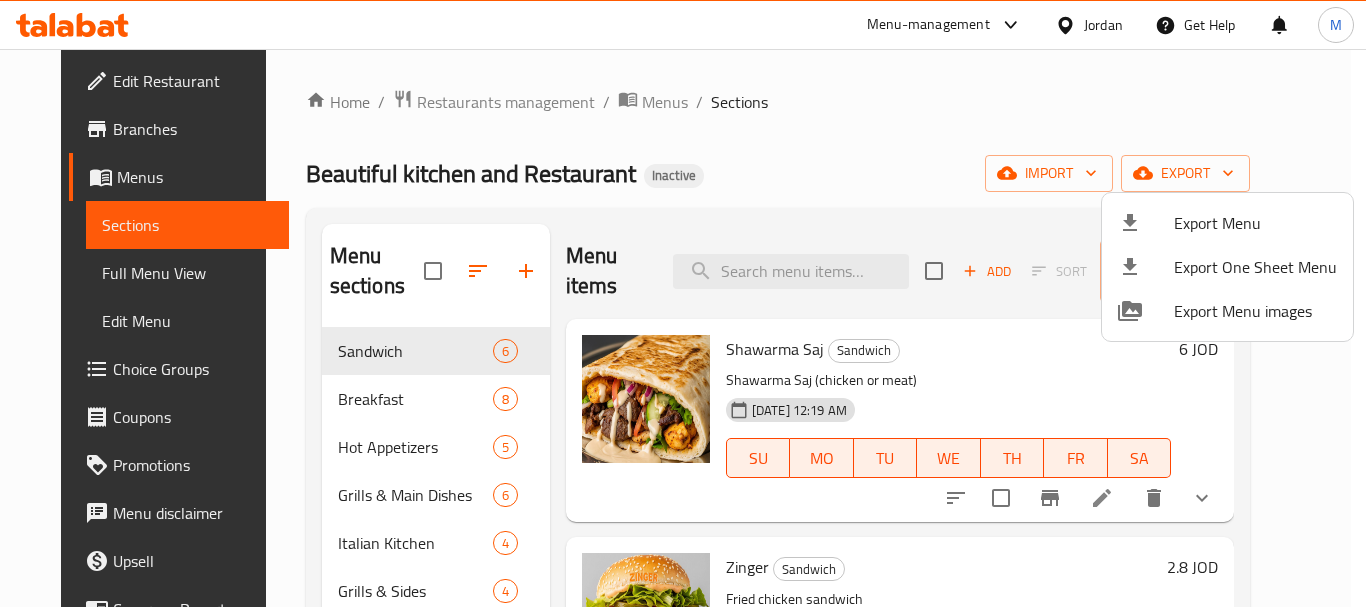 click at bounding box center (683, 303) 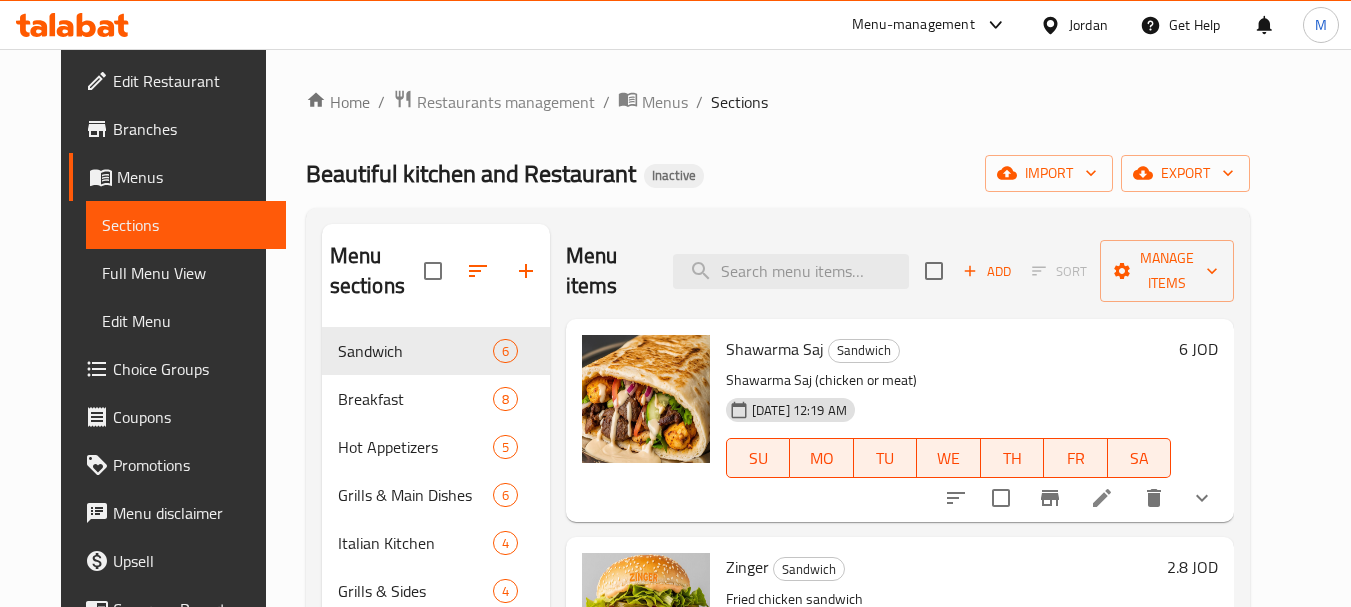 click on "Restaurants management" at bounding box center (506, 102) 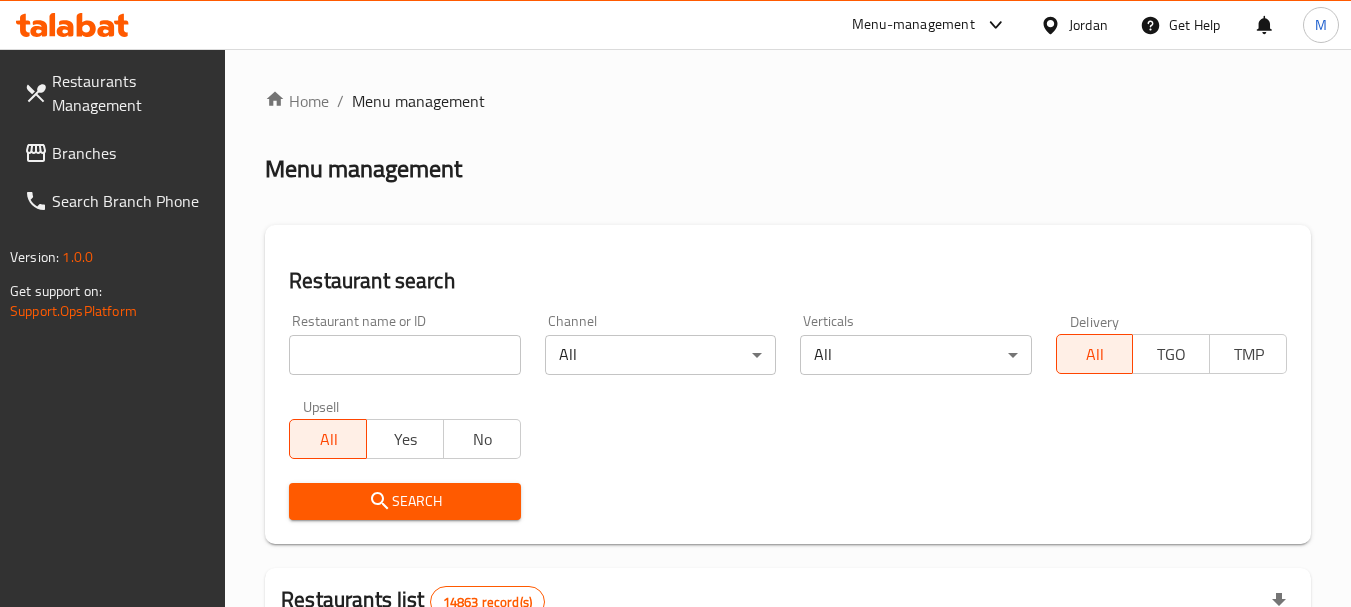 click on "Restaurant name or ID Restaurant name or ID" at bounding box center [404, 344] 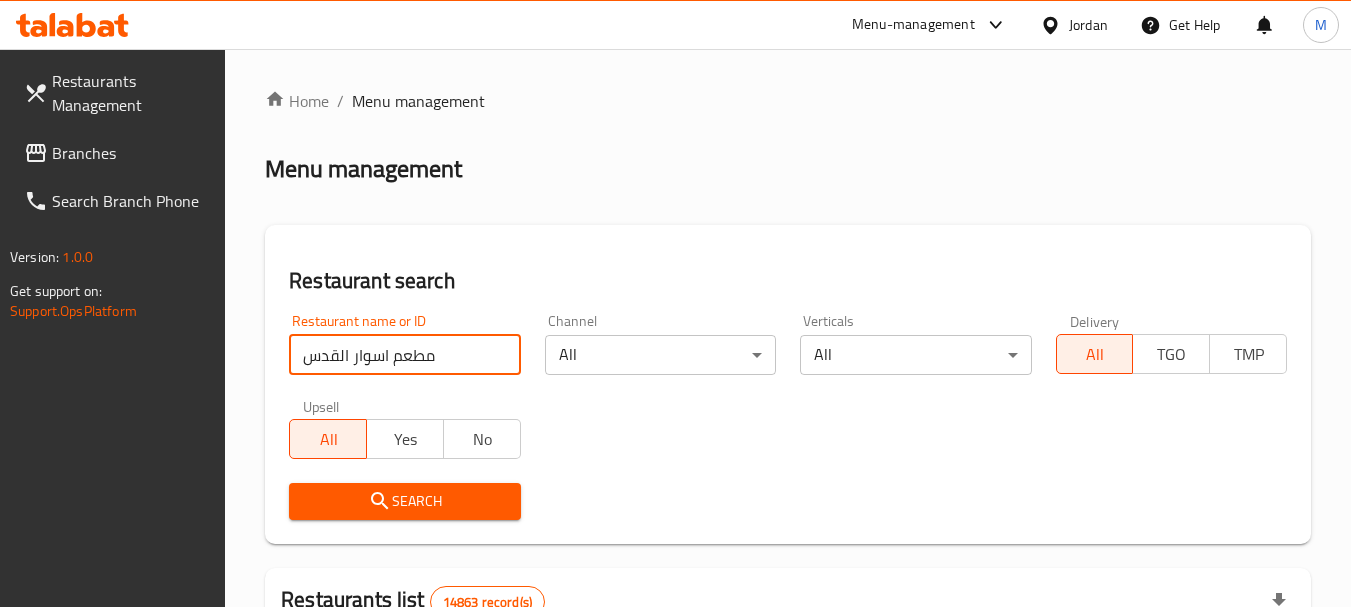 type on "مطعم اسوار القدس" 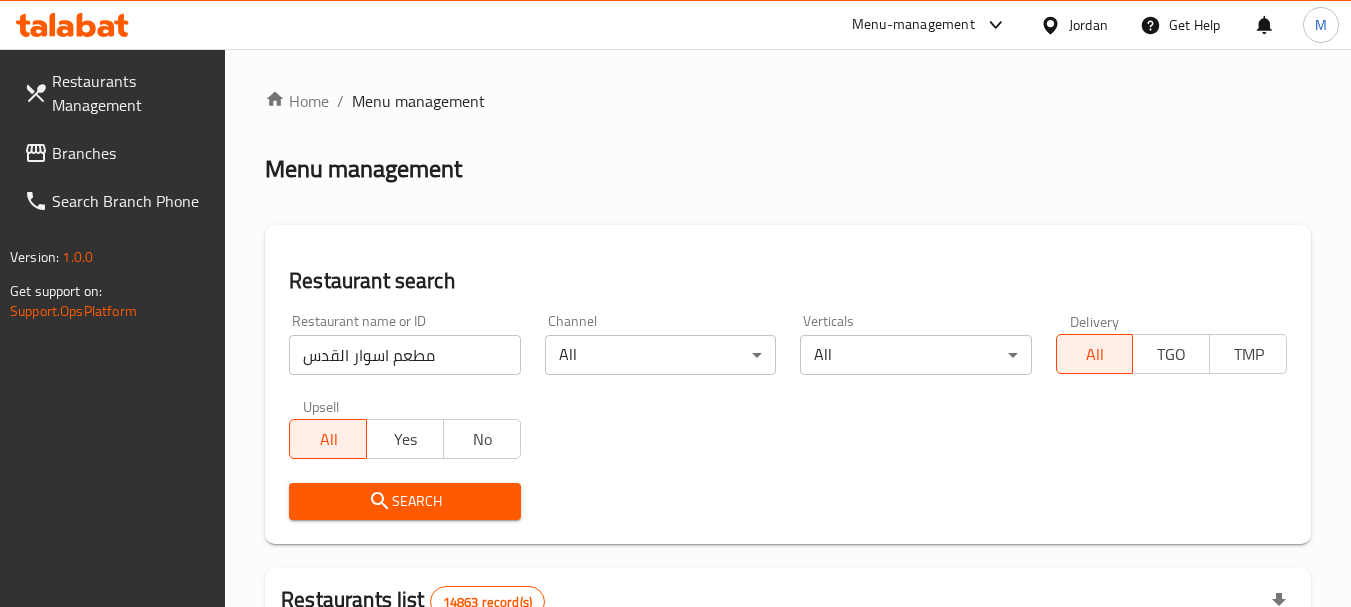 click on "Search" at bounding box center (404, 501) 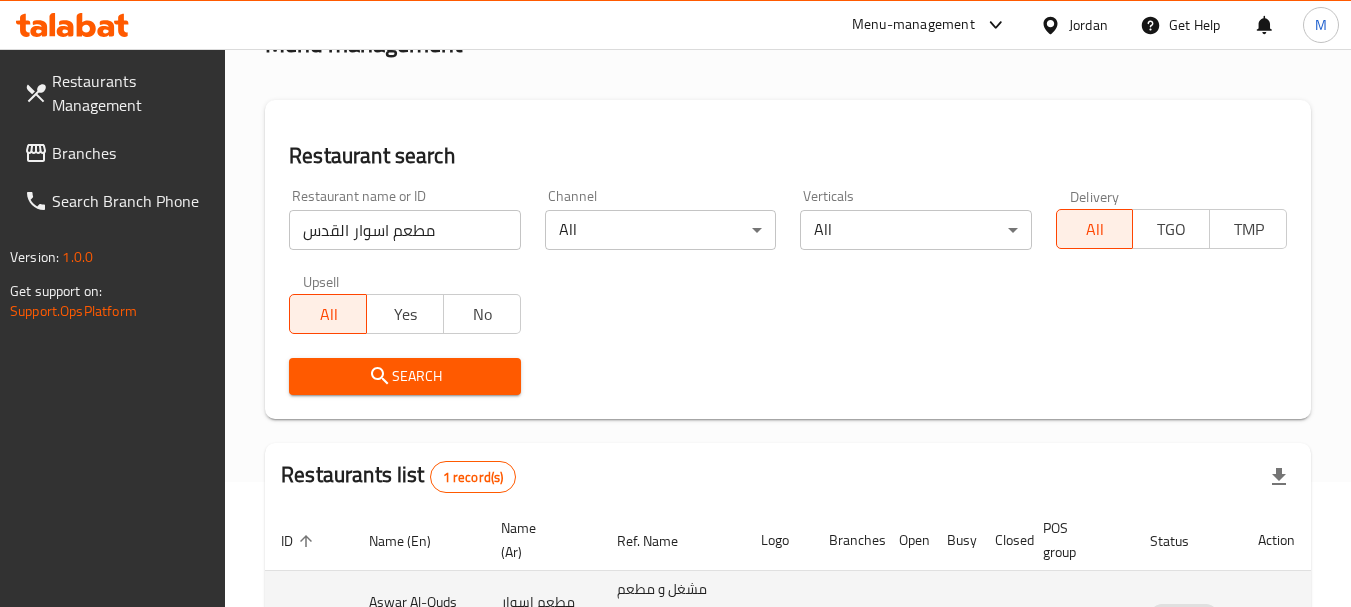scroll, scrollTop: 285, scrollLeft: 0, axis: vertical 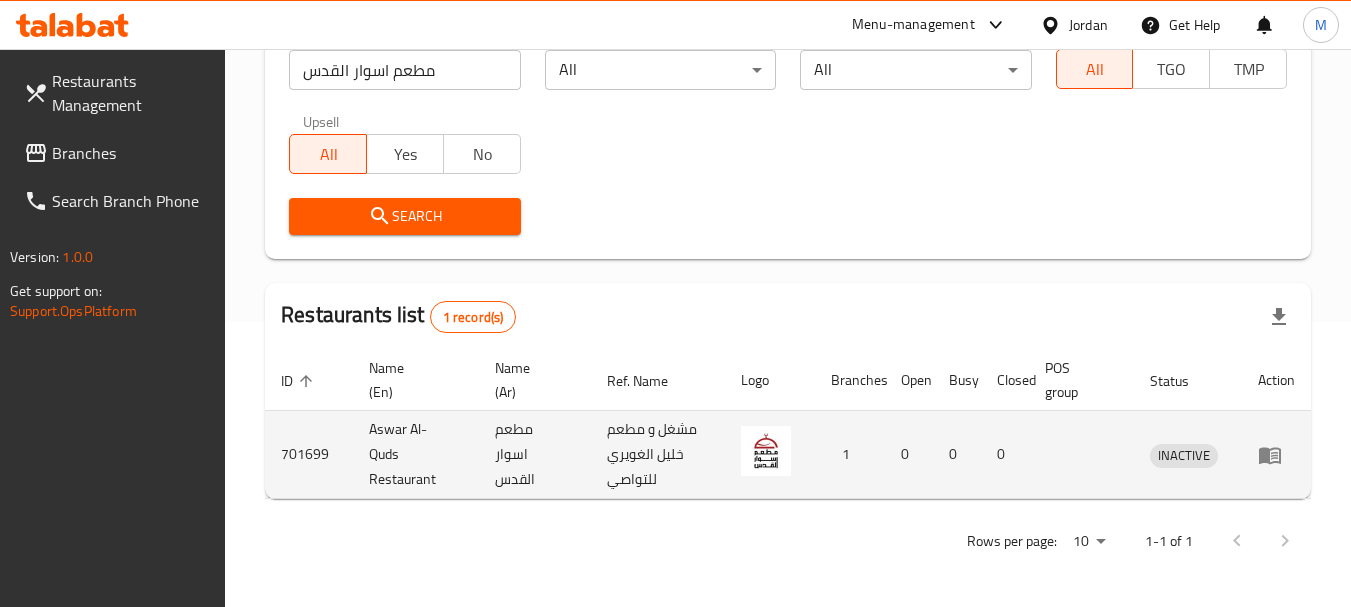 click 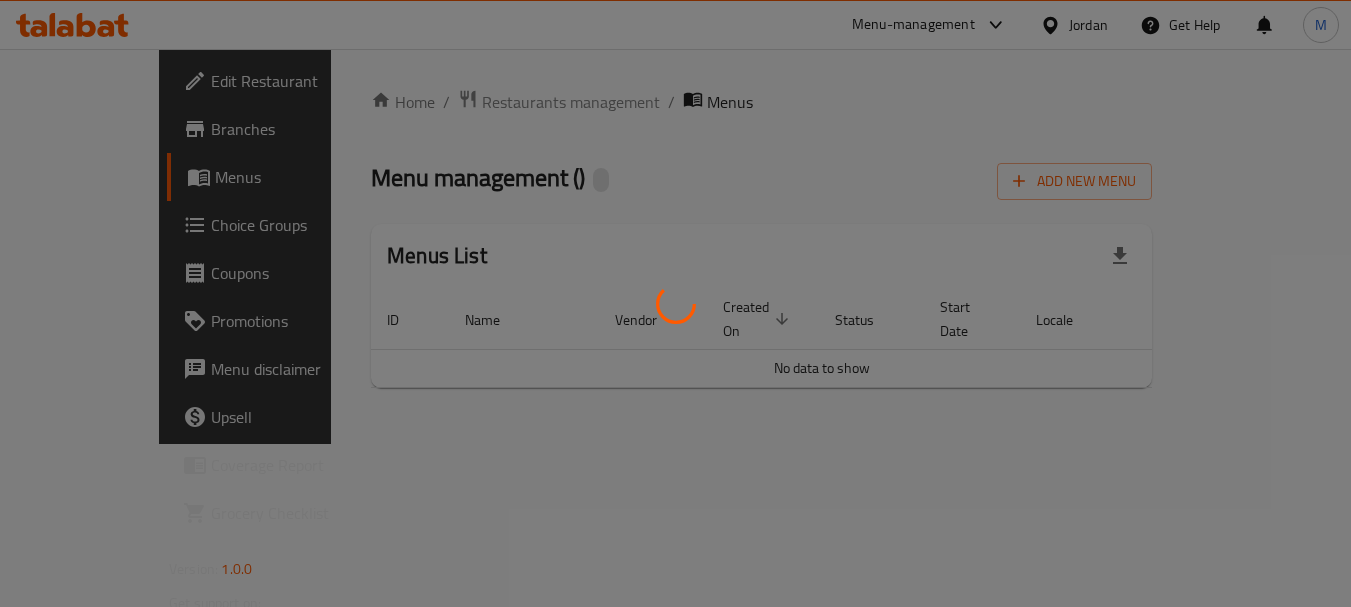 scroll, scrollTop: 0, scrollLeft: 0, axis: both 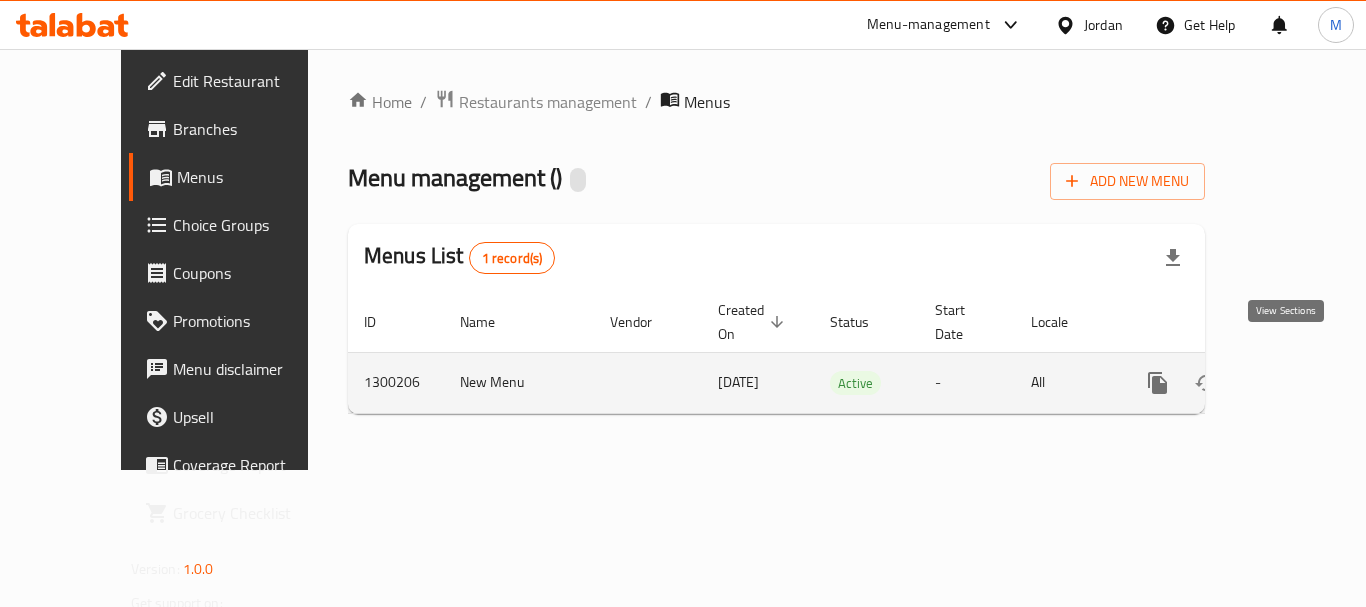 click 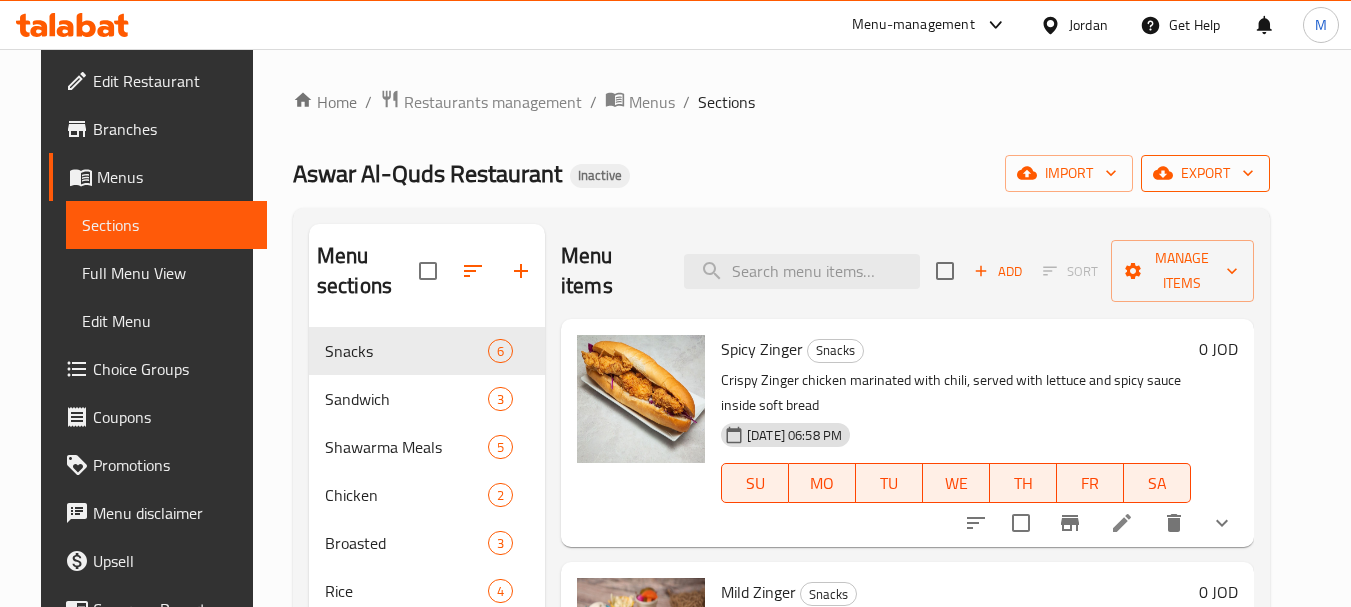 click on "export" at bounding box center (1205, 173) 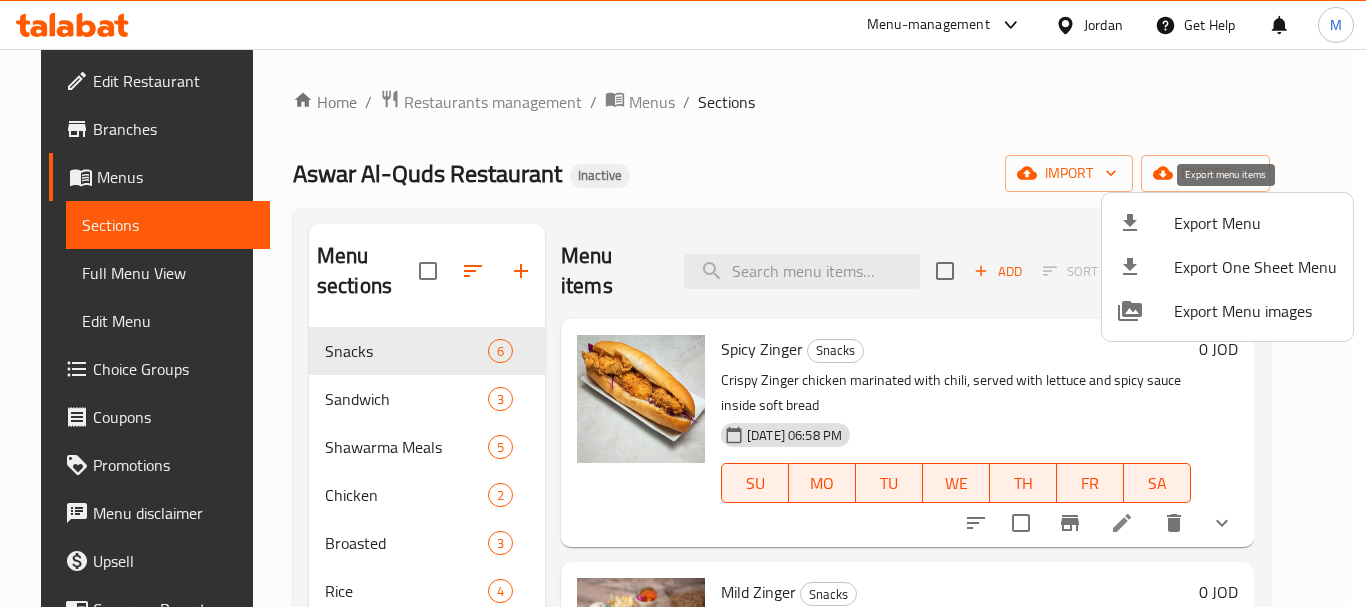 click on "Export Menu" at bounding box center [1255, 223] 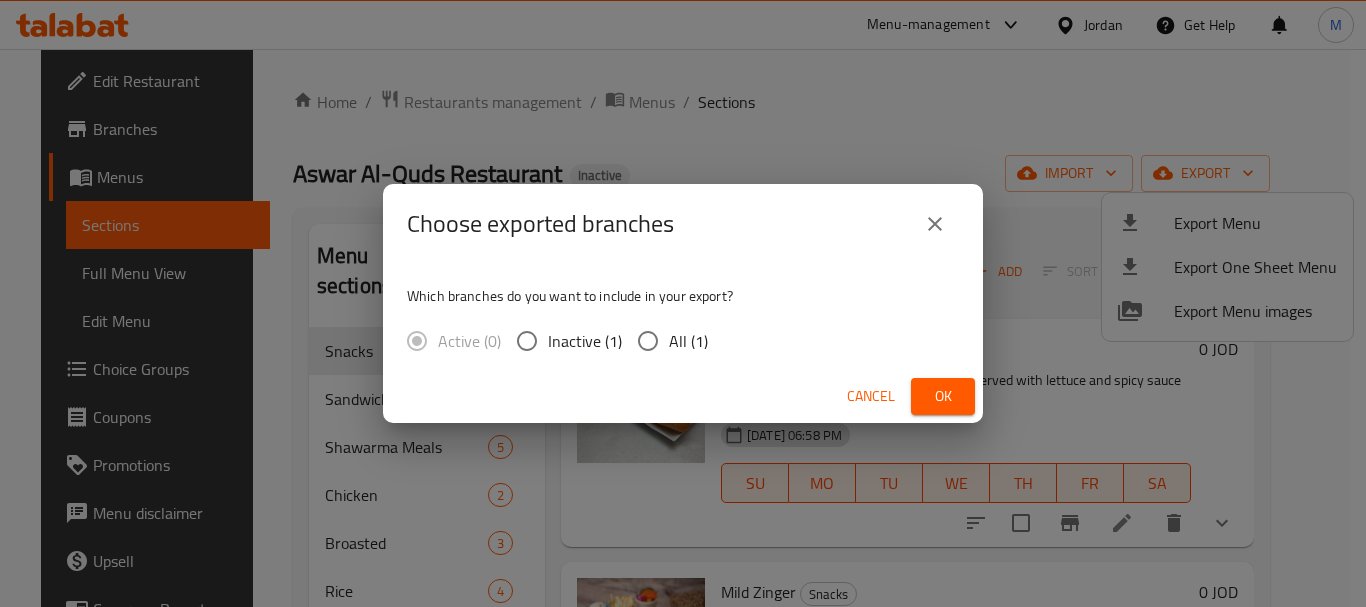 click on "All (1)" at bounding box center [688, 341] 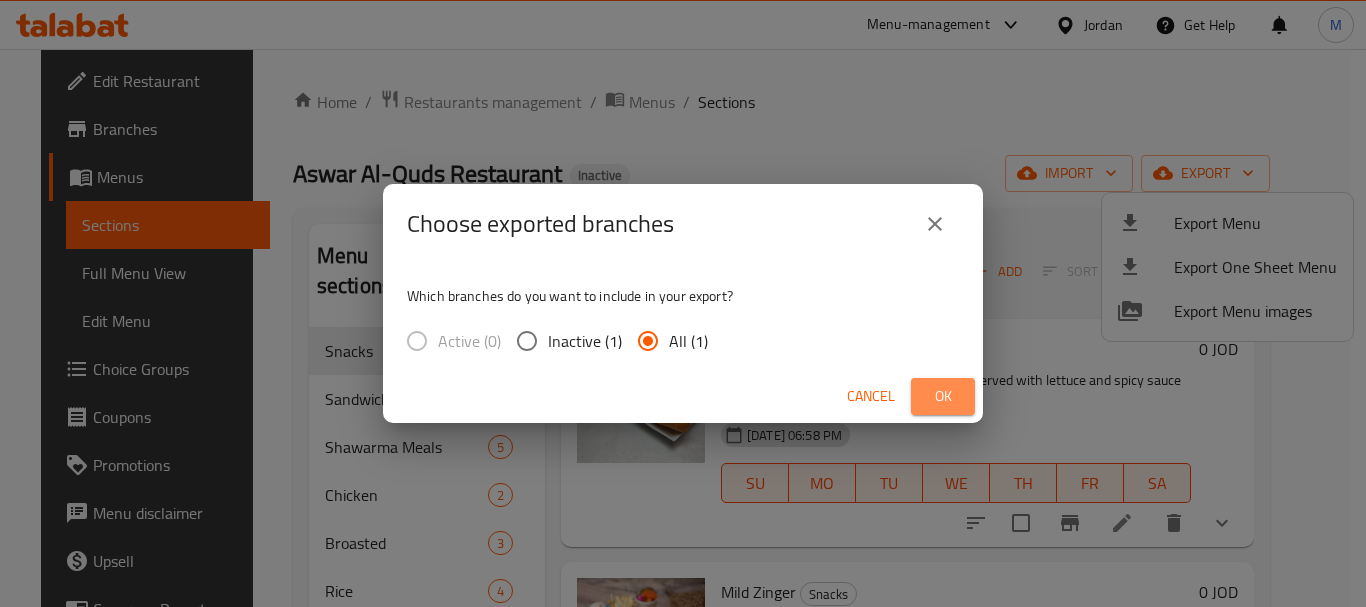 drag, startPoint x: 943, startPoint y: 382, endPoint x: 170, endPoint y: 189, distance: 796.72955 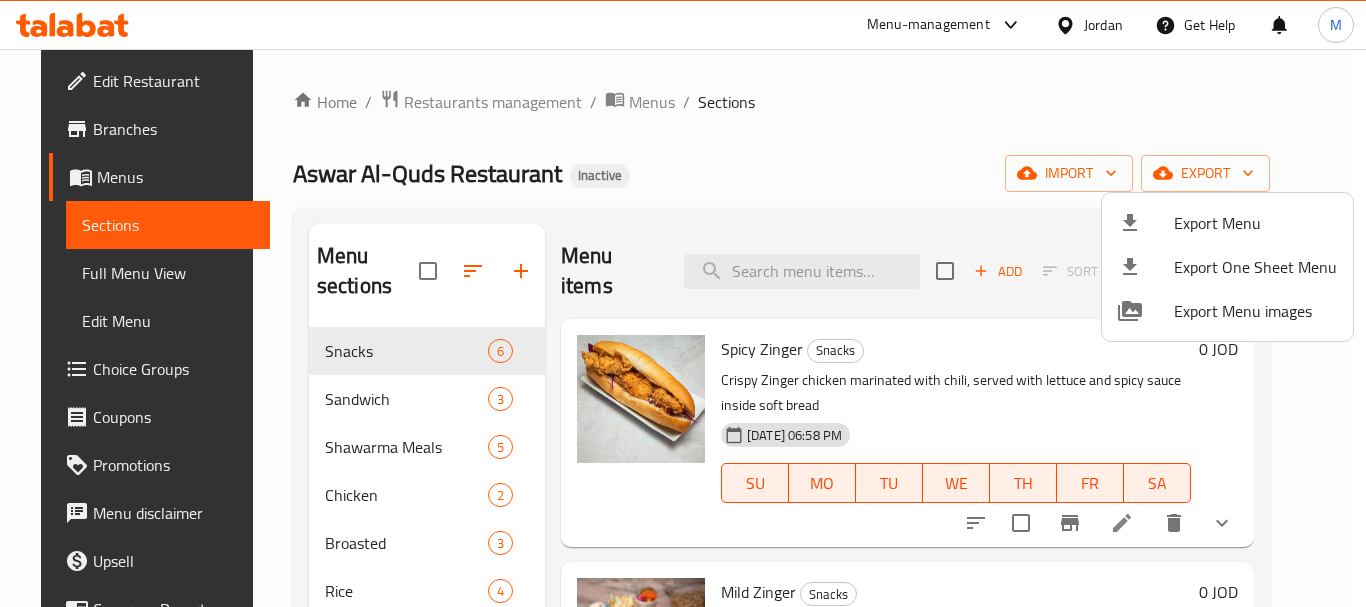 click at bounding box center [683, 303] 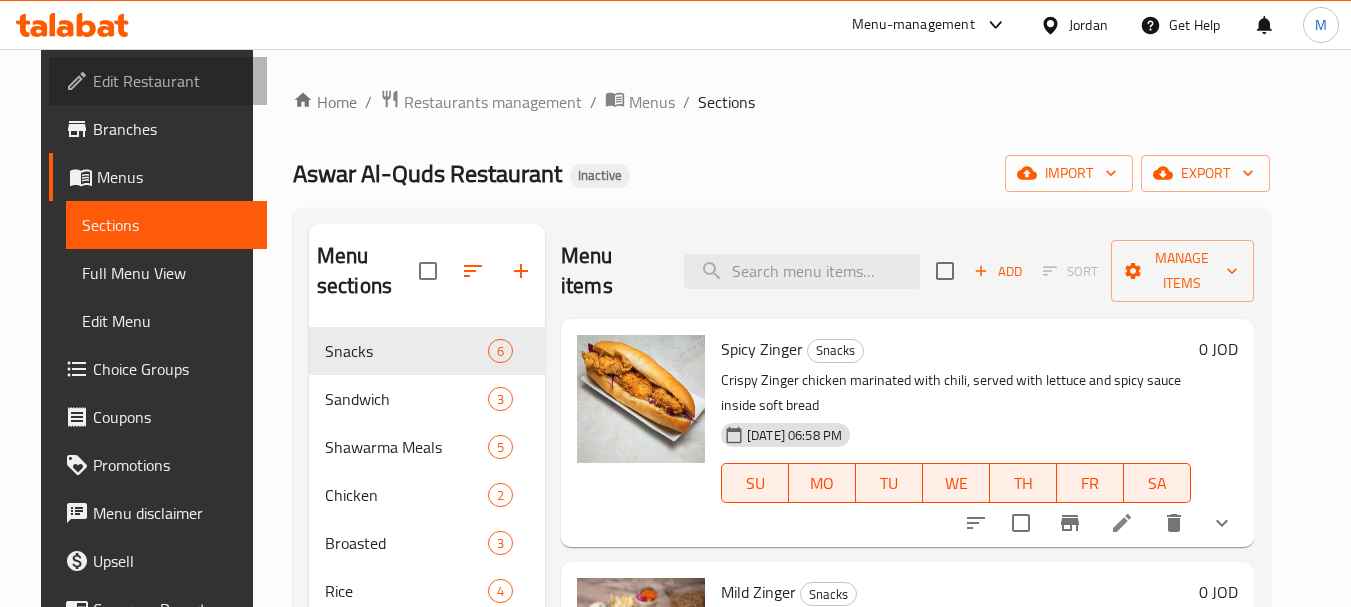click on "Edit Restaurant" at bounding box center (172, 81) 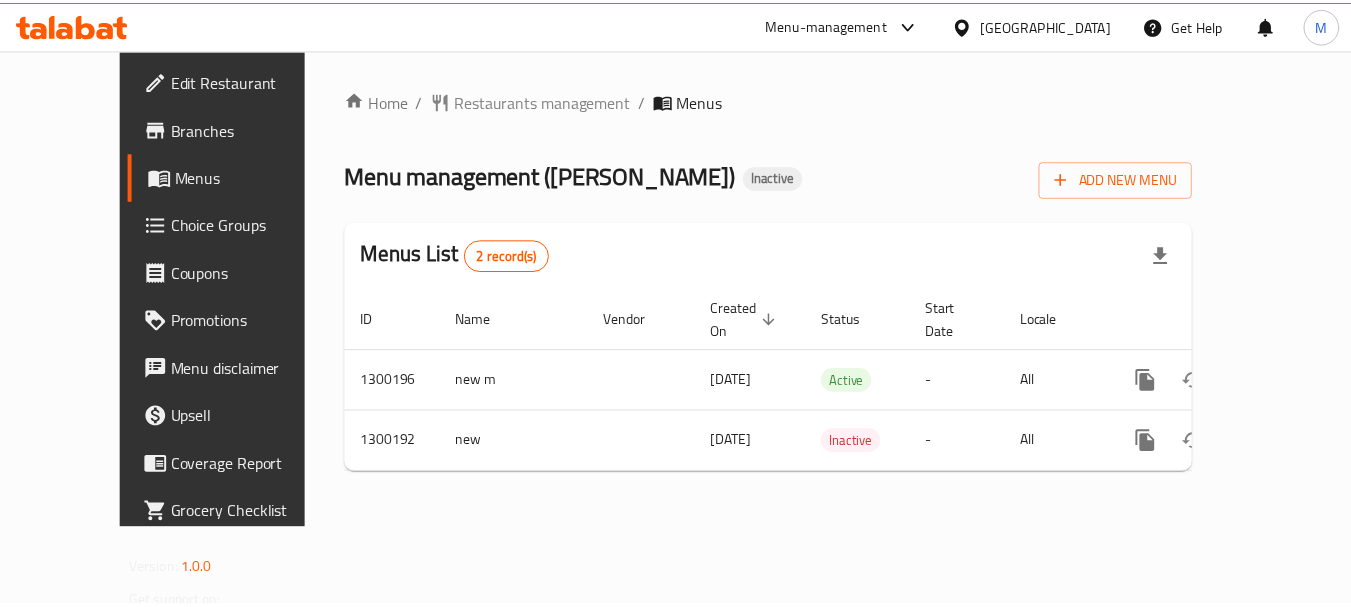 scroll, scrollTop: 0, scrollLeft: 0, axis: both 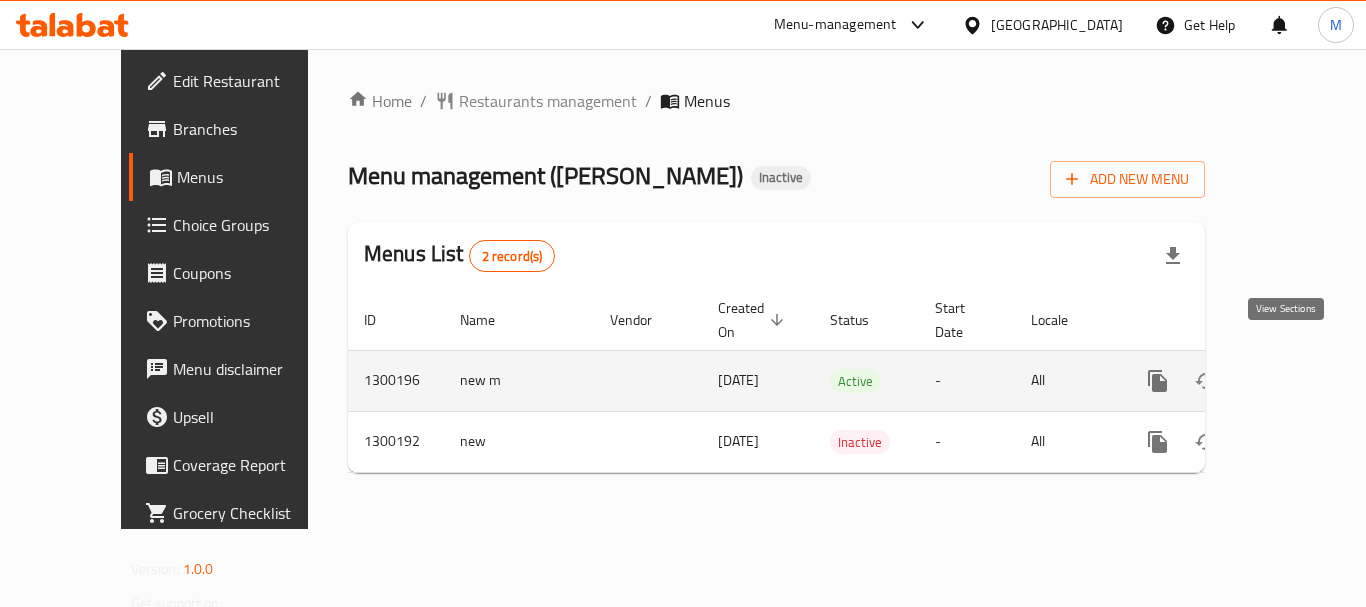 click 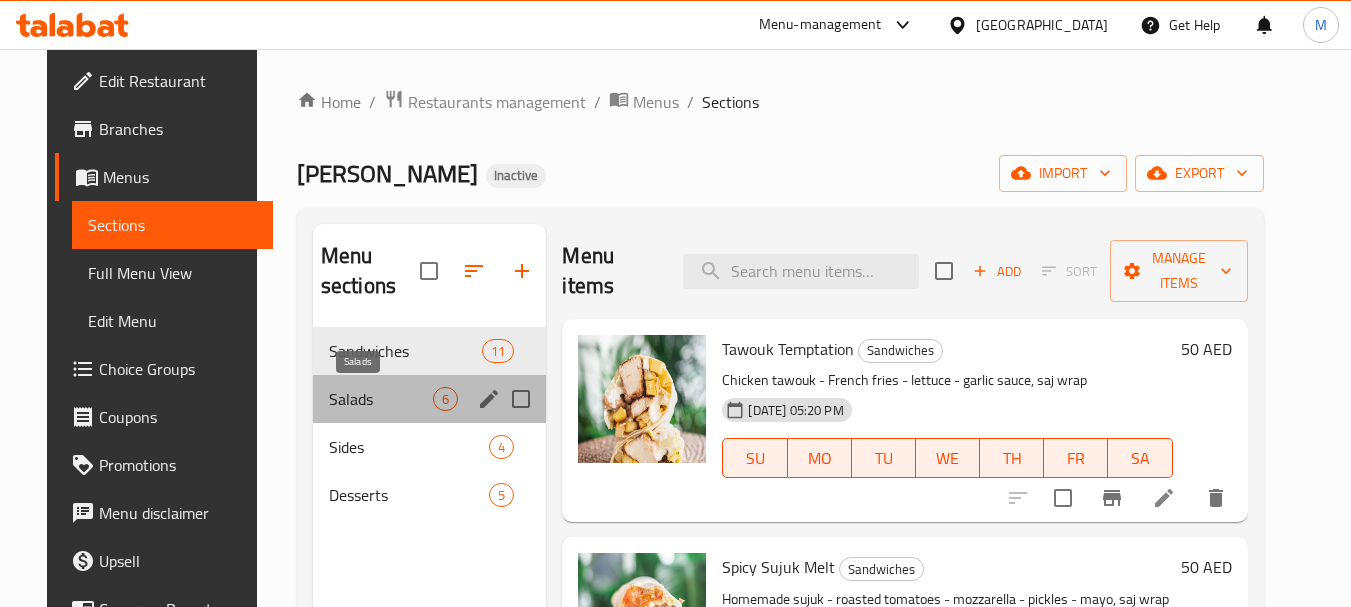 click on "Salads" at bounding box center [381, 399] 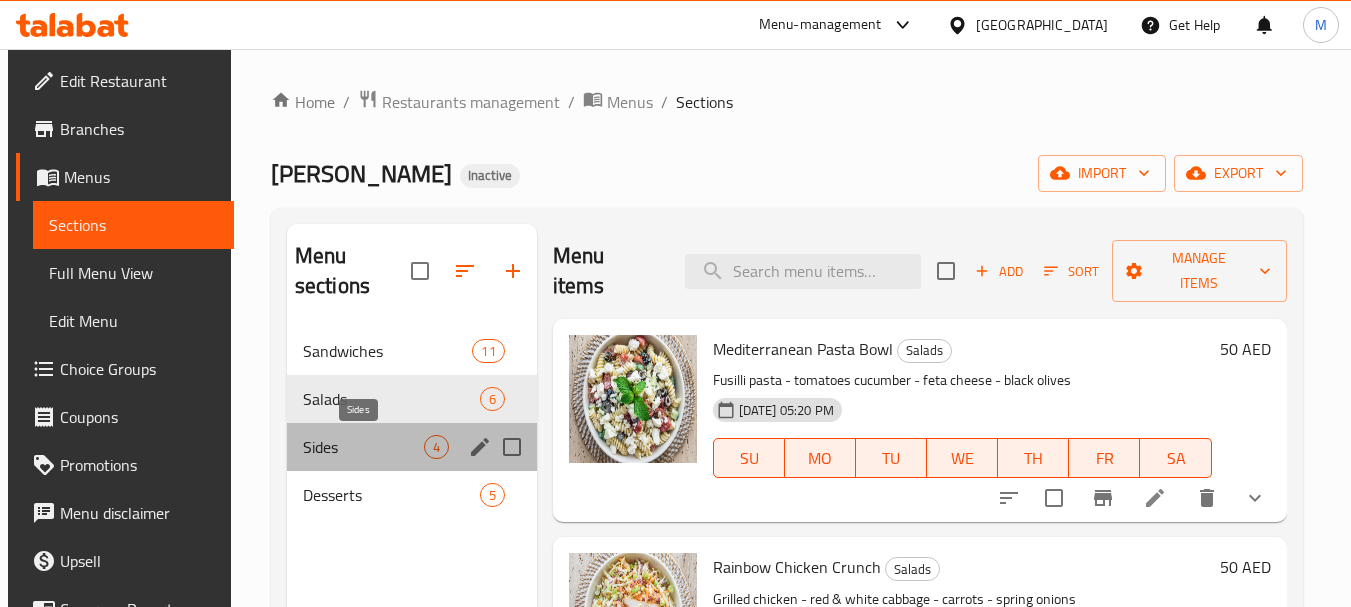 click on "Sides" at bounding box center (363, 447) 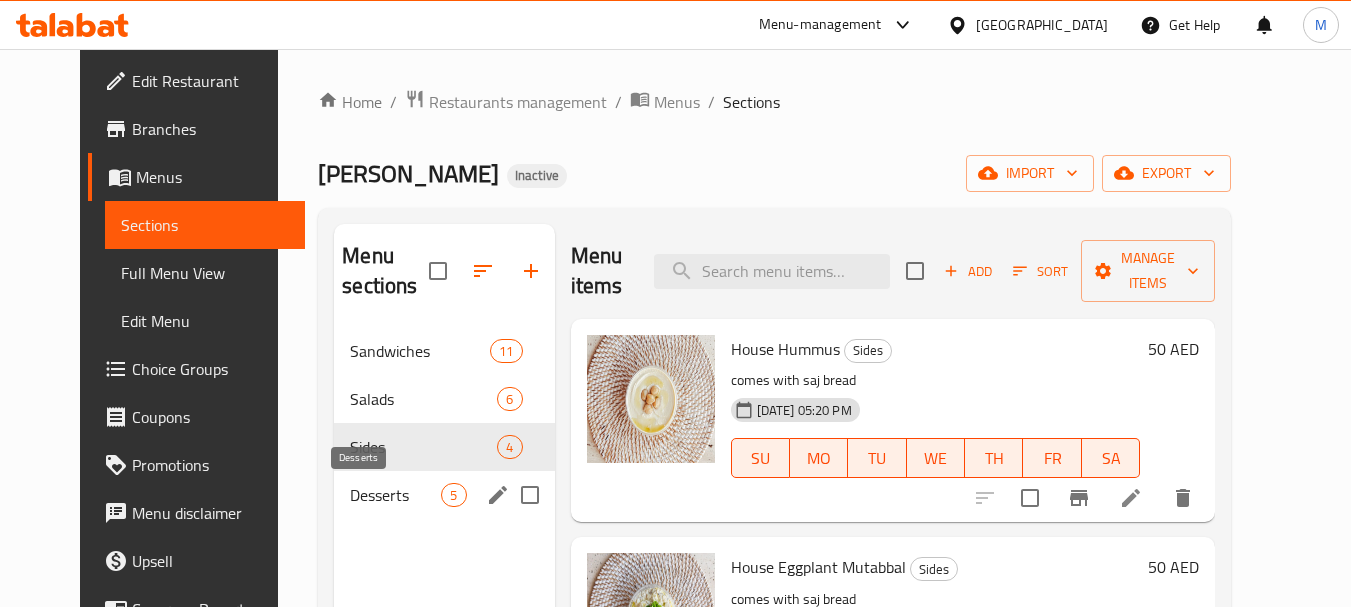 drag, startPoint x: 358, startPoint y: 497, endPoint x: 366, endPoint y: 358, distance: 139.23003 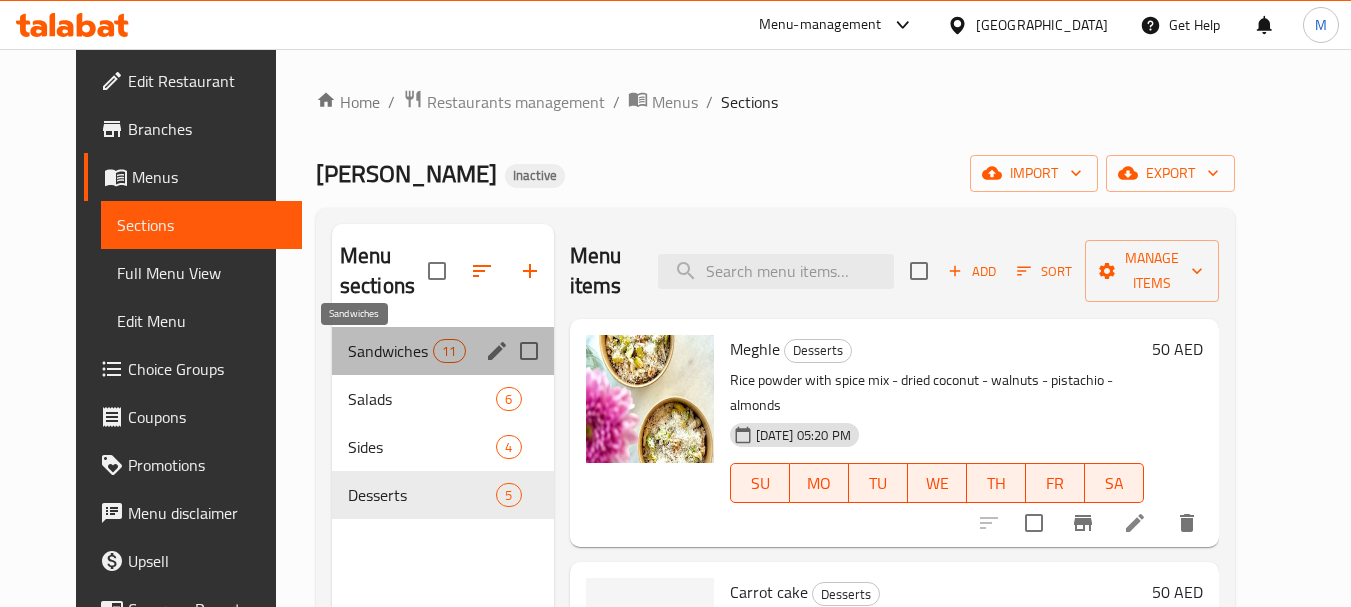 click on "Sandwiches" at bounding box center [390, 351] 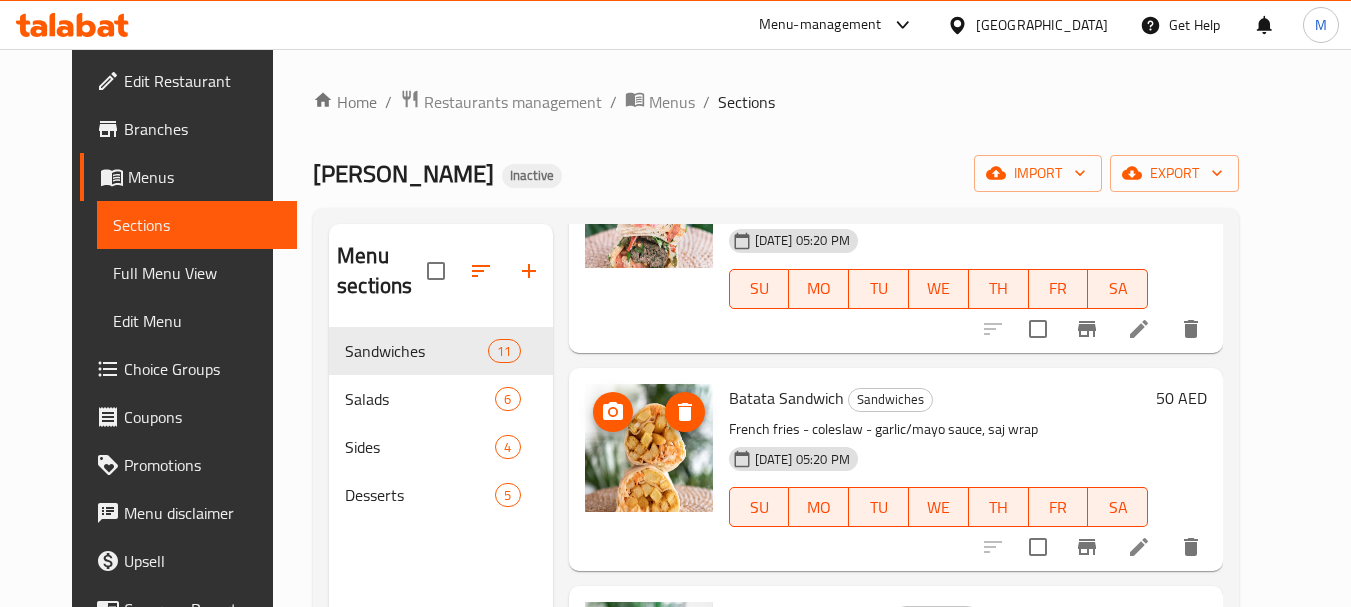 scroll, scrollTop: 1000, scrollLeft: 0, axis: vertical 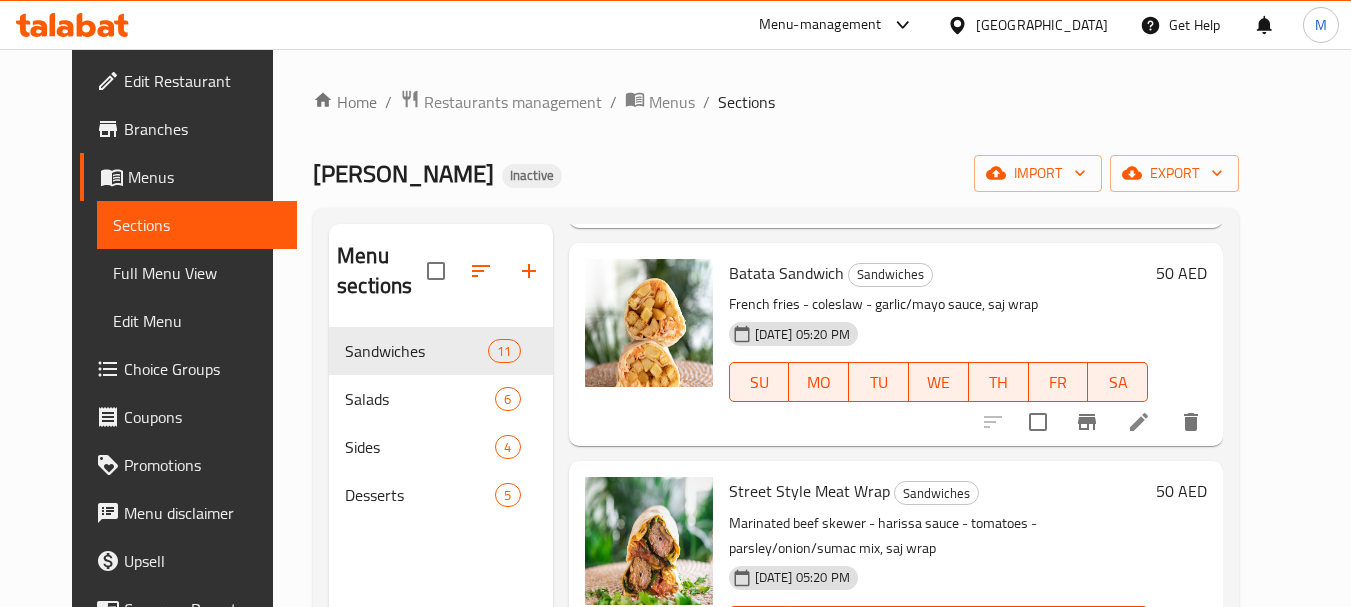 click on "Edit Restaurant" at bounding box center [203, 81] 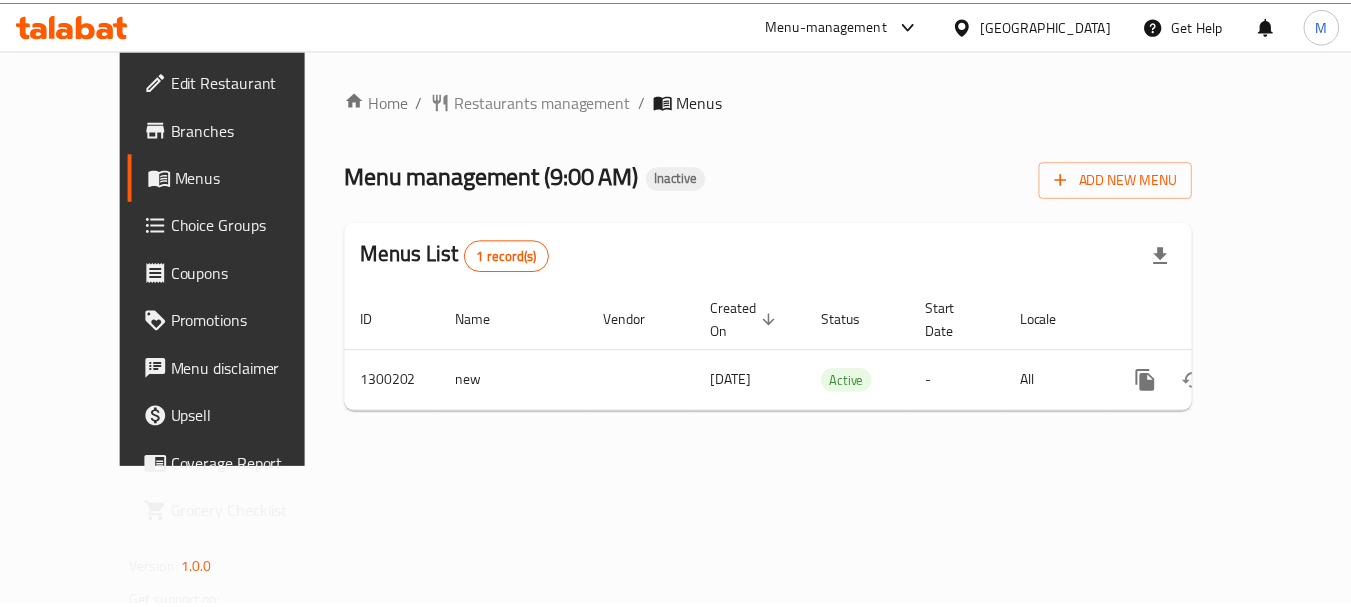 scroll, scrollTop: 0, scrollLeft: 0, axis: both 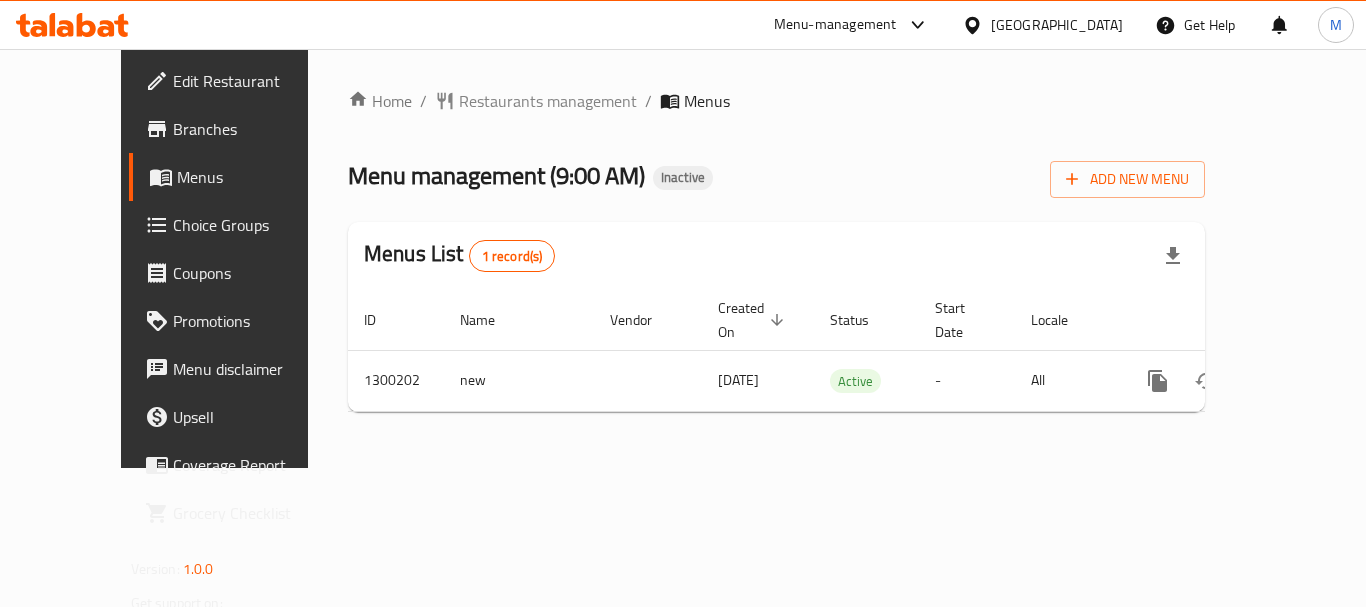 click on "Home / Restaurants management / Menus Menu management ( 9:00 AM )  Inactive Add New Menu Menus List   1 record(s) ID Name Vendor Created On sorted descending Status Start Date Locale Actions 1300202 new  [DATE] Active - All" at bounding box center (776, 258) 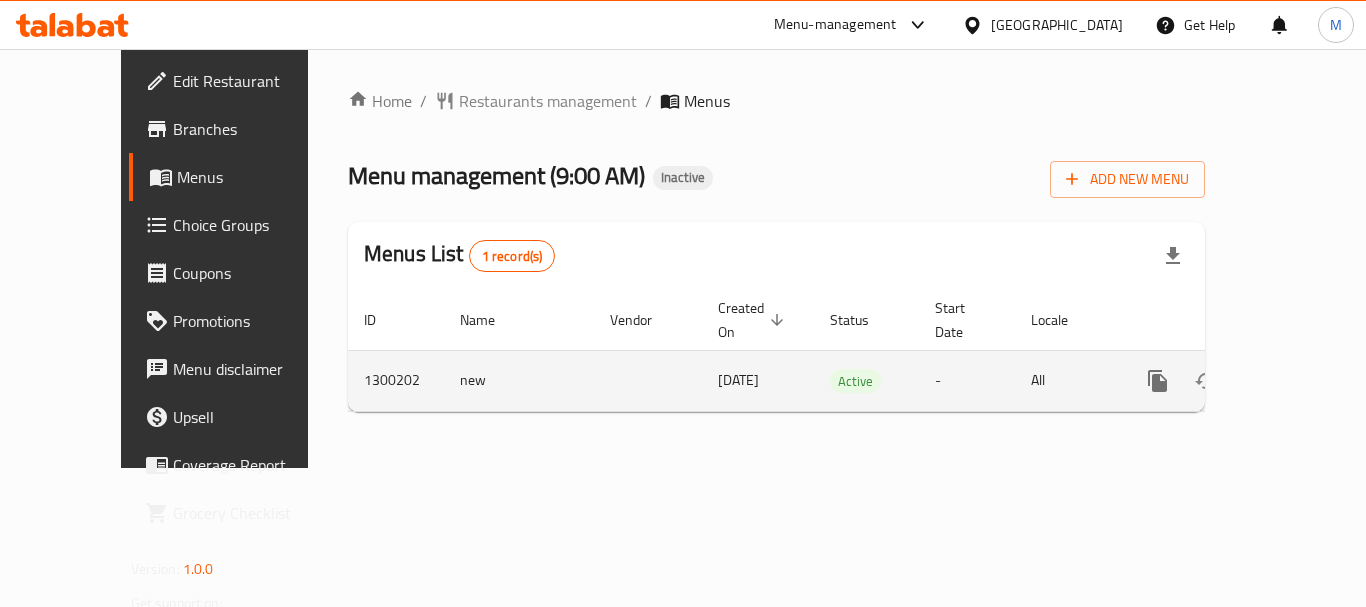 click 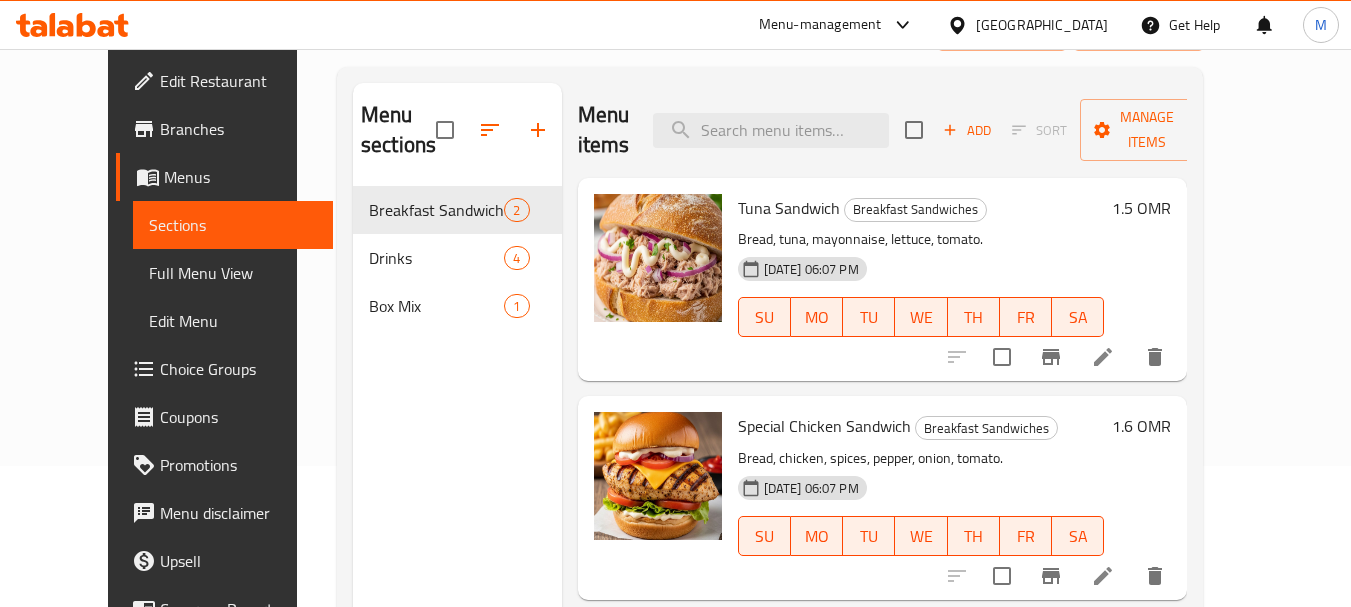 scroll, scrollTop: 0, scrollLeft: 0, axis: both 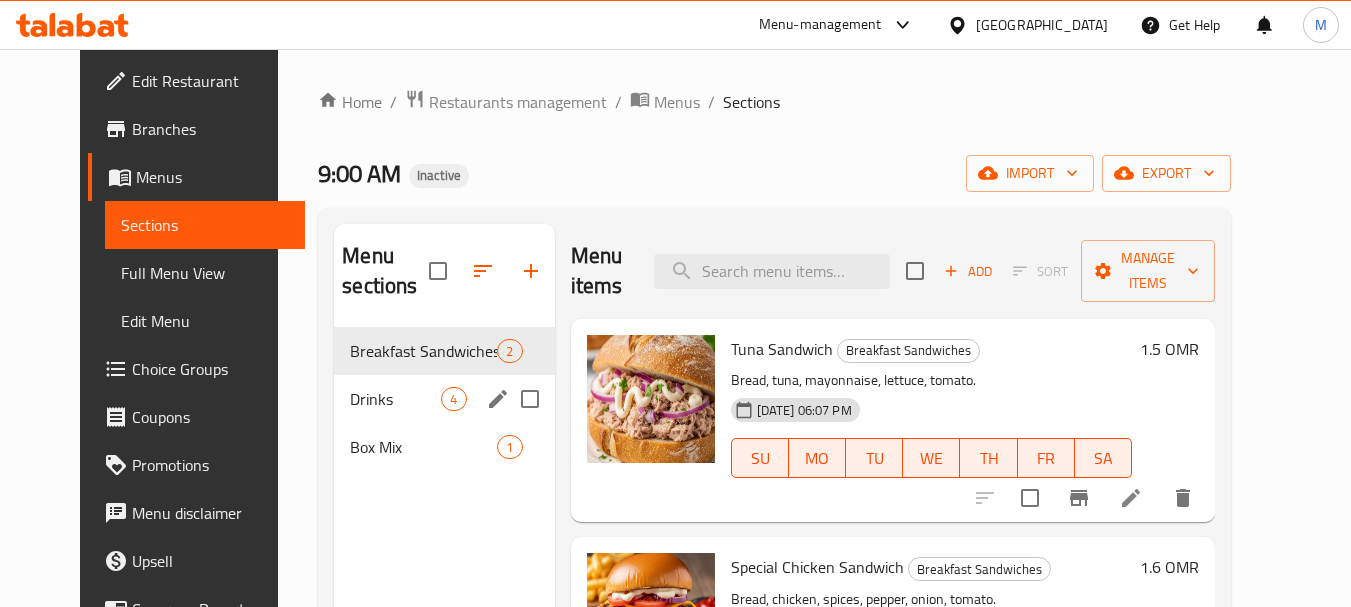 click on "Drinks" at bounding box center [395, 399] 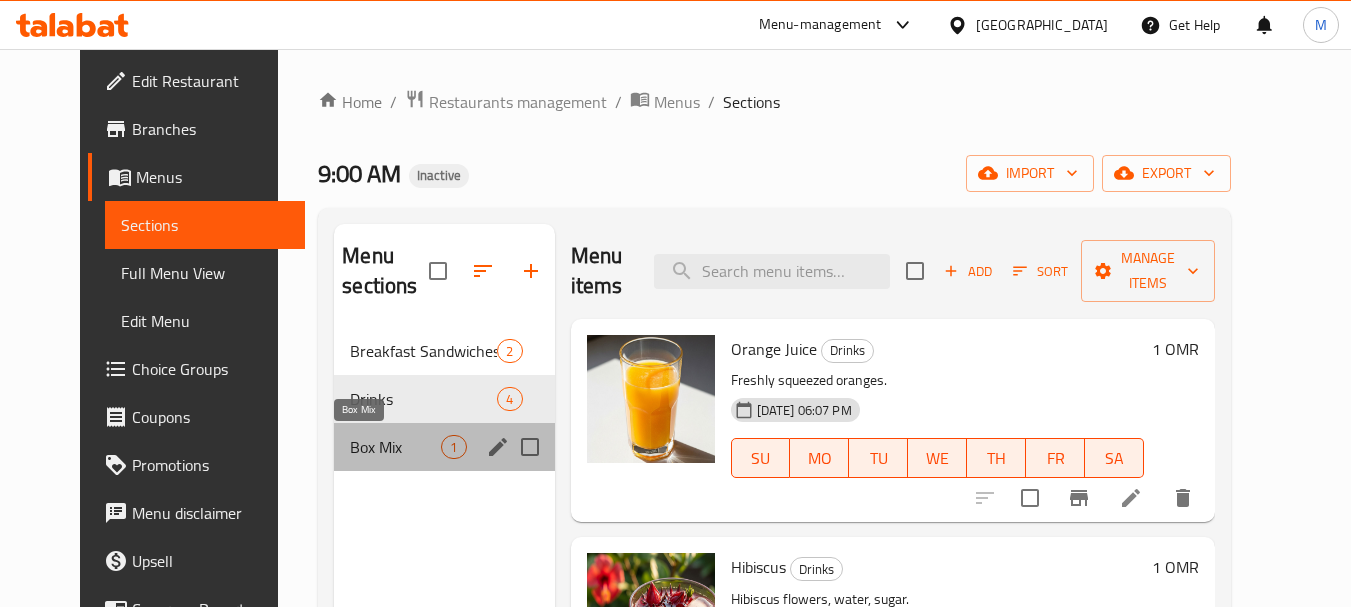 click on "Box Mix" at bounding box center [395, 447] 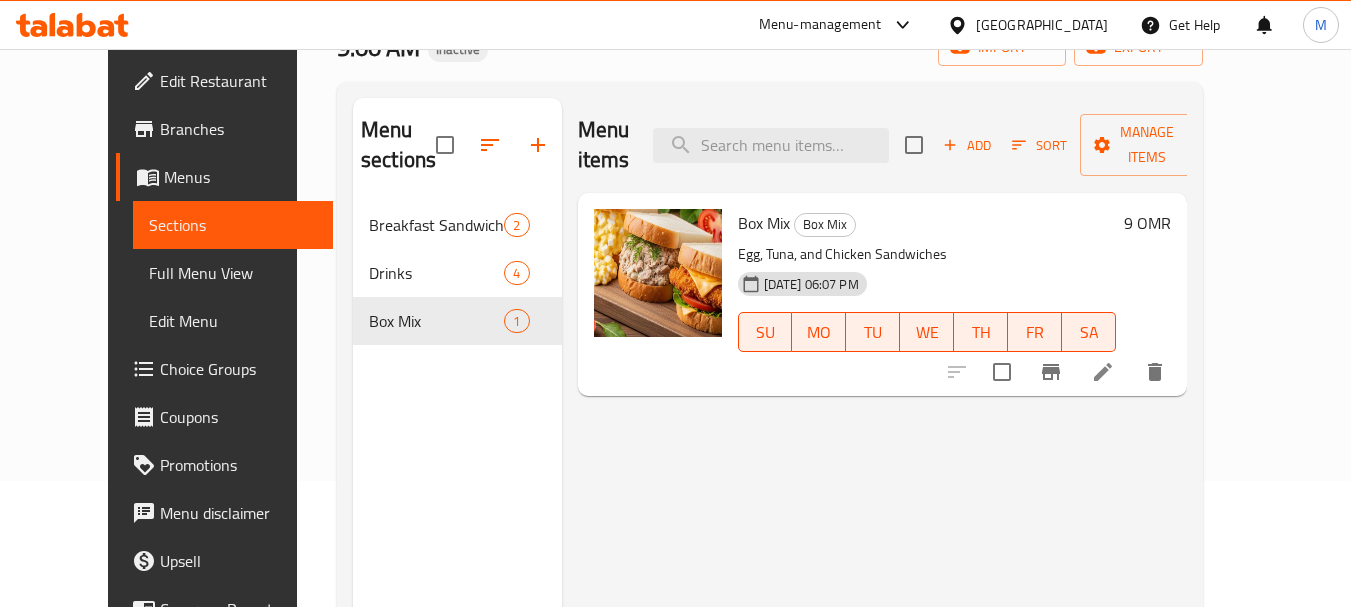 scroll, scrollTop: 0, scrollLeft: 0, axis: both 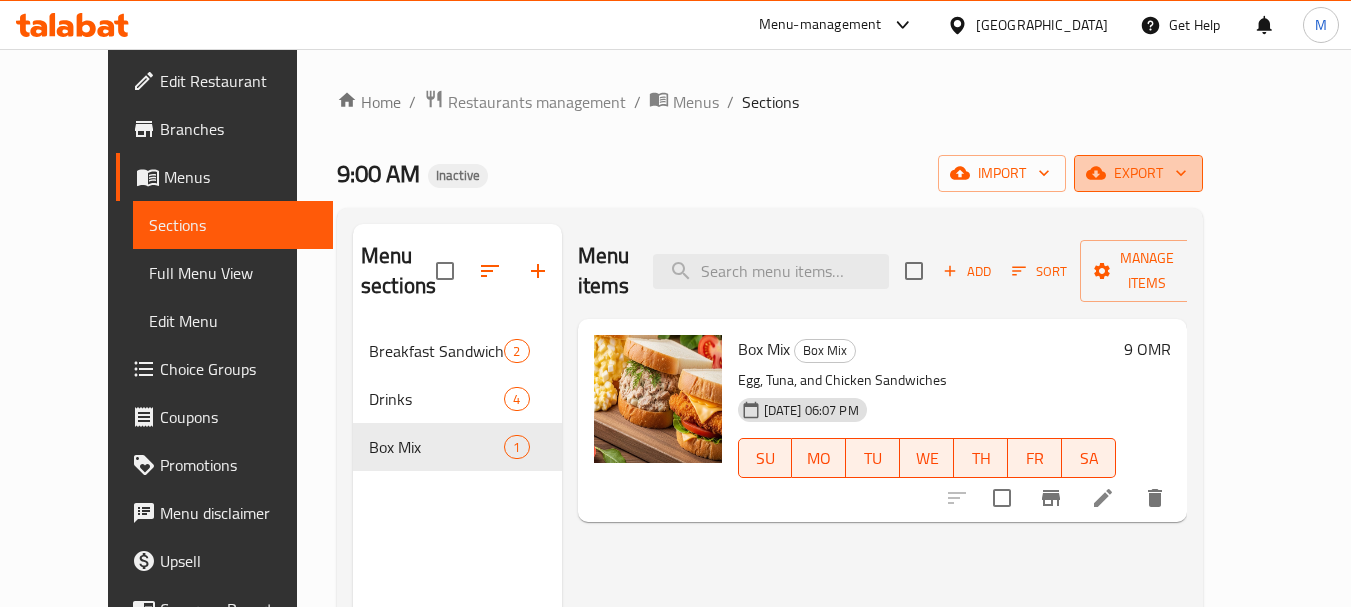 click on "export" at bounding box center [1138, 173] 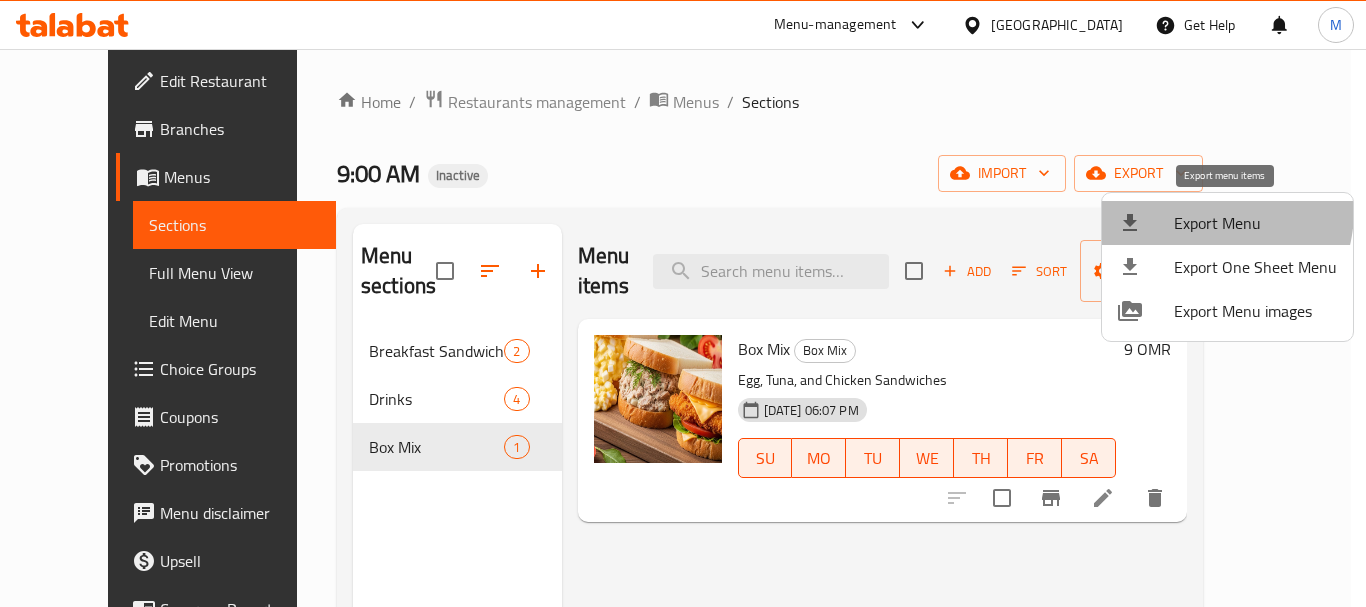 click on "Export Menu" at bounding box center [1255, 223] 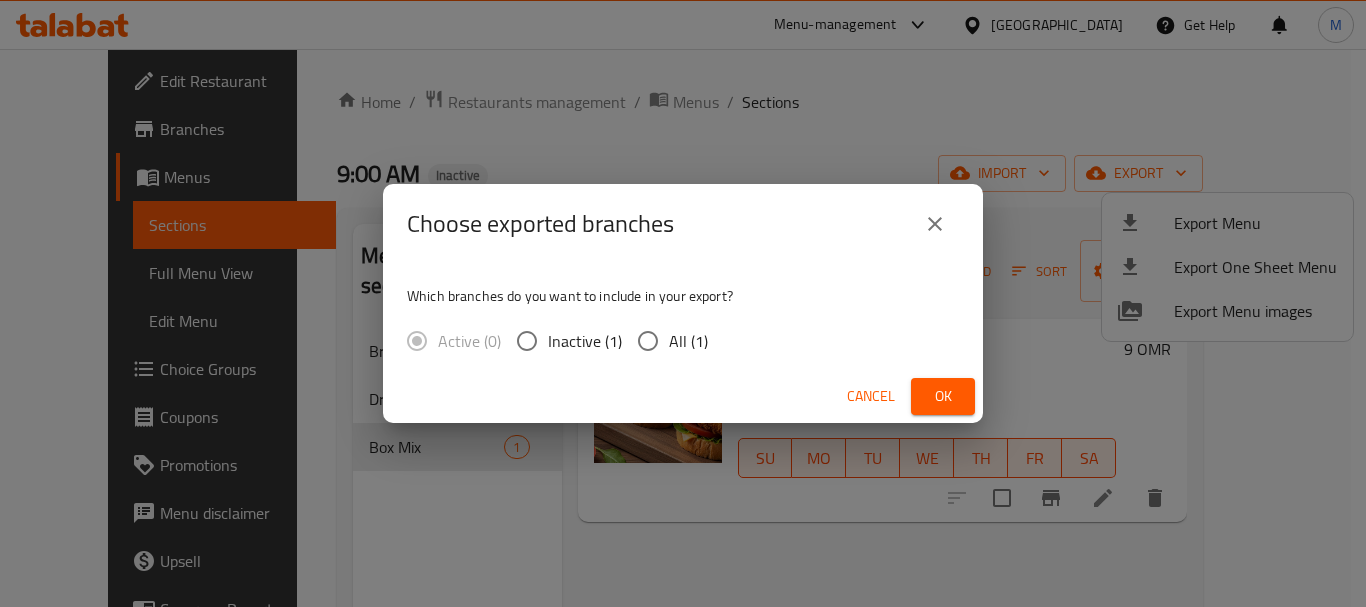 click on "All (1)" at bounding box center [688, 341] 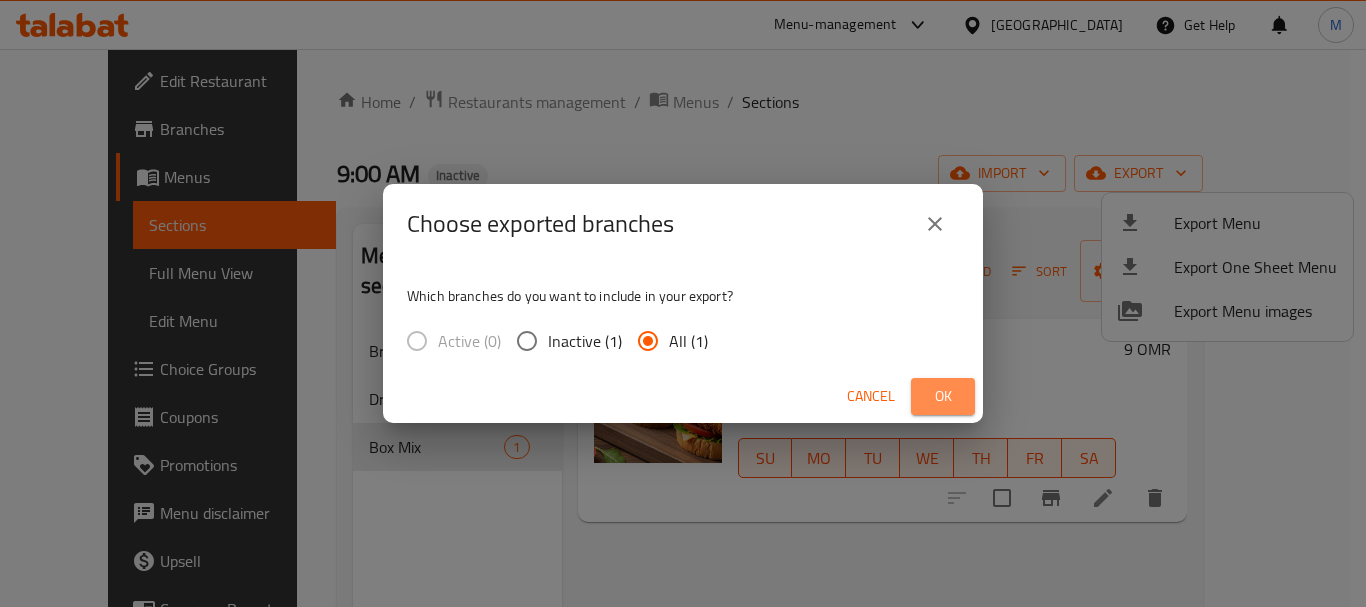 click on "Ok" at bounding box center [943, 396] 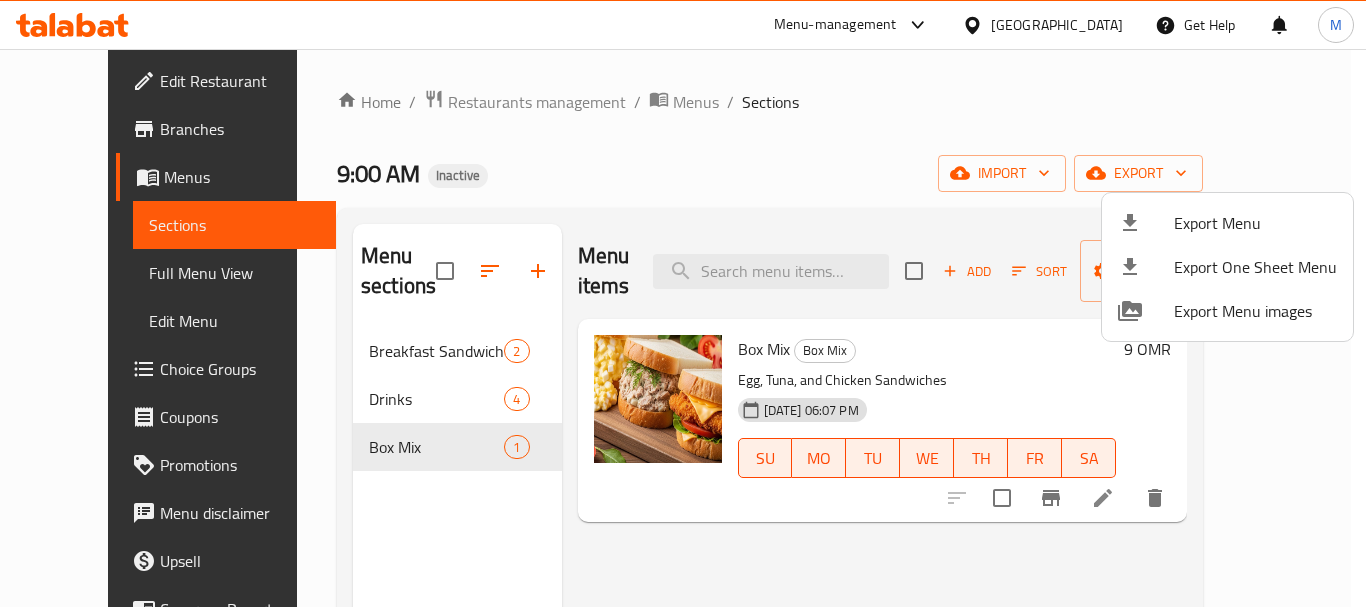 click at bounding box center (683, 303) 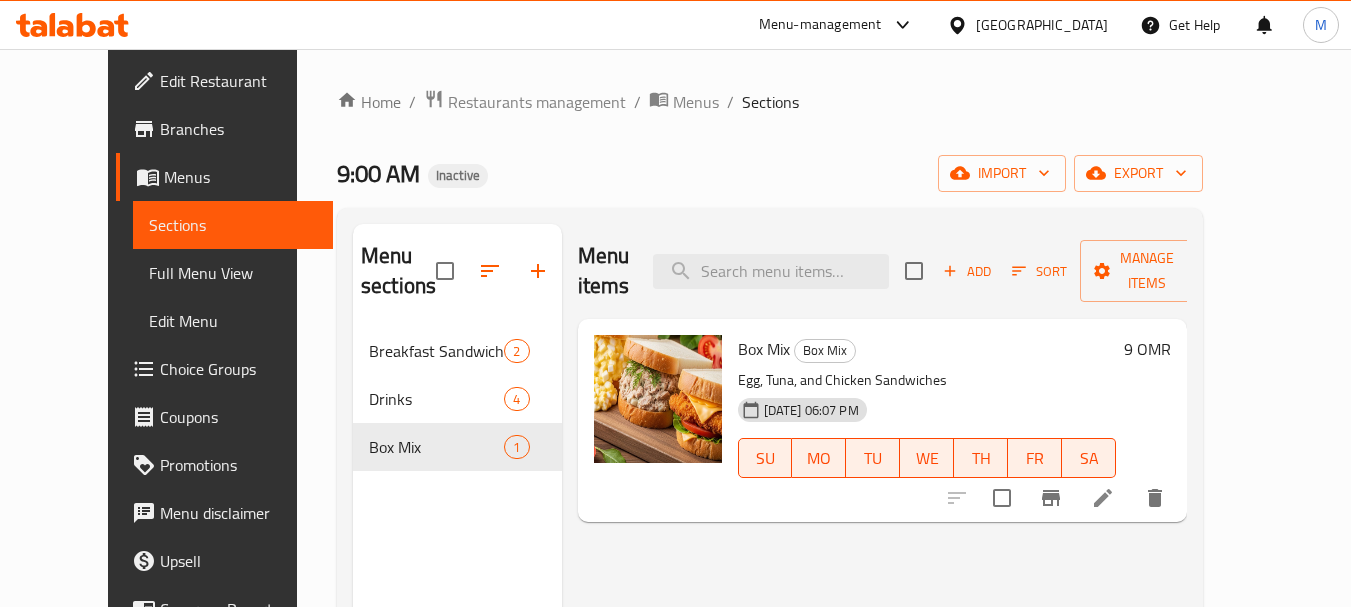 click on "Restaurants management" at bounding box center (537, 102) 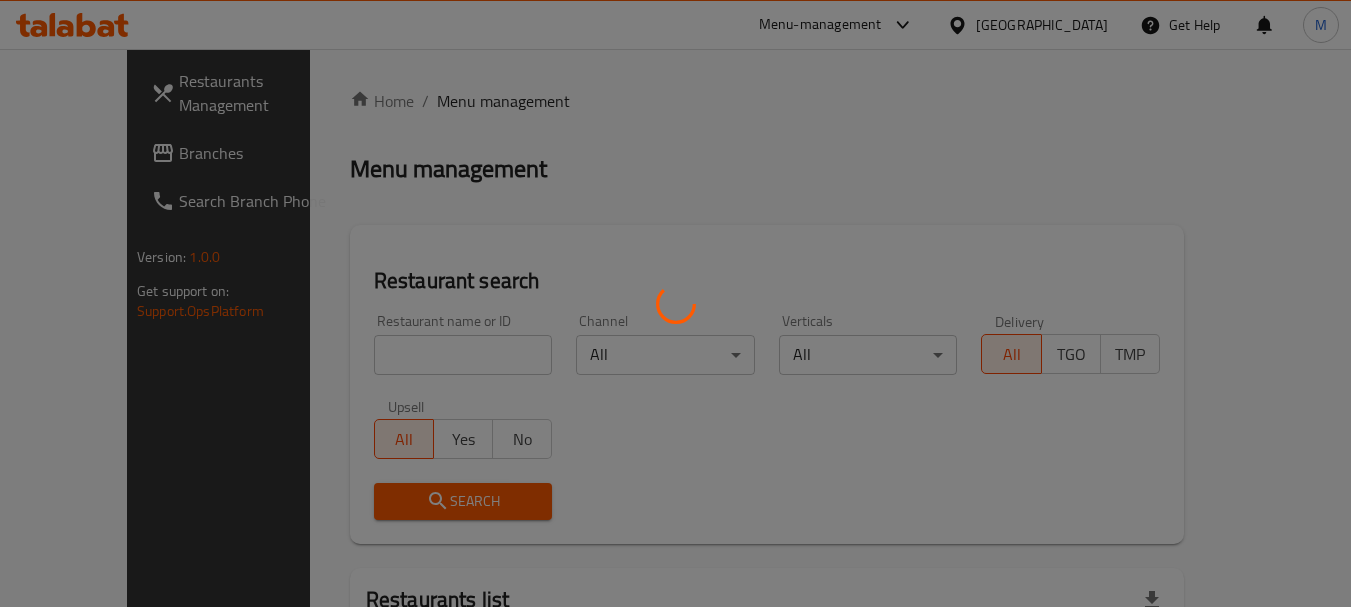 click at bounding box center [675, 303] 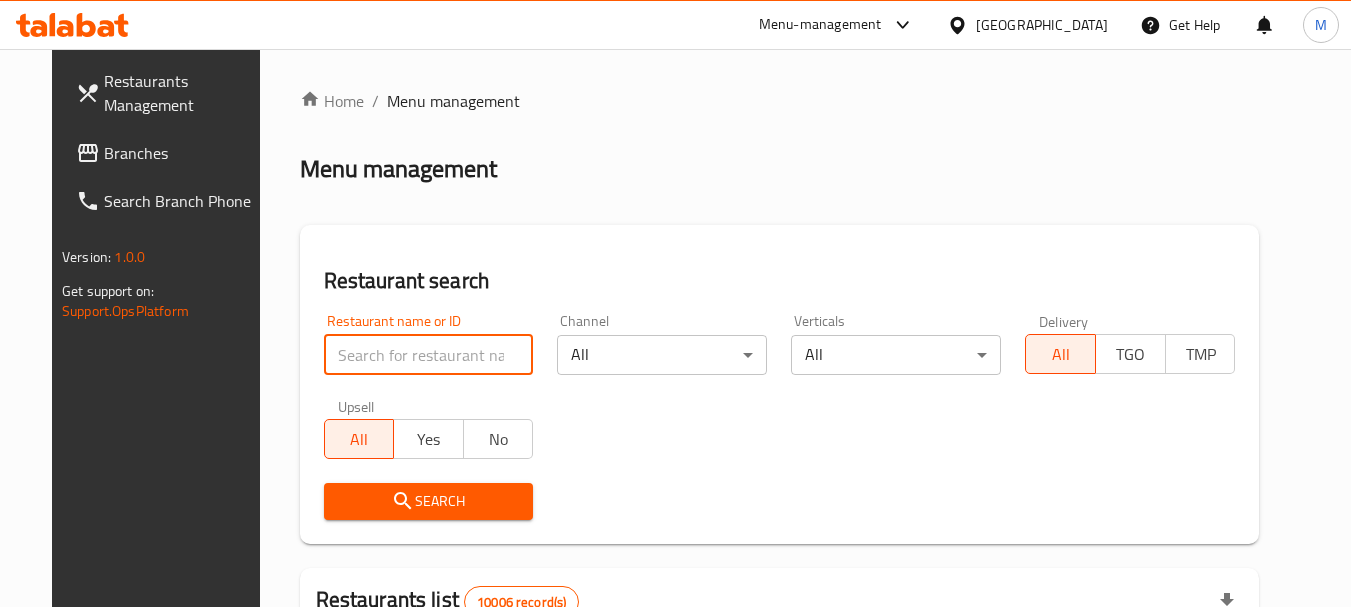 click at bounding box center [429, 355] 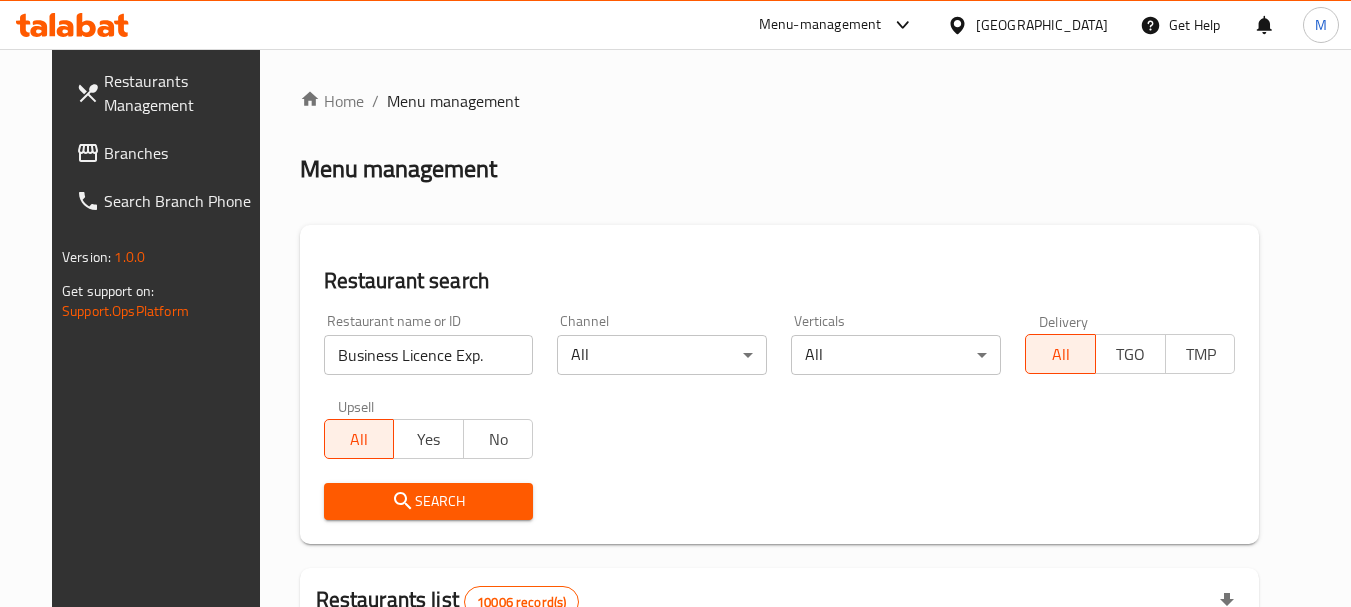 click on "Search" at bounding box center [429, 501] 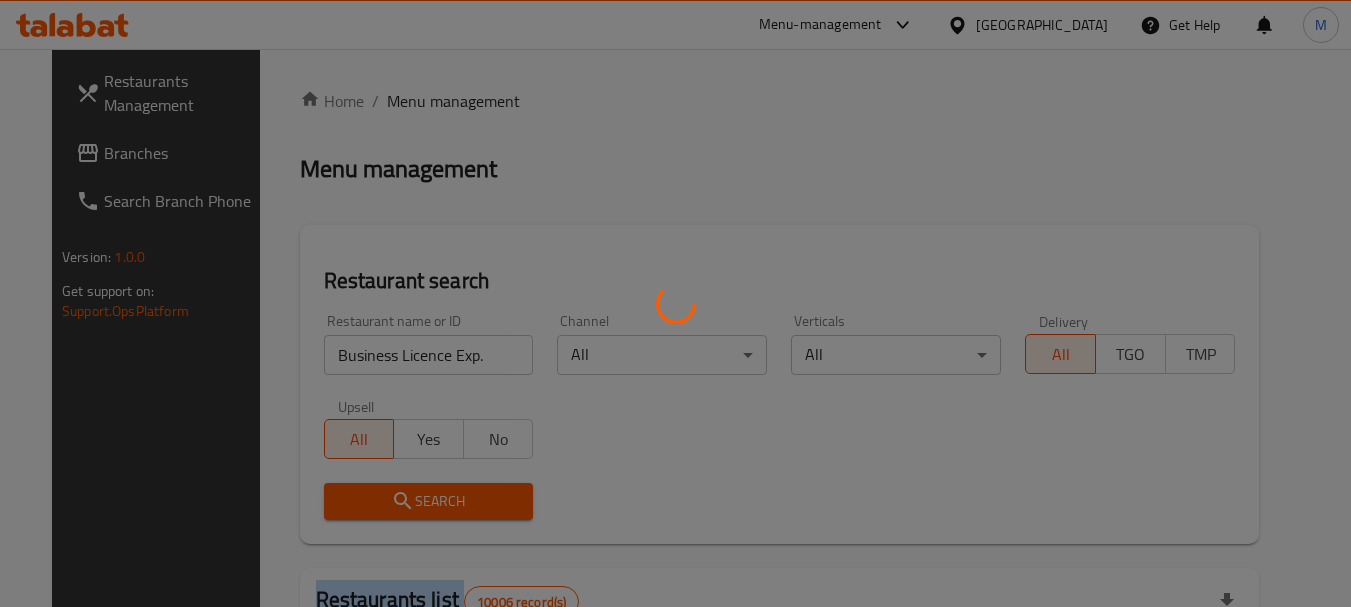 click at bounding box center (675, 303) 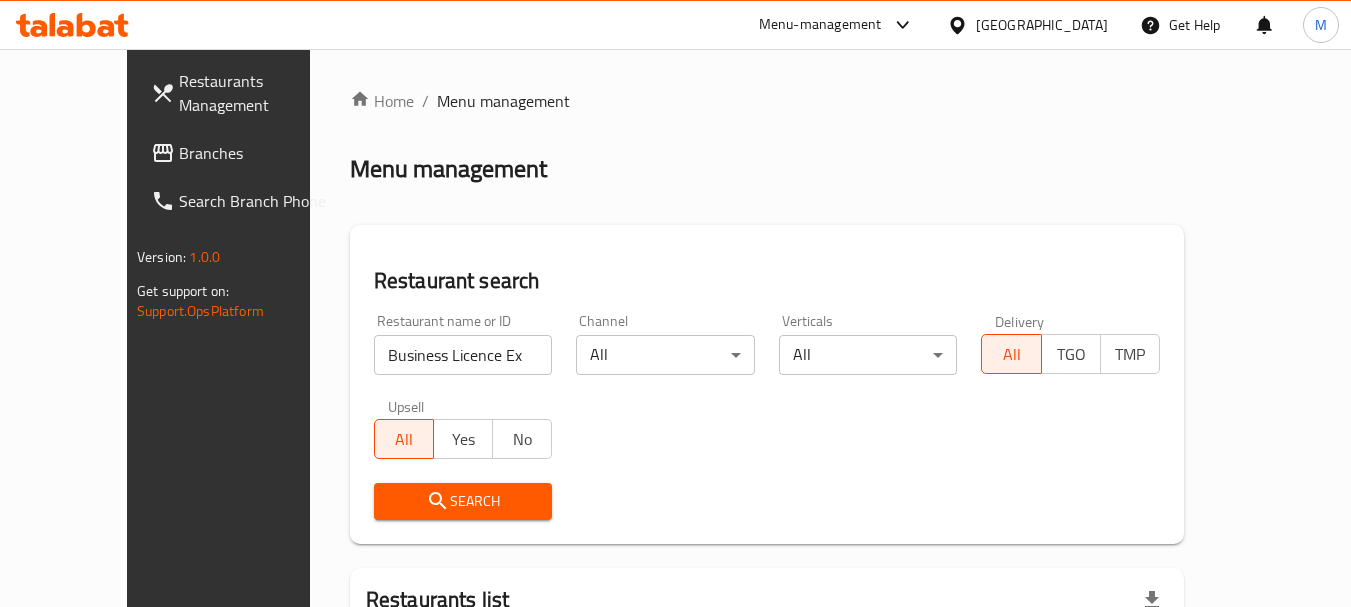 click on "Business Licence Exp." at bounding box center [463, 355] 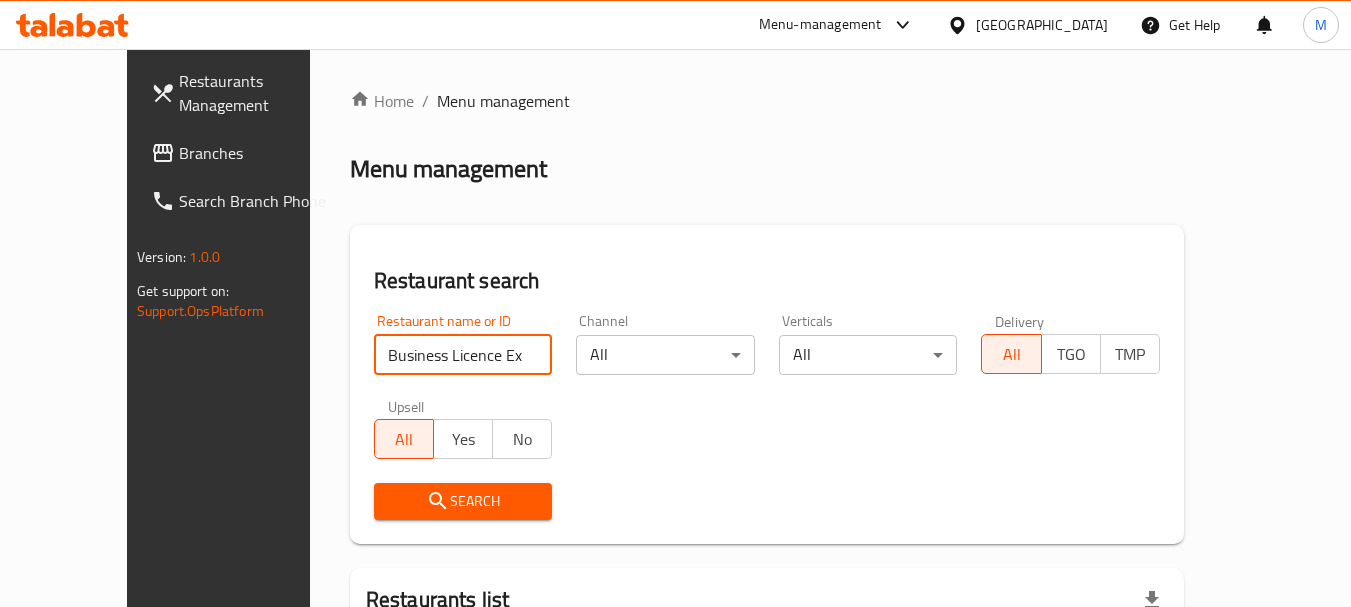 click on "Business Licence Exp." at bounding box center (463, 355) 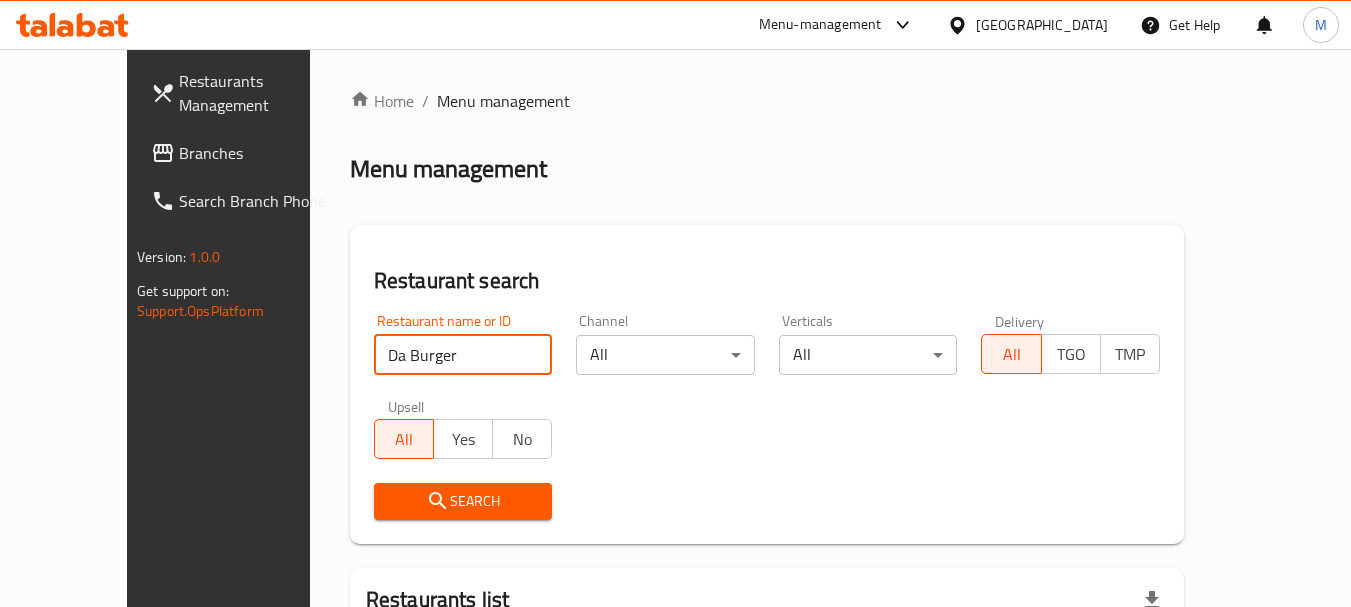 type on "Da Burger" 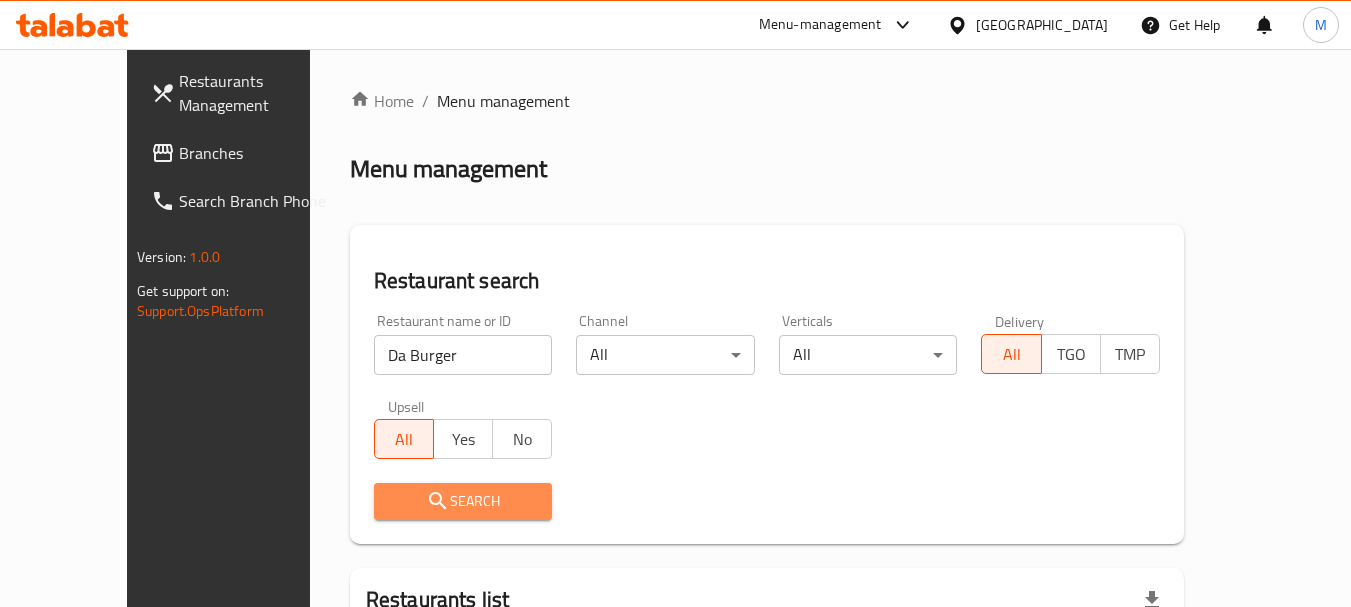 click on "Search" at bounding box center (463, 501) 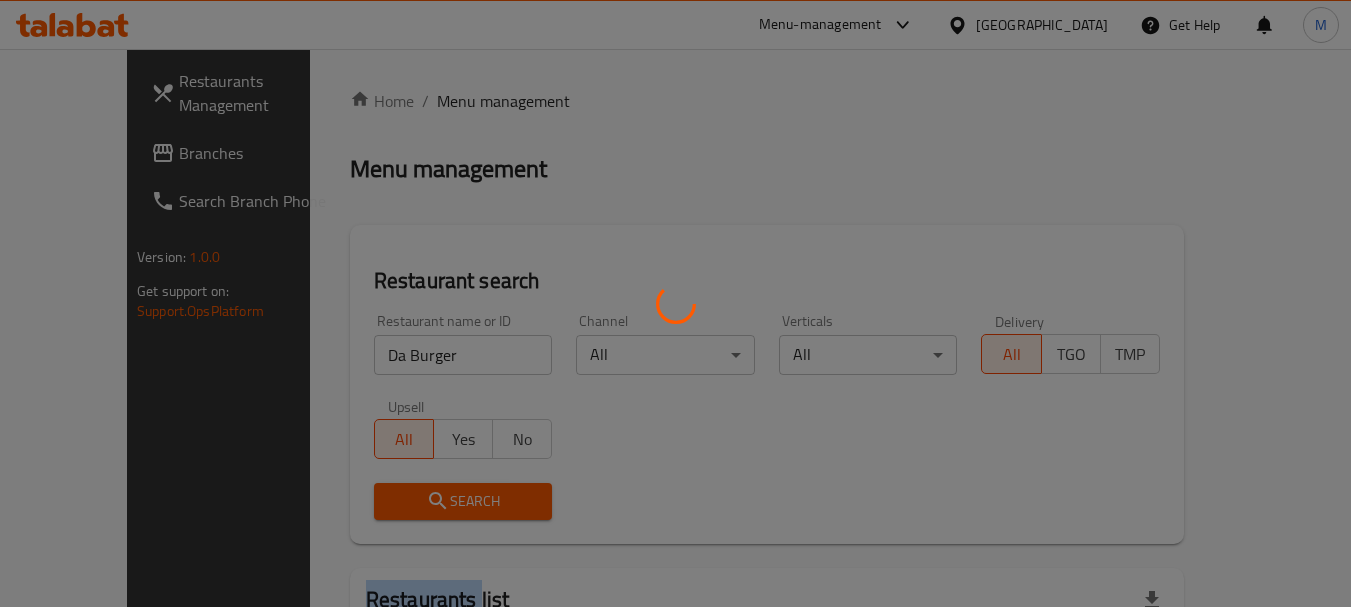 click at bounding box center [675, 303] 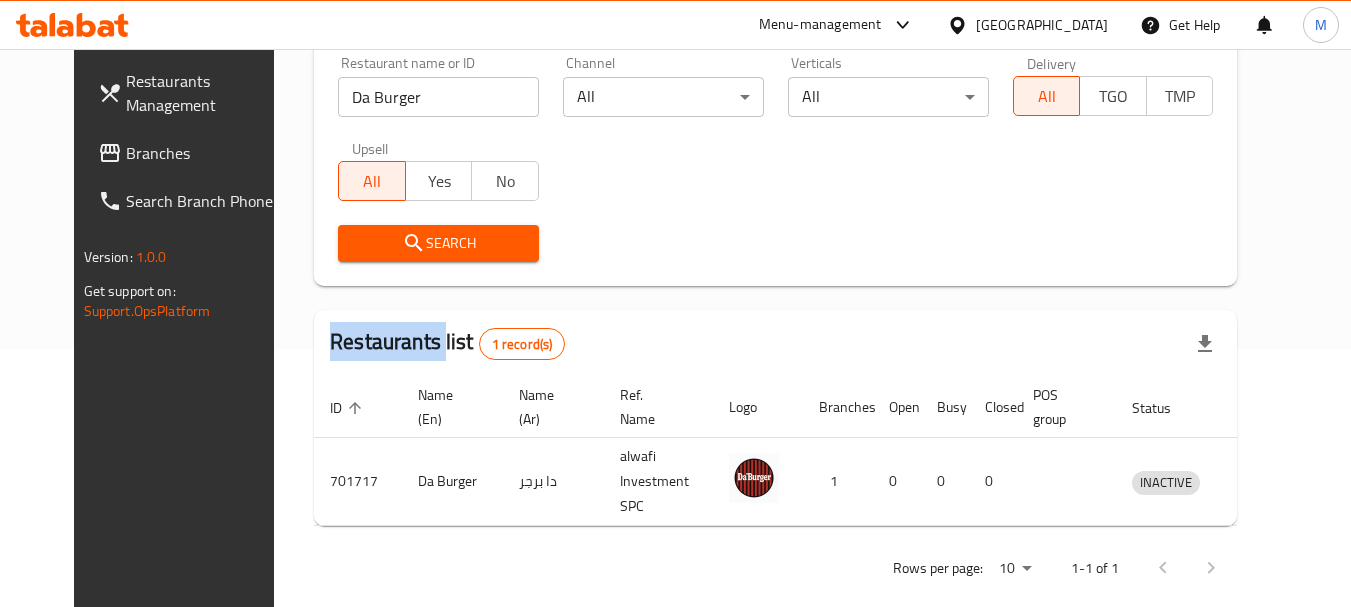 scroll, scrollTop: 260, scrollLeft: 0, axis: vertical 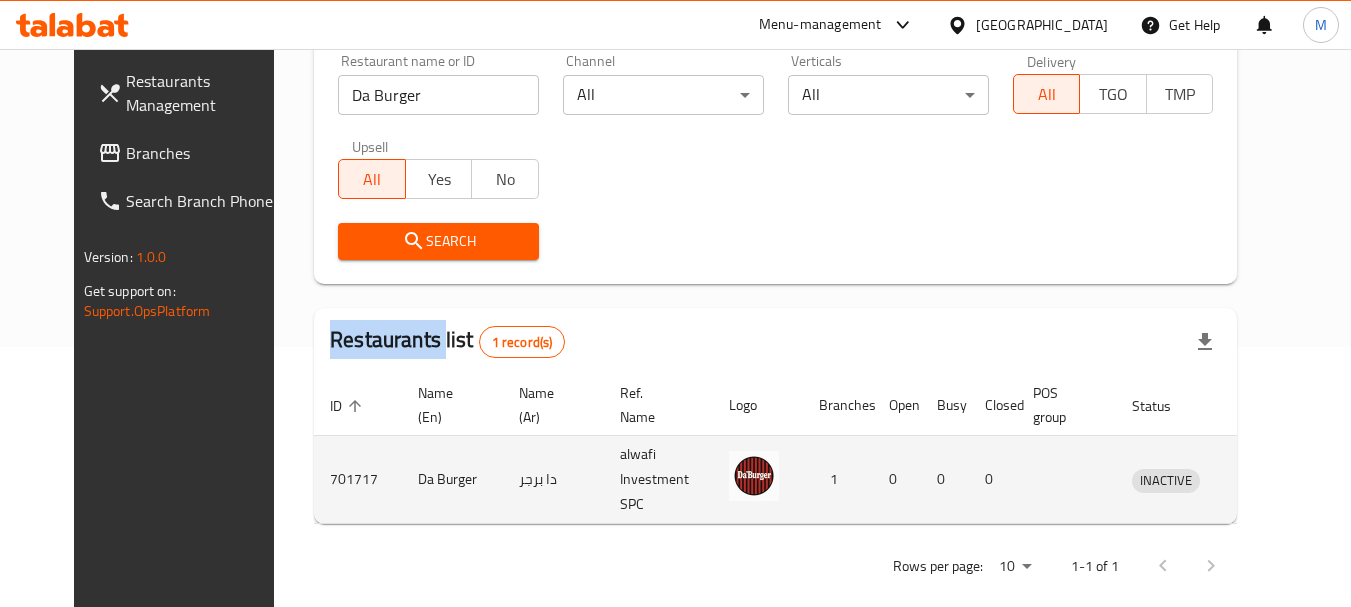 click 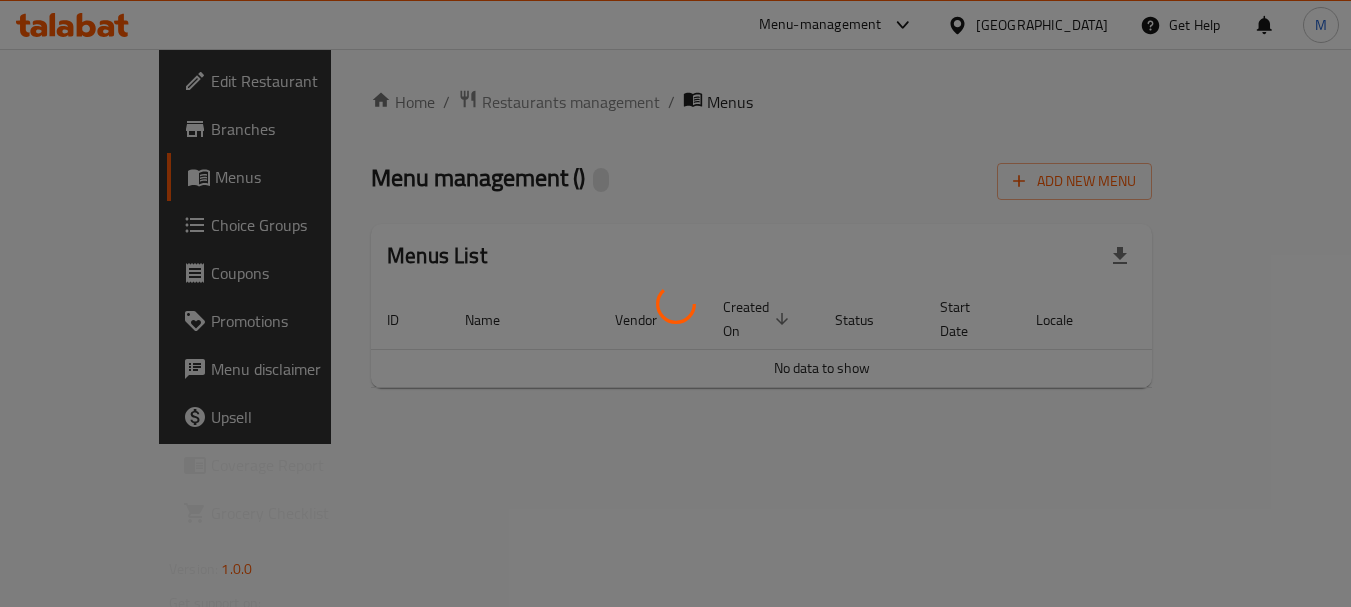 scroll, scrollTop: 0, scrollLeft: 0, axis: both 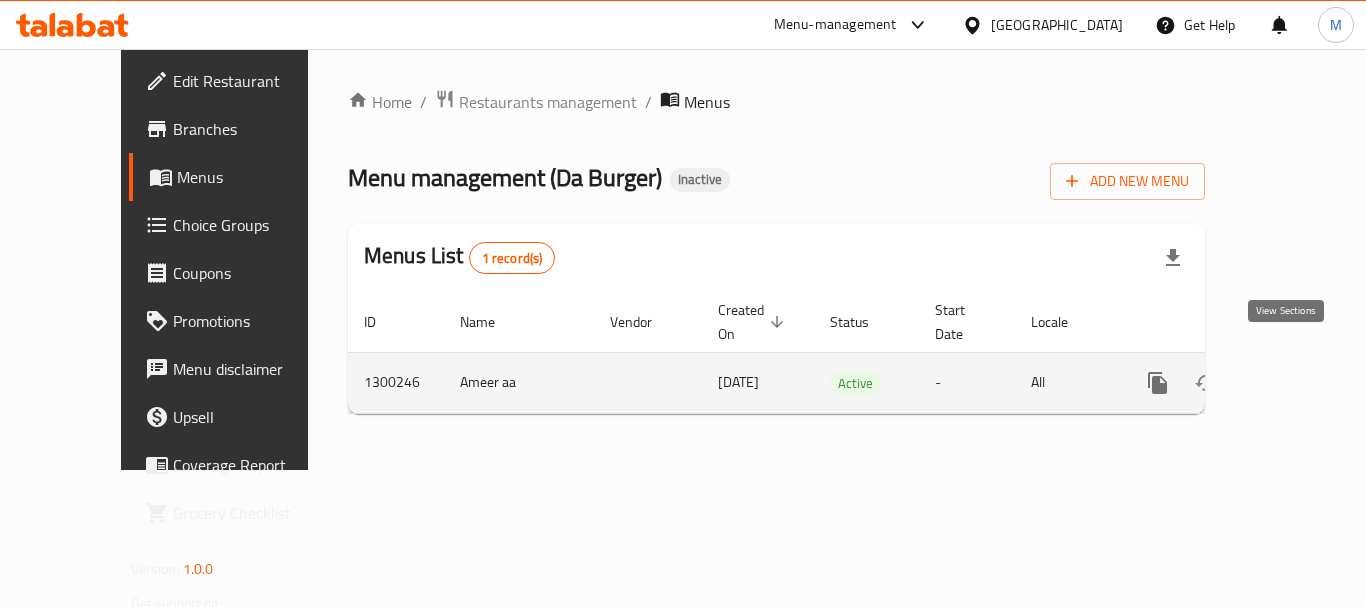 click 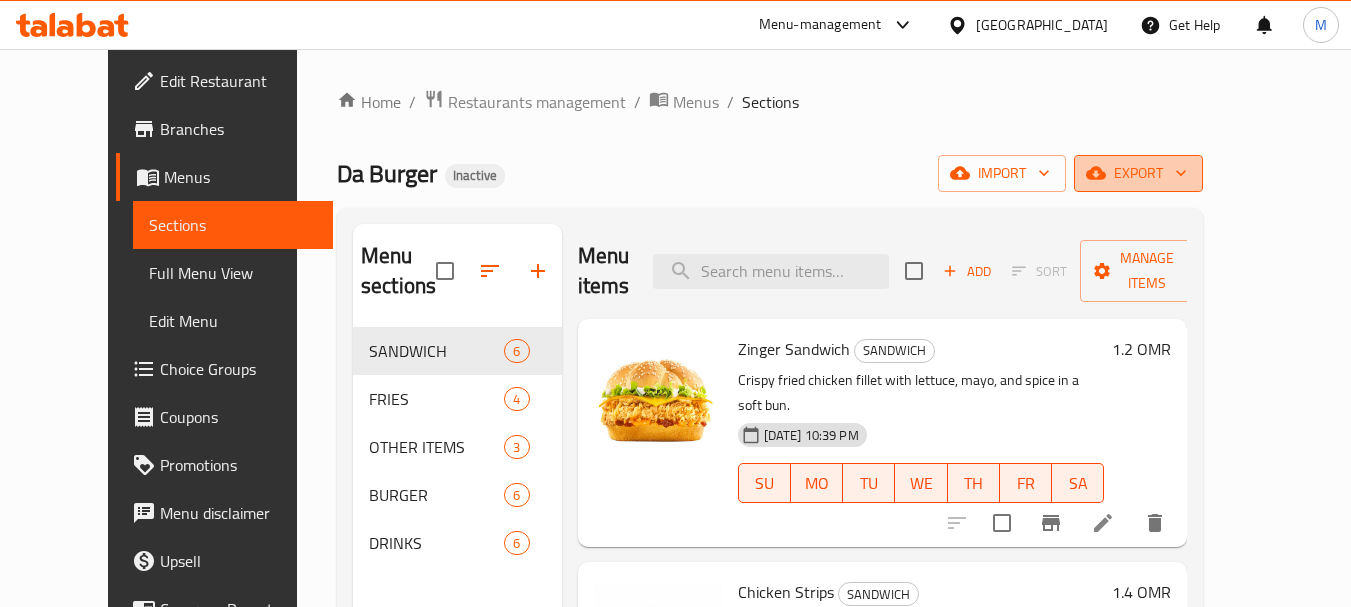 click on "export" at bounding box center [1138, 173] 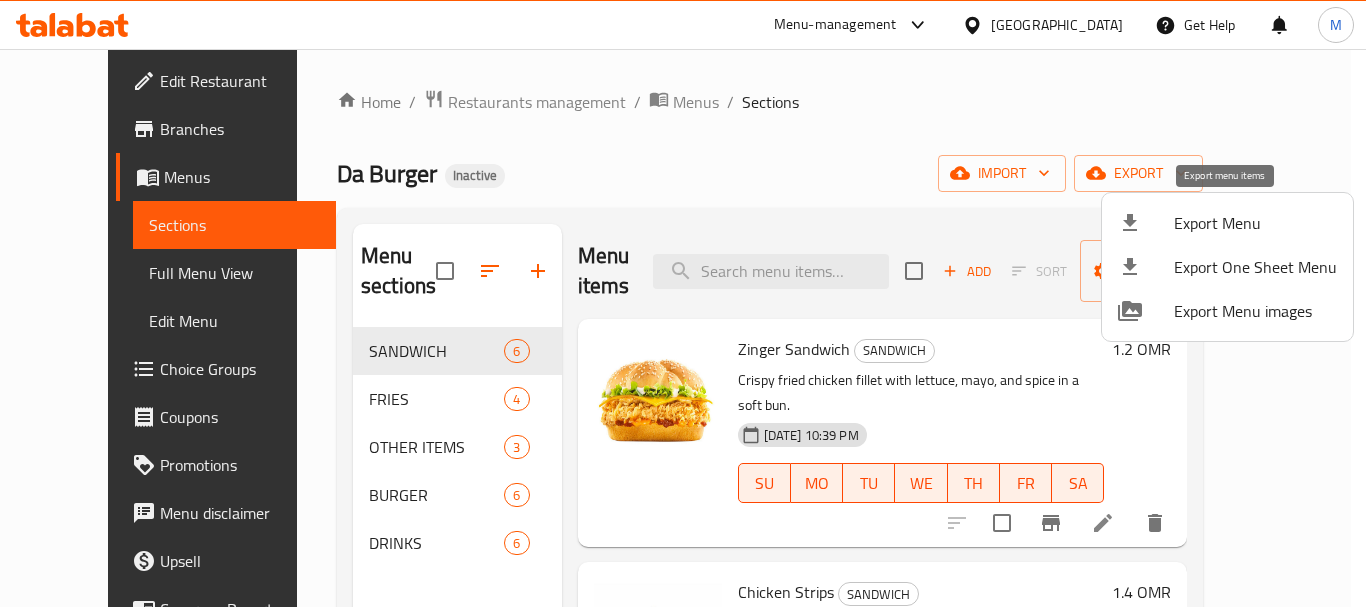 click on "Export Menu" at bounding box center [1255, 223] 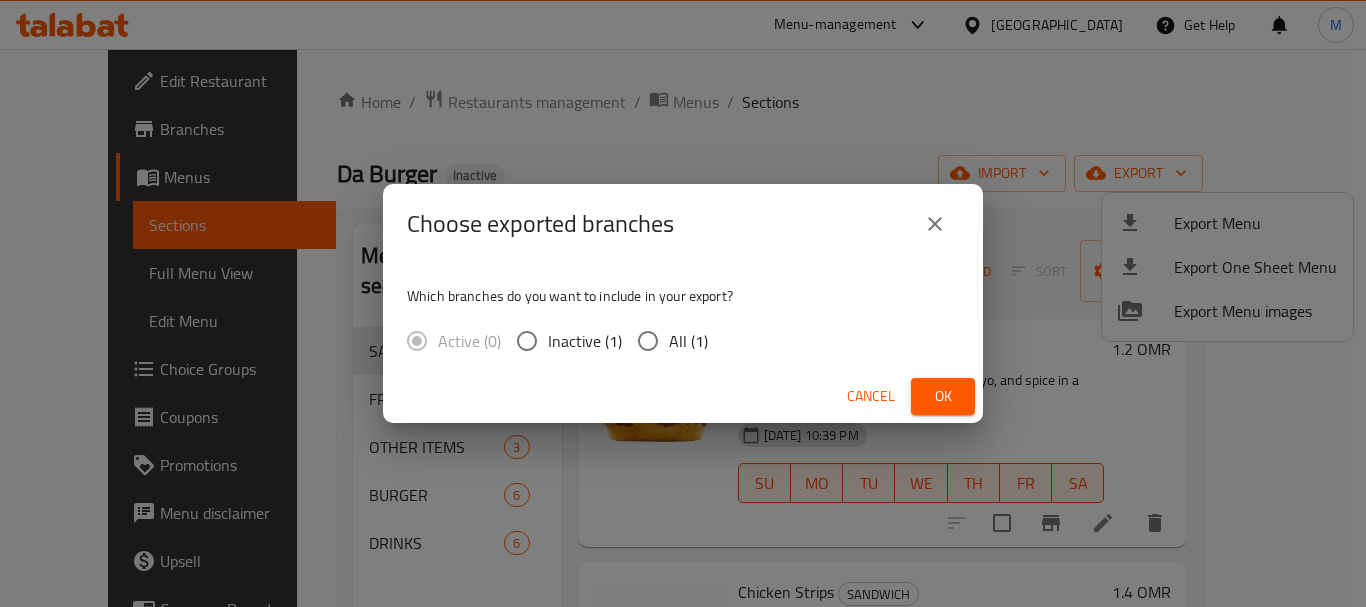 click on "All (1)" at bounding box center (688, 341) 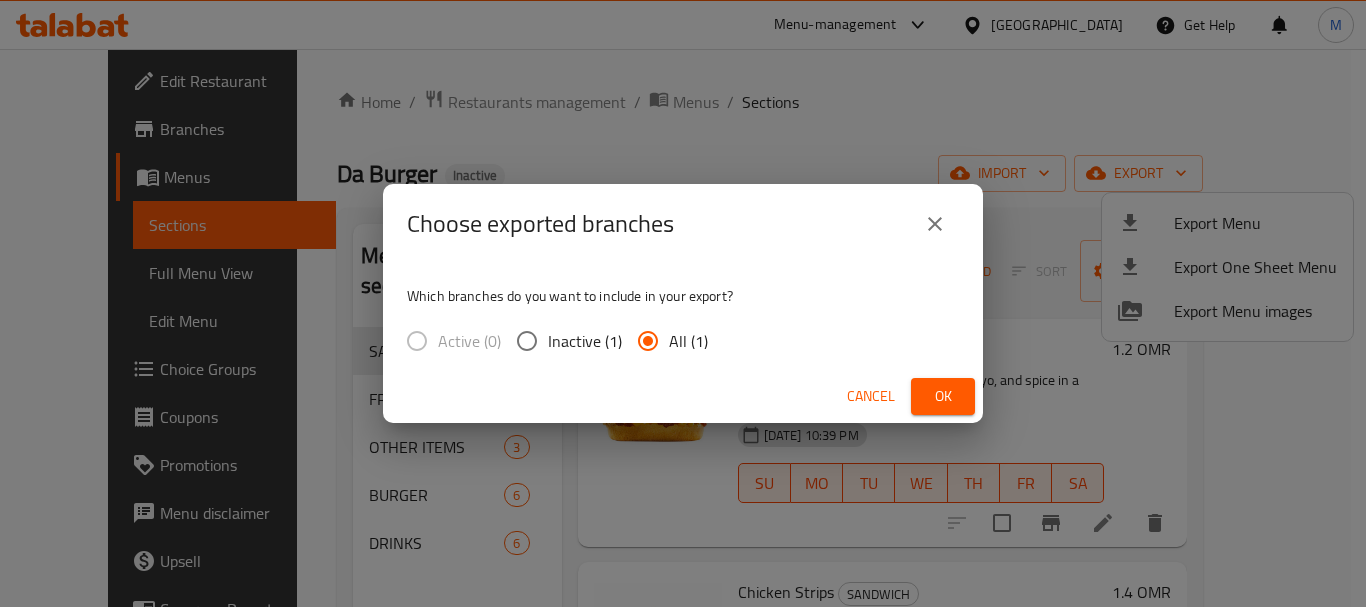 click on "Ok" at bounding box center [943, 396] 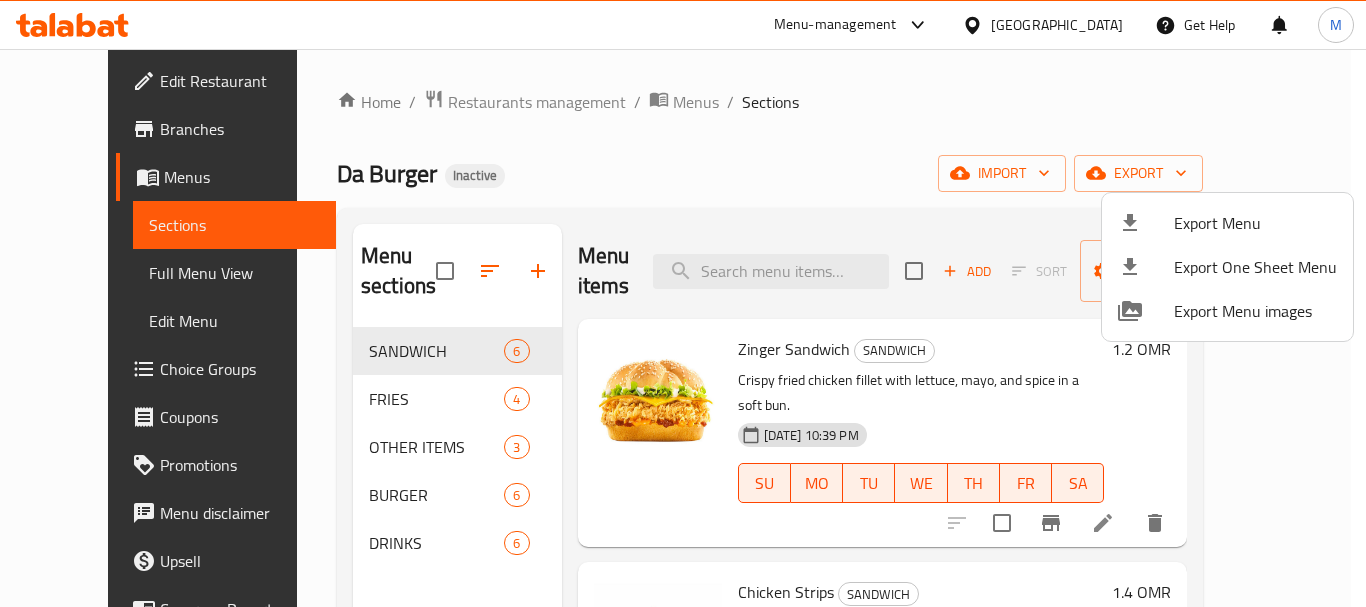 click at bounding box center (683, 303) 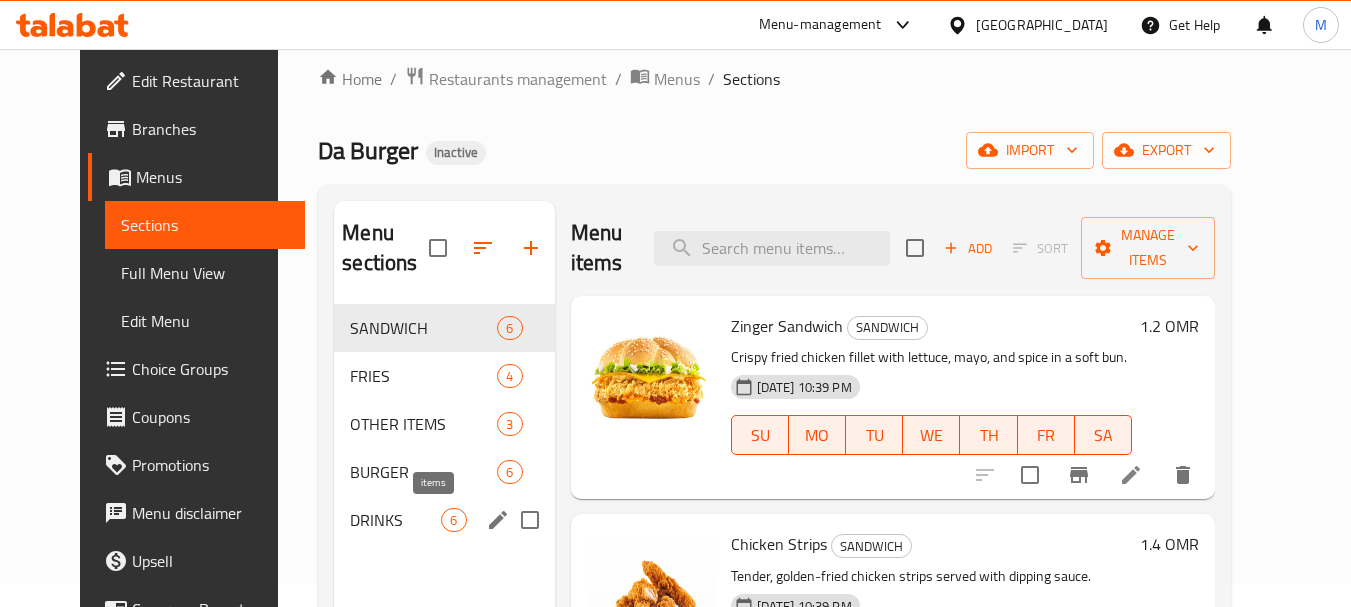 scroll, scrollTop: 200, scrollLeft: 0, axis: vertical 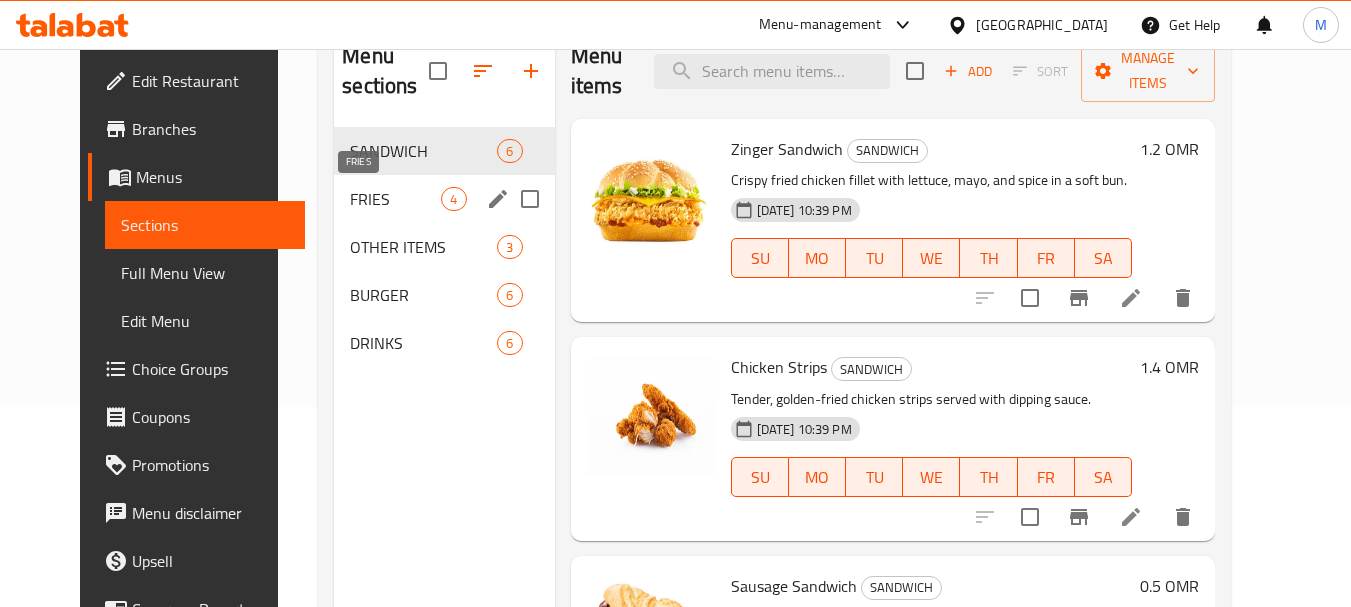 click on "FRIES" at bounding box center (395, 199) 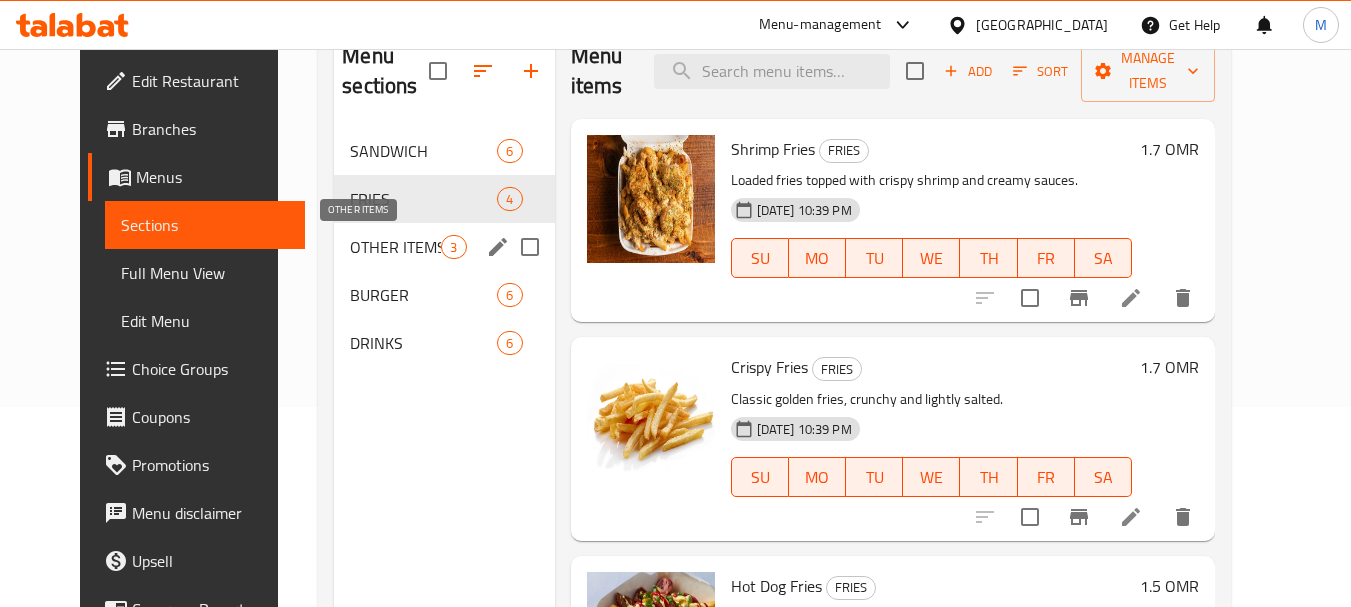 click on "OTHER ITEMS" at bounding box center (395, 247) 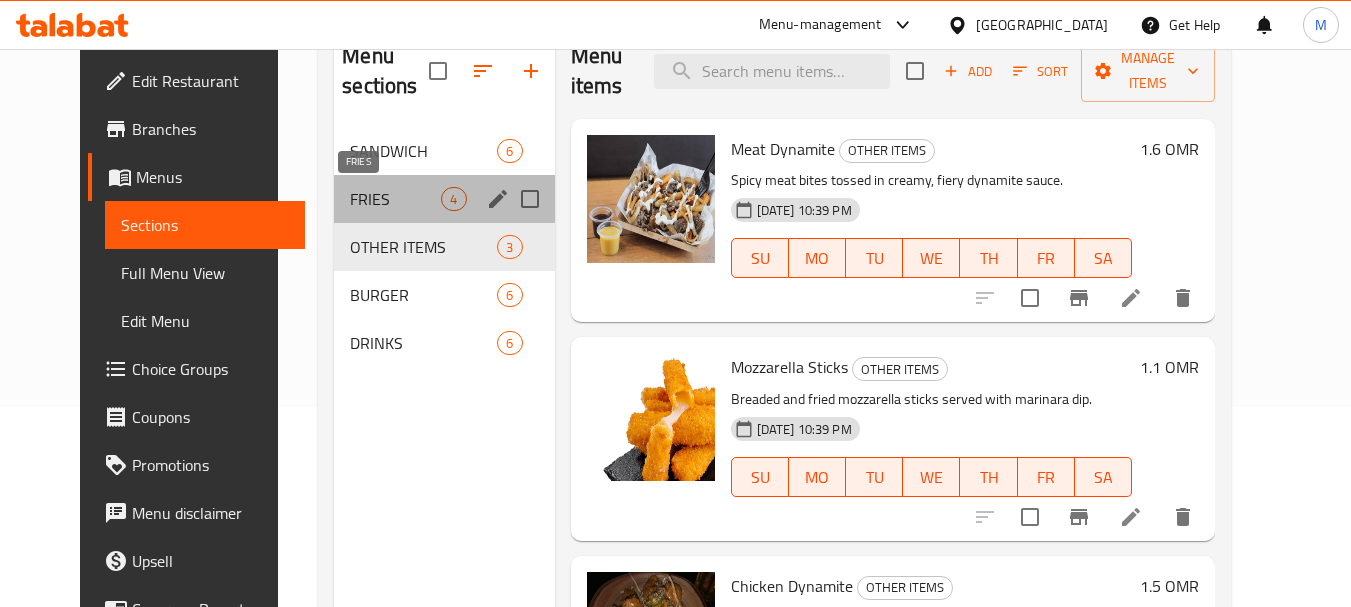 click on "FRIES" at bounding box center [395, 199] 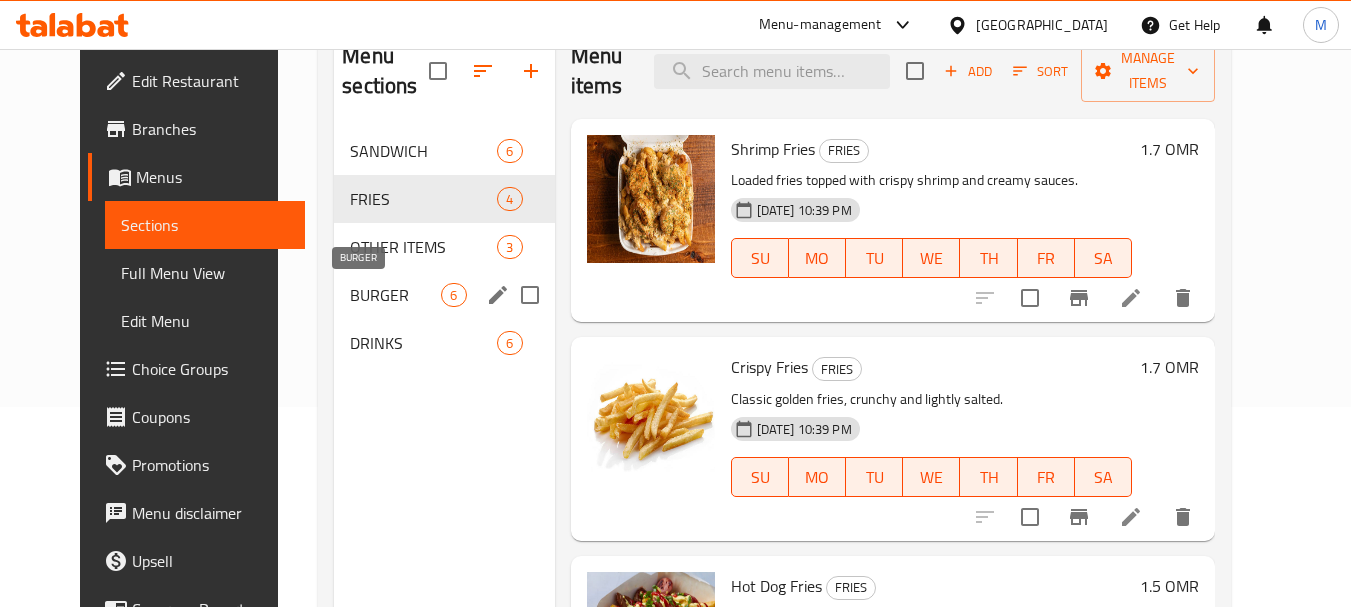 click on "BURGER" at bounding box center [395, 295] 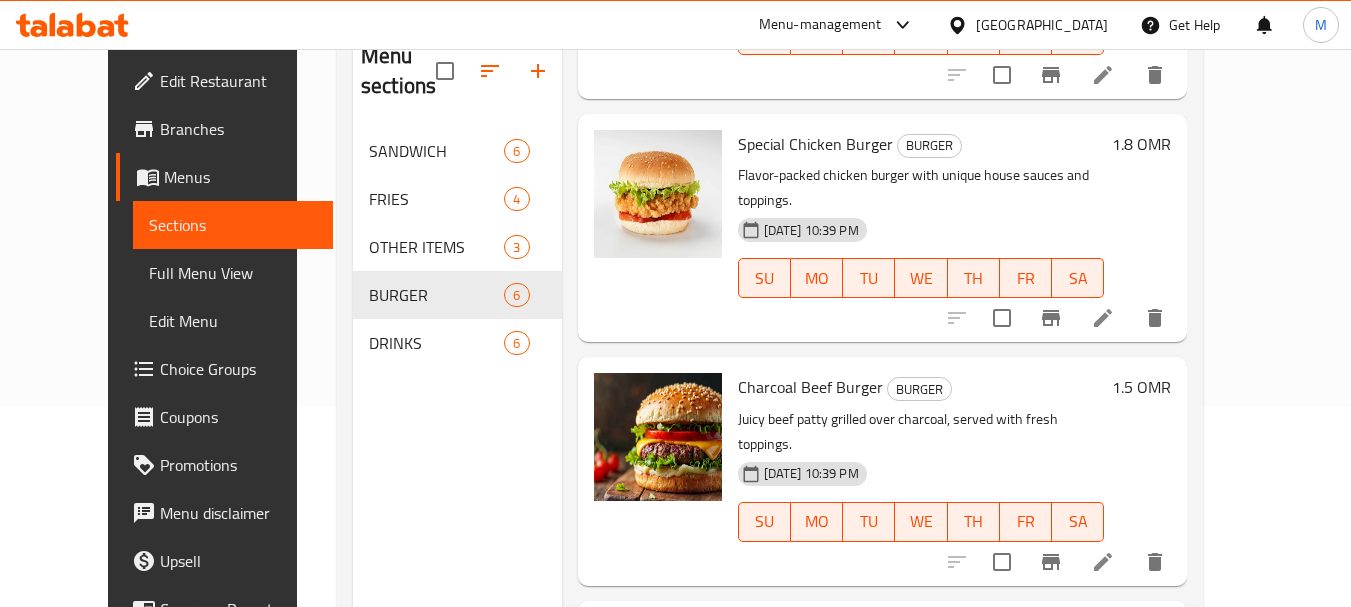scroll, scrollTop: 500, scrollLeft: 0, axis: vertical 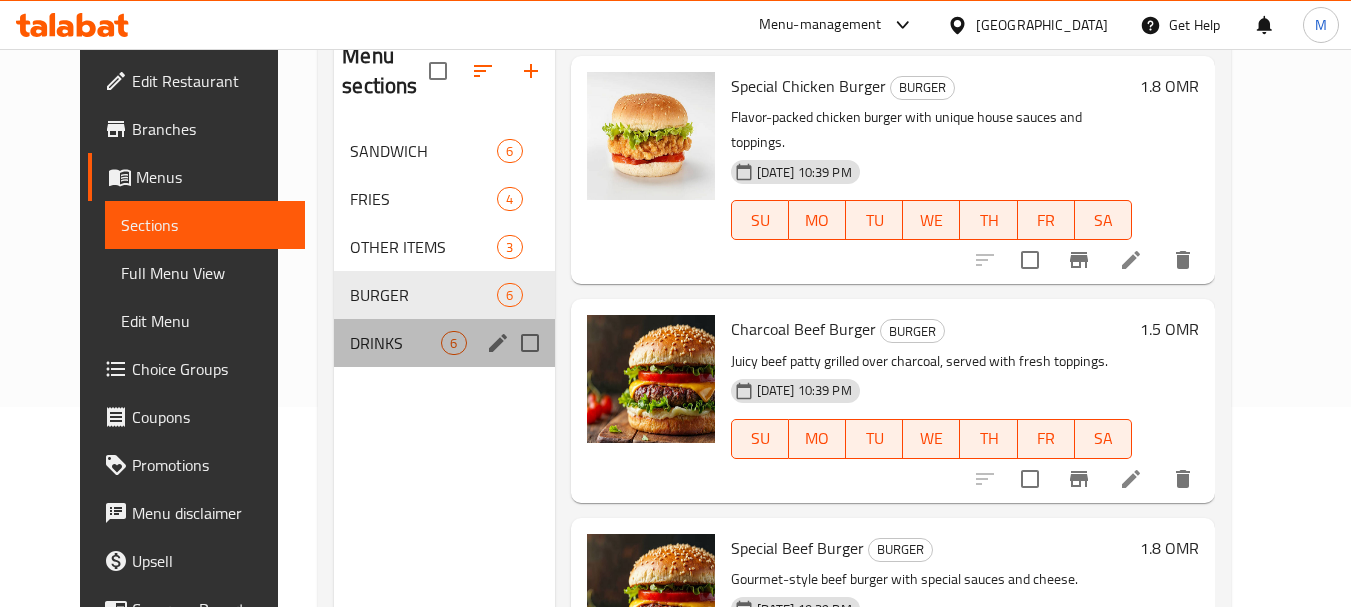 click on "DRINKS 6" at bounding box center (444, 343) 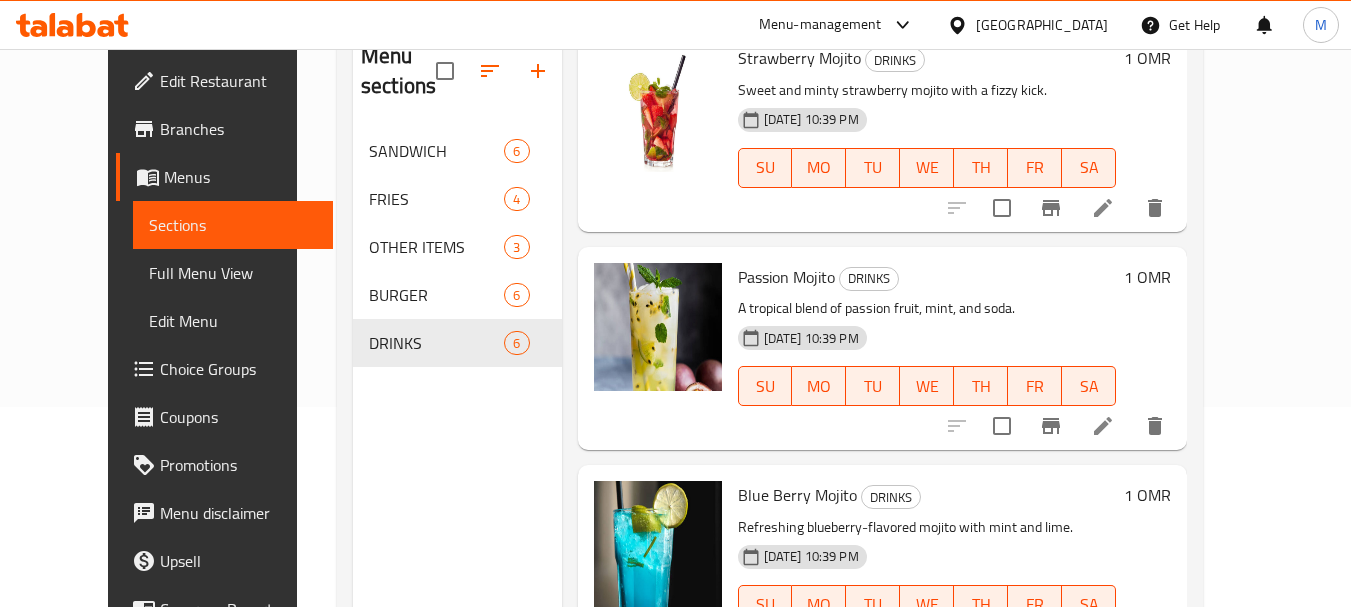 scroll, scrollTop: 784, scrollLeft: 0, axis: vertical 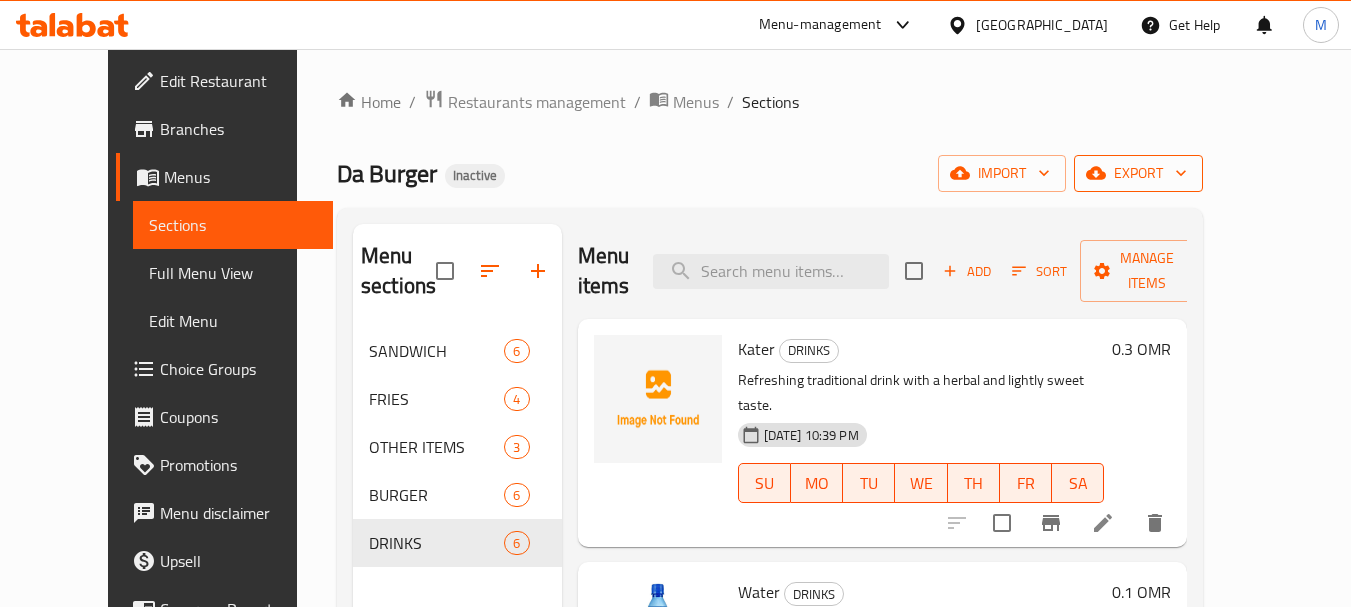 click on "export" at bounding box center [1138, 173] 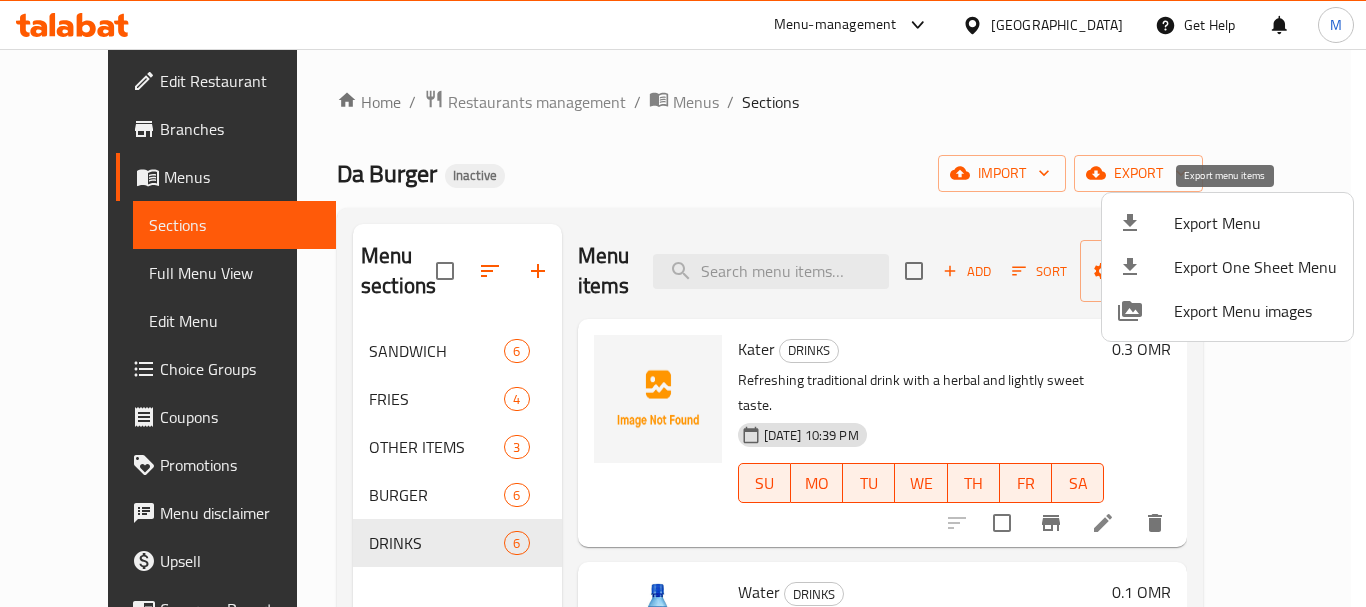 click on "Export Menu" at bounding box center (1255, 223) 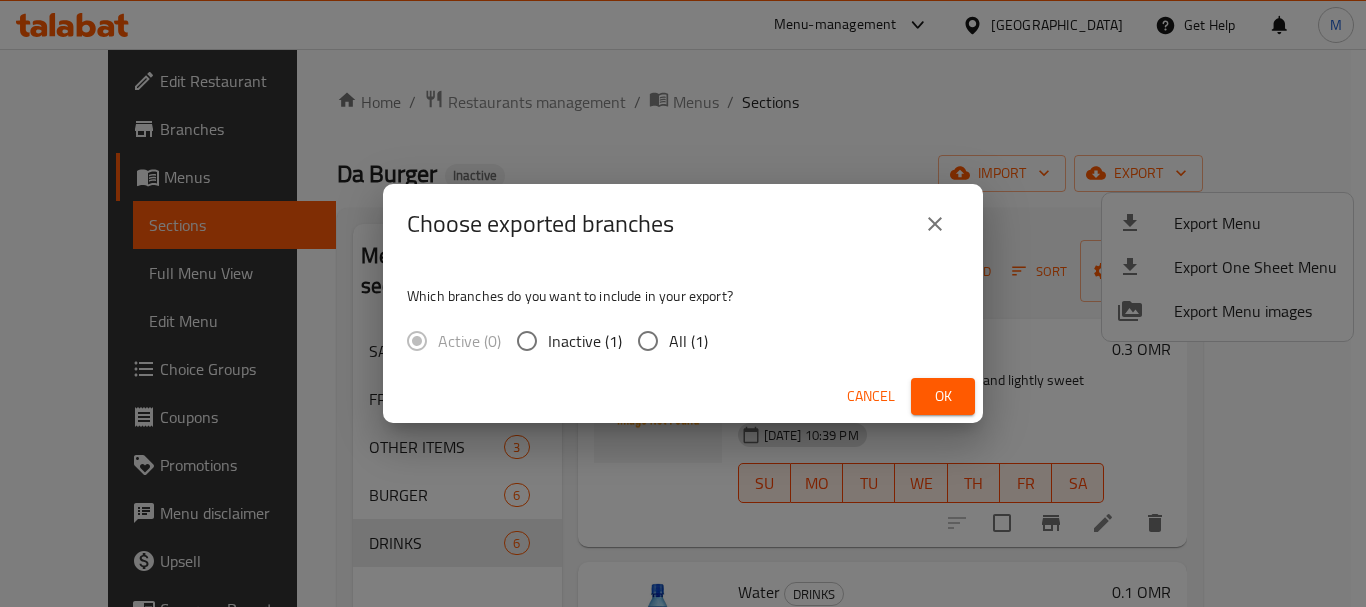 click on "All (1)" at bounding box center [688, 341] 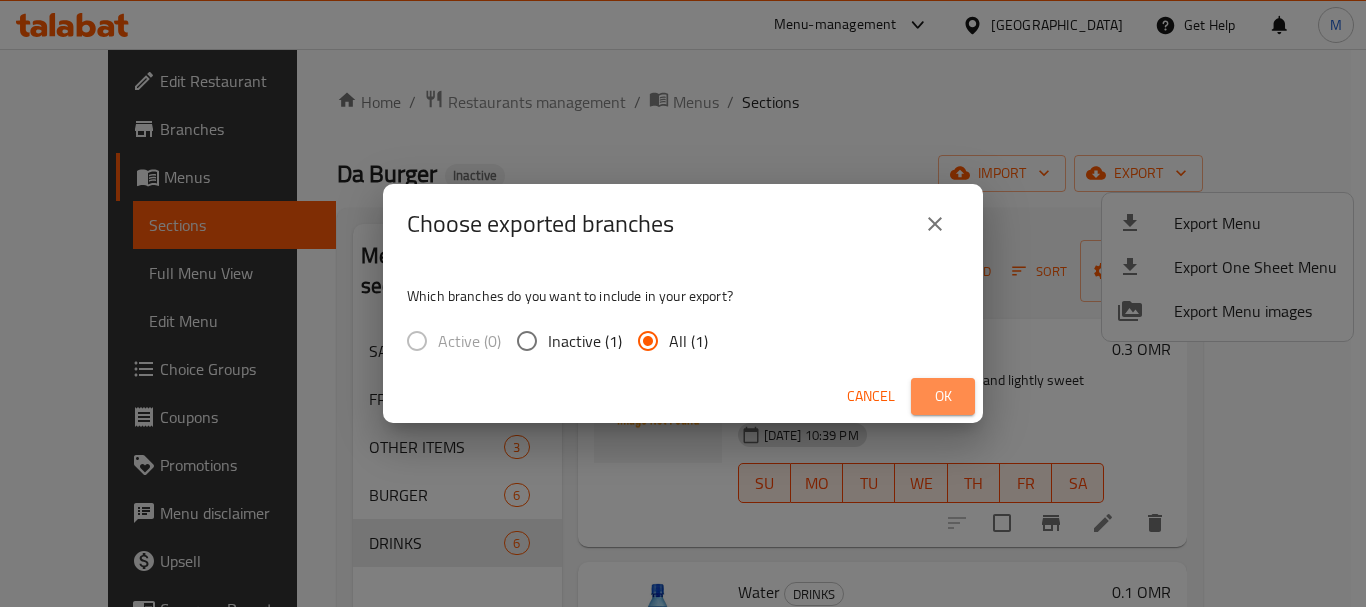 drag, startPoint x: 938, startPoint y: 403, endPoint x: 340, endPoint y: 330, distance: 602.4392 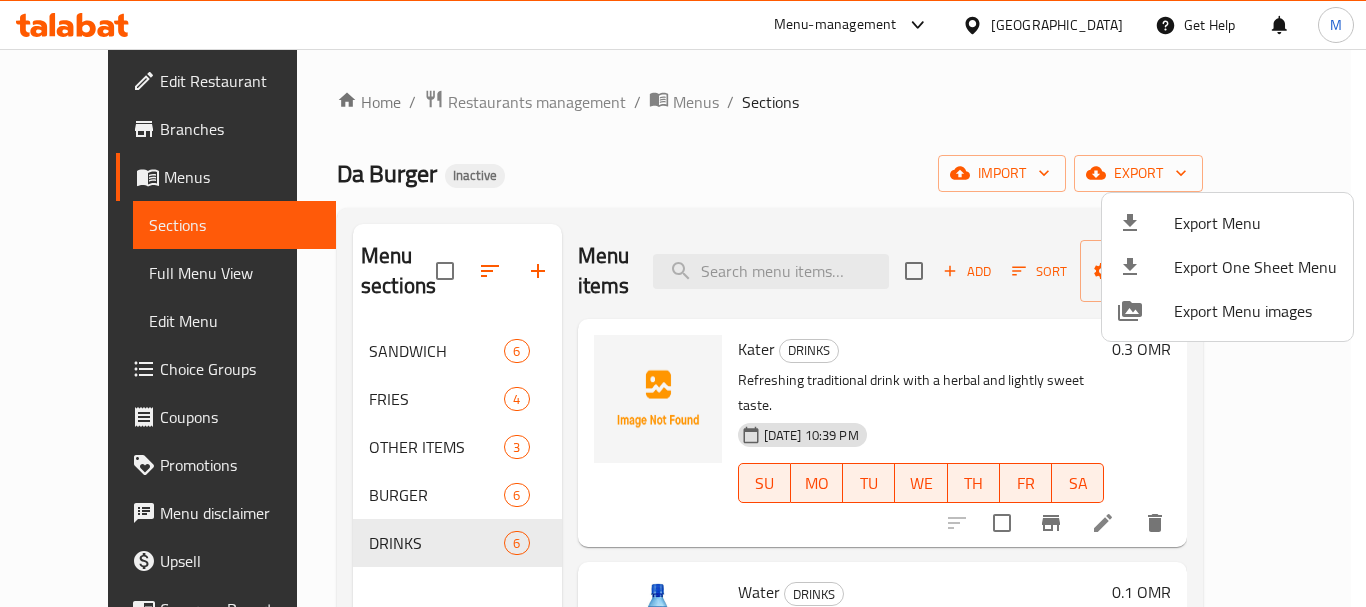 click at bounding box center (683, 303) 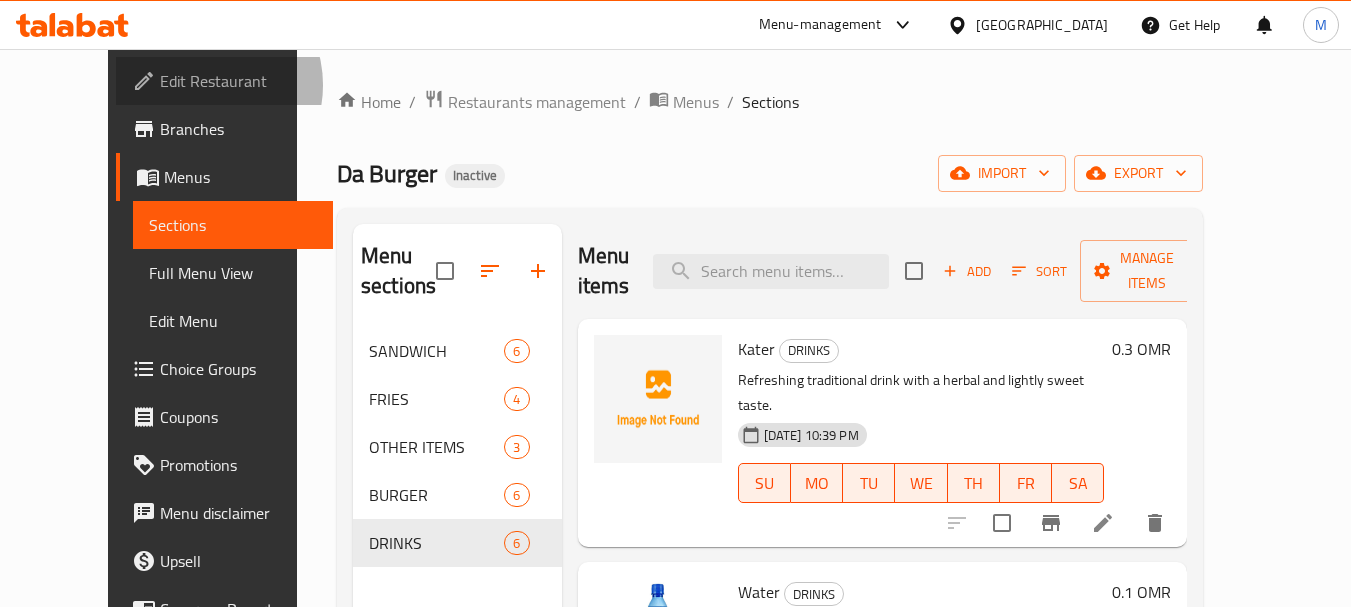 click on "Edit Restaurant" at bounding box center (239, 81) 